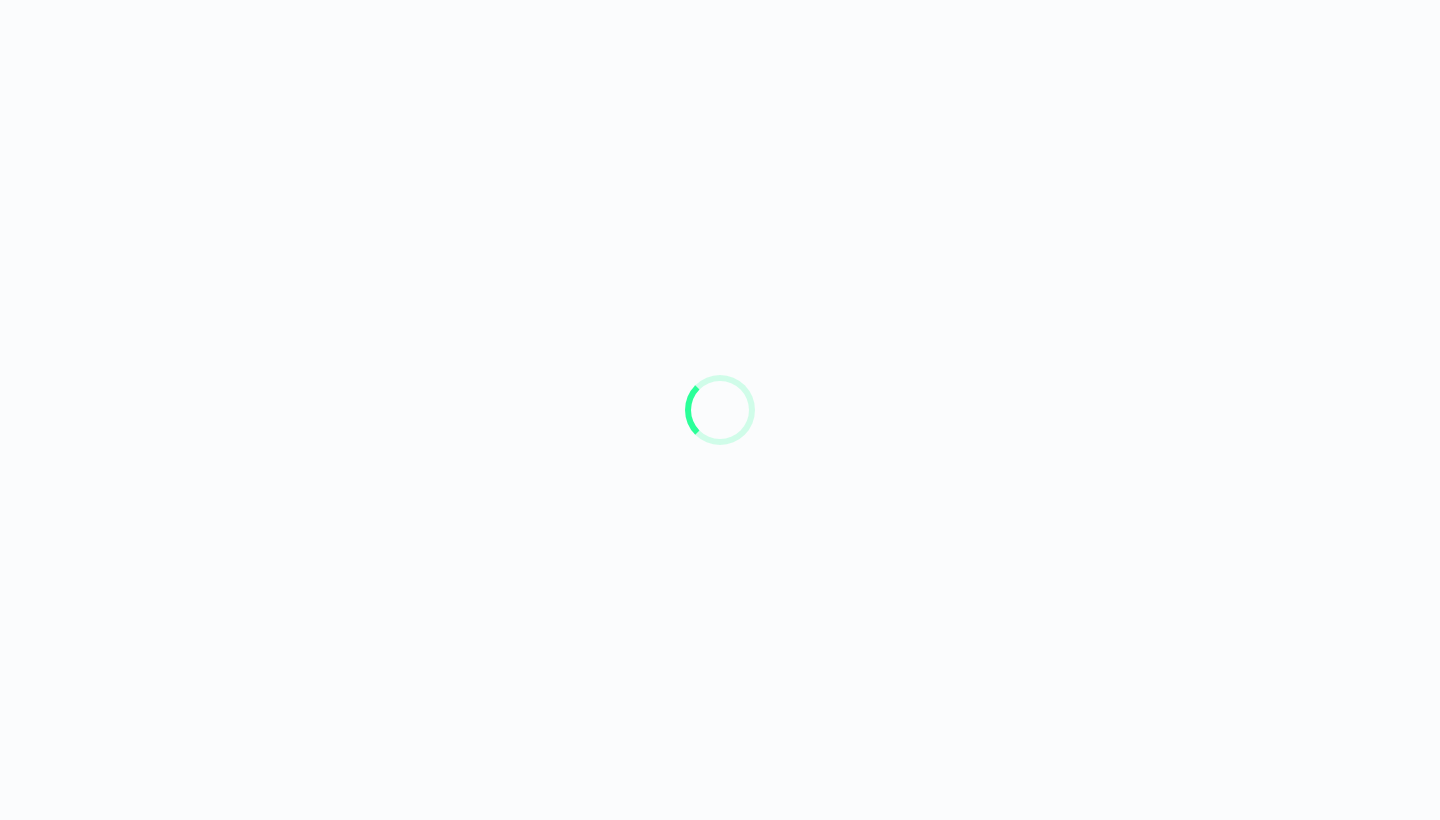 scroll, scrollTop: 0, scrollLeft: 0, axis: both 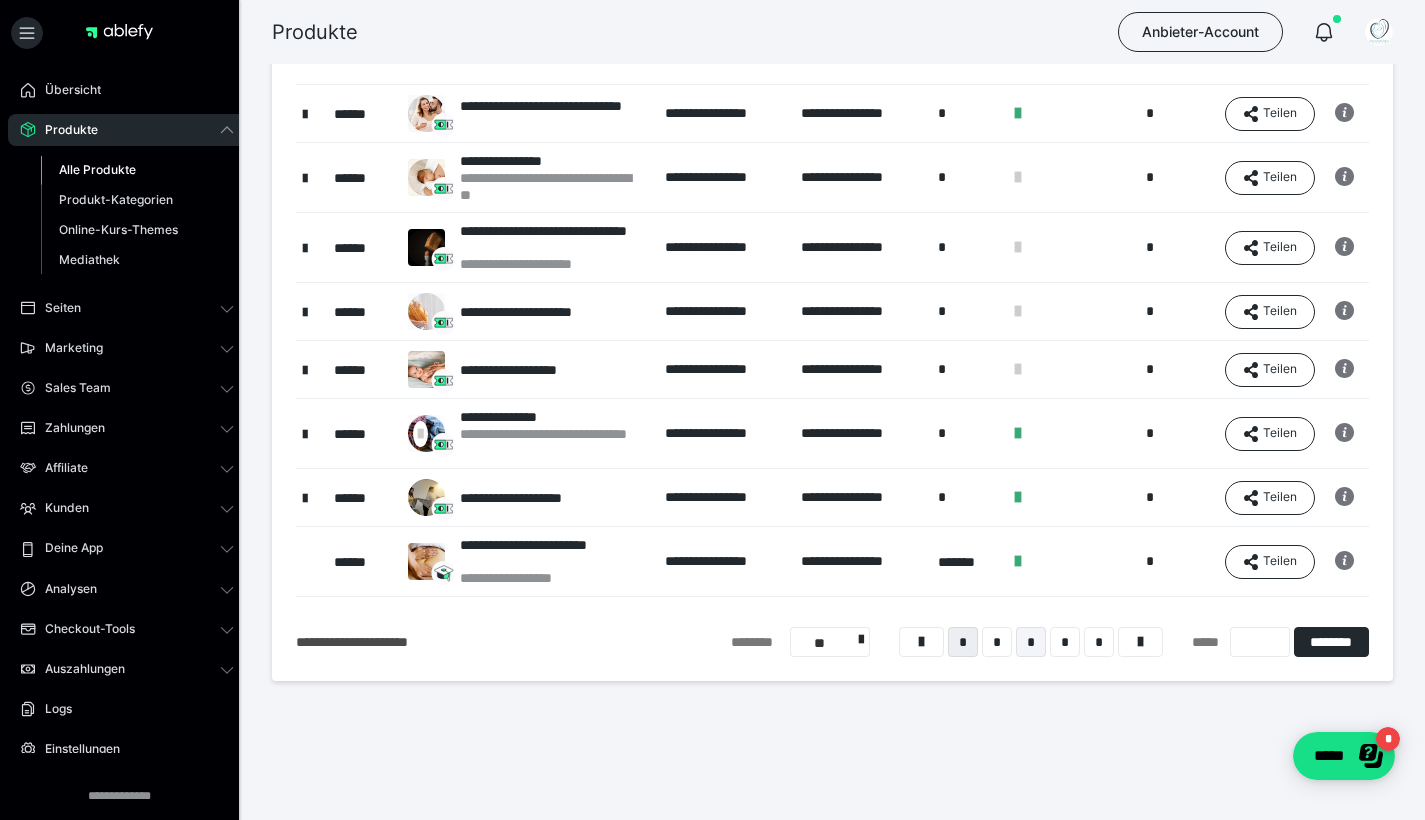click on "*" at bounding box center [1031, 642] 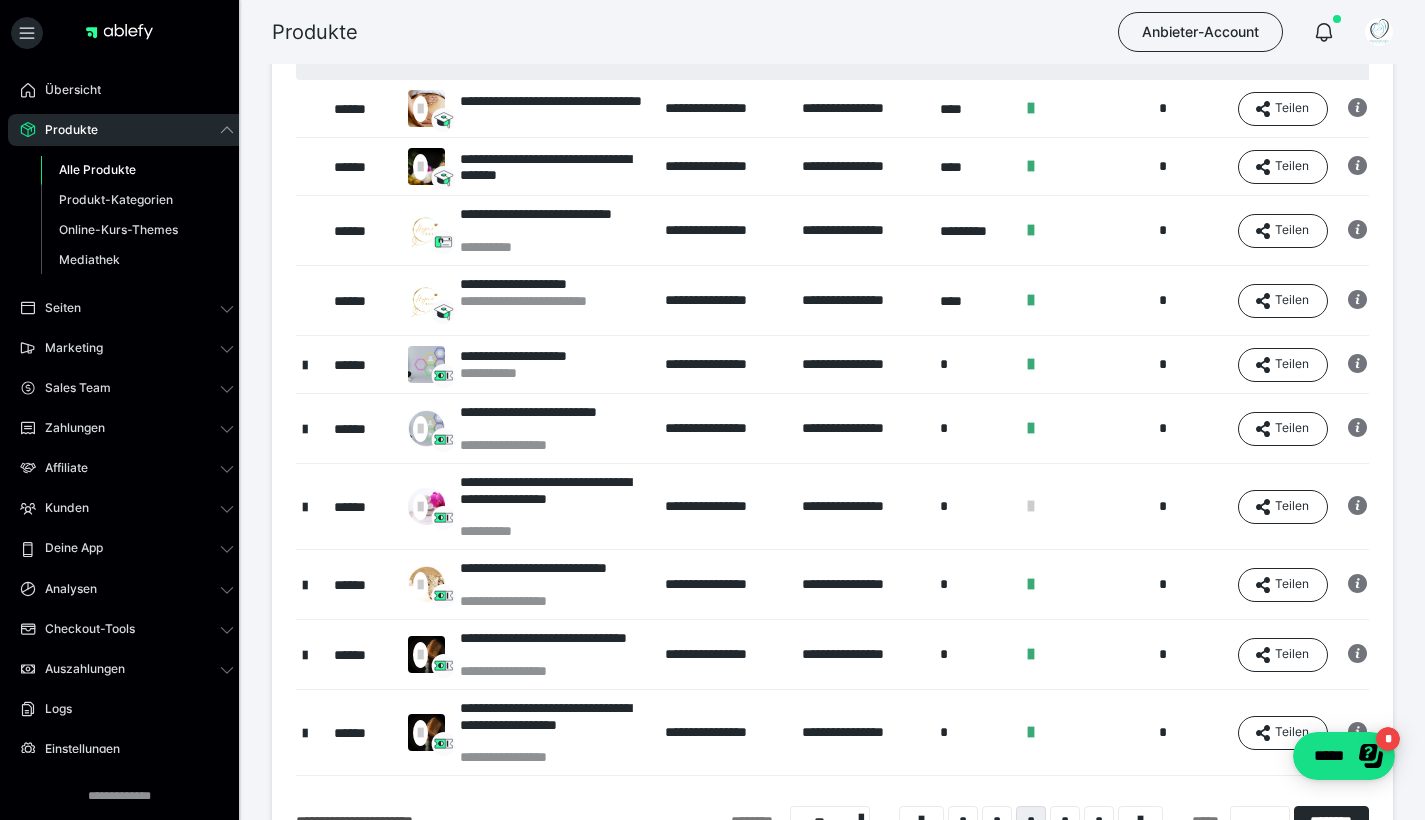 scroll, scrollTop: 341, scrollLeft: 0, axis: vertical 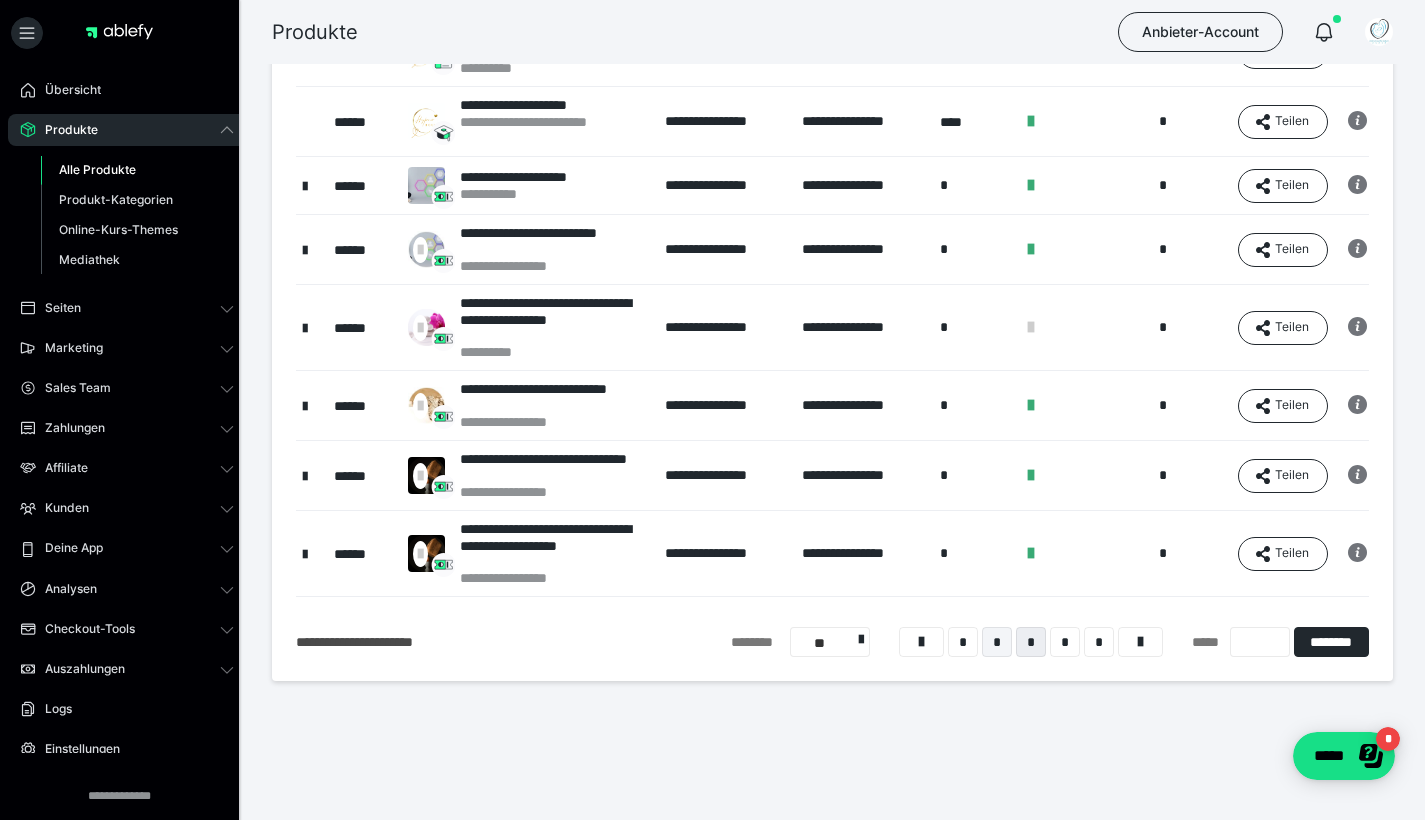 click on "*" at bounding box center (997, 642) 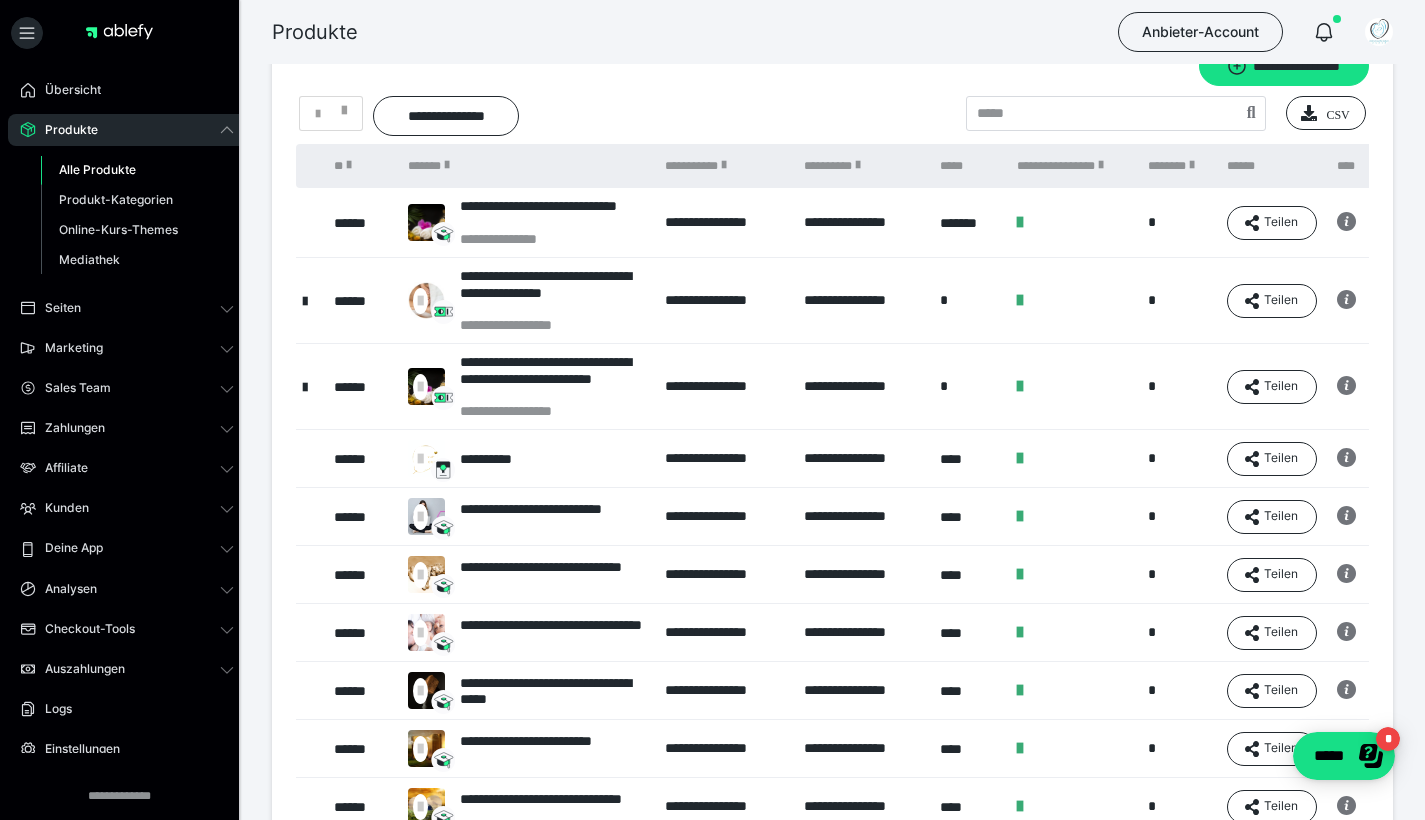scroll, scrollTop: 279, scrollLeft: 0, axis: vertical 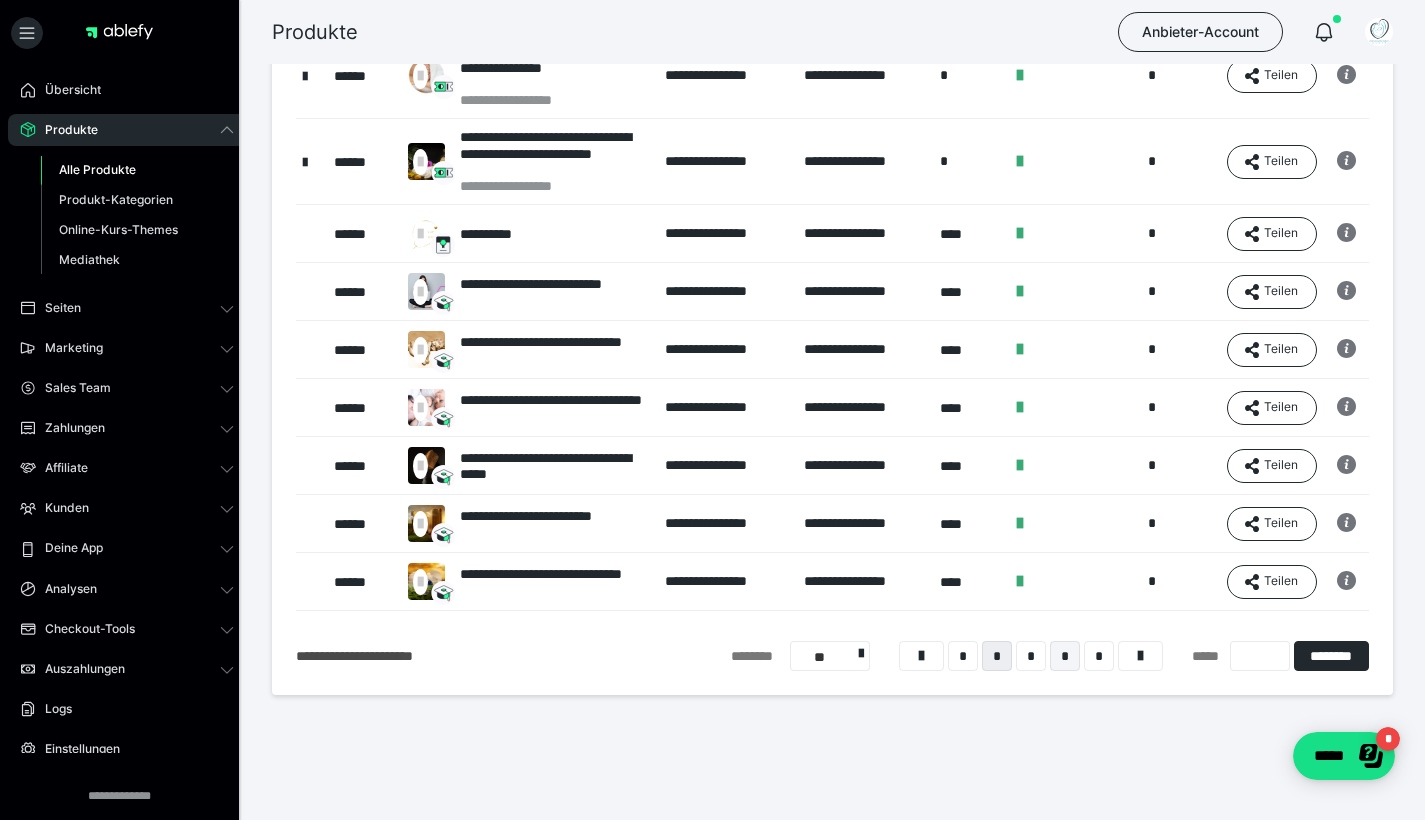 click on "*" at bounding box center [1065, 656] 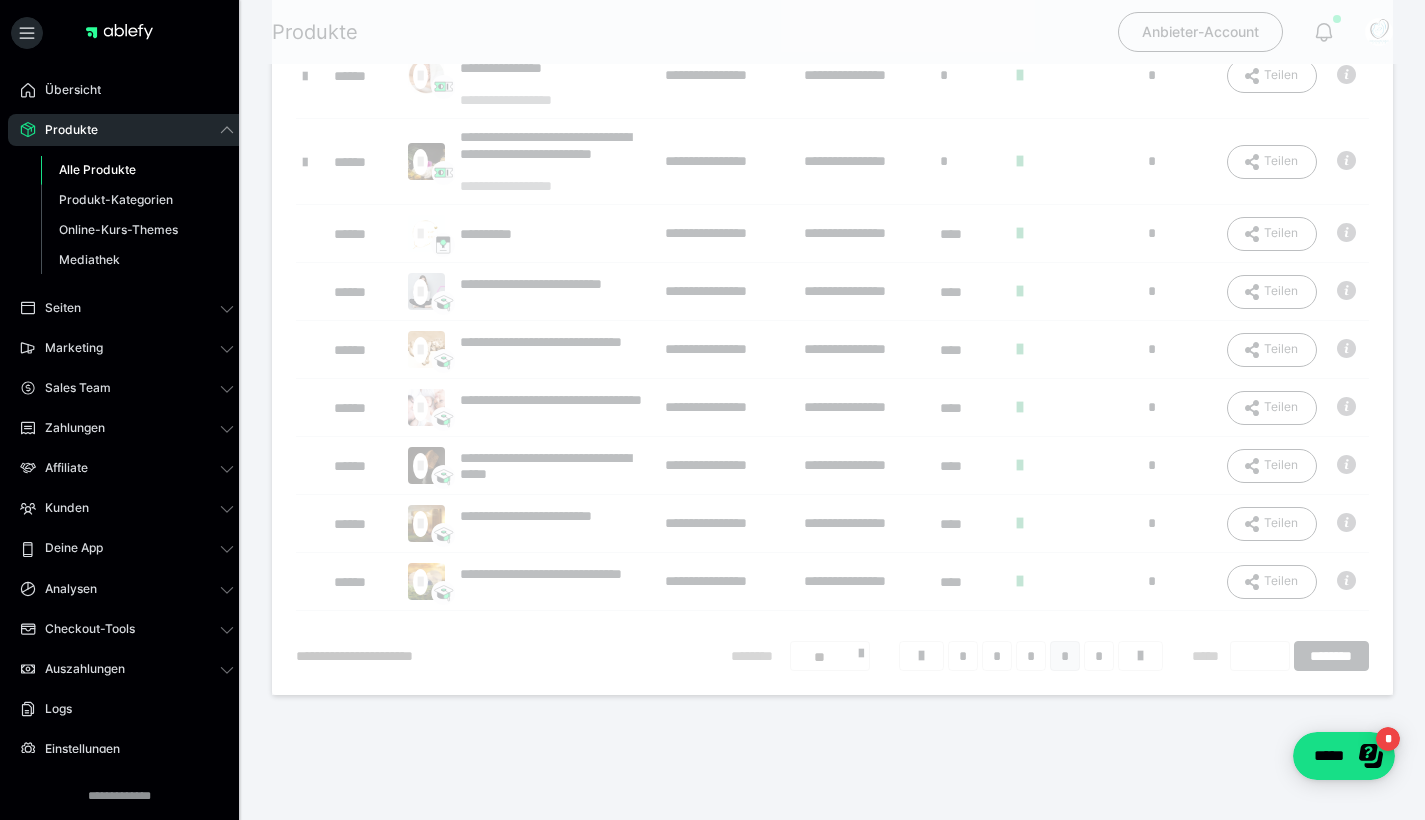 scroll, scrollTop: 16, scrollLeft: 0, axis: vertical 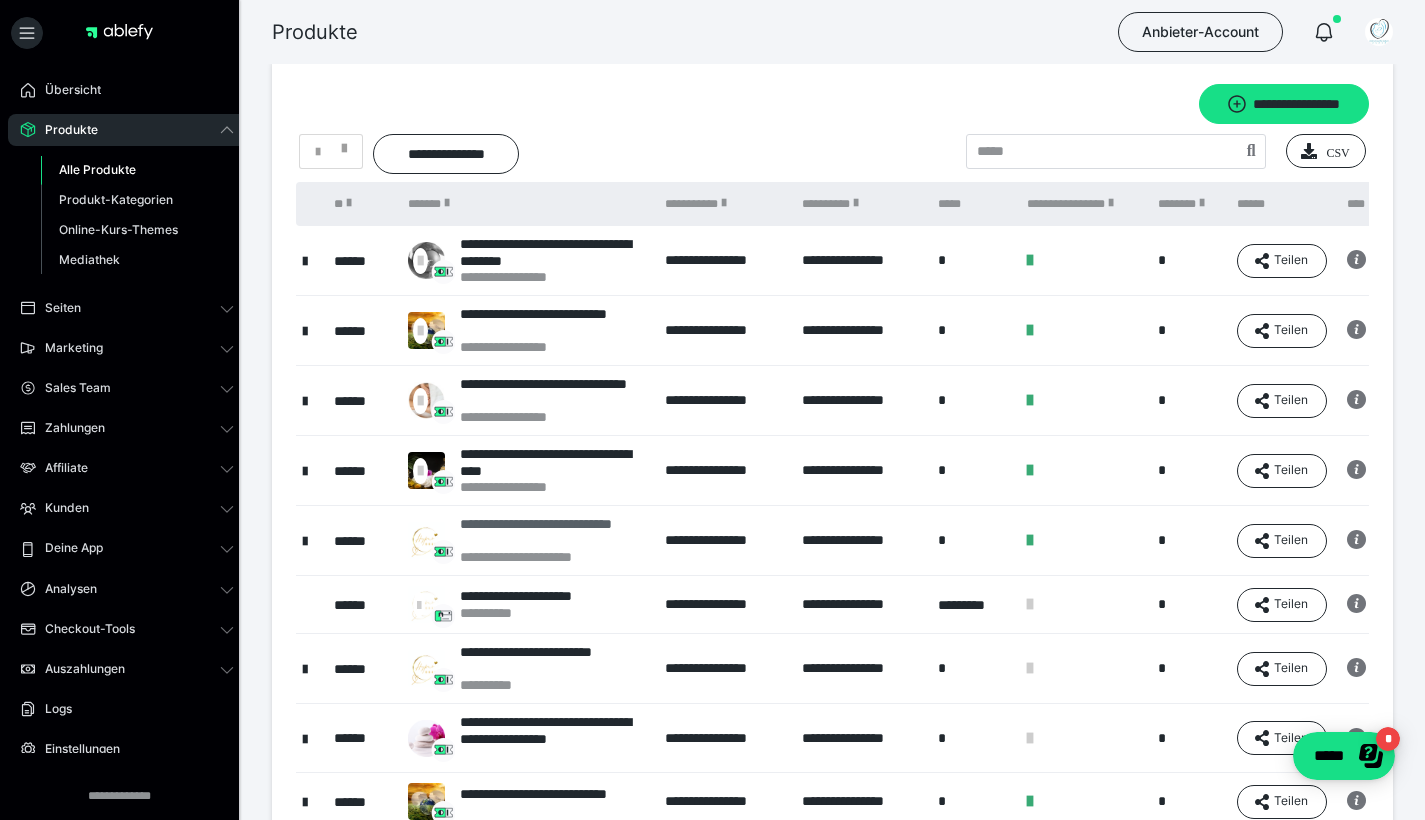 click on "**********" at bounding box center (552, 532) 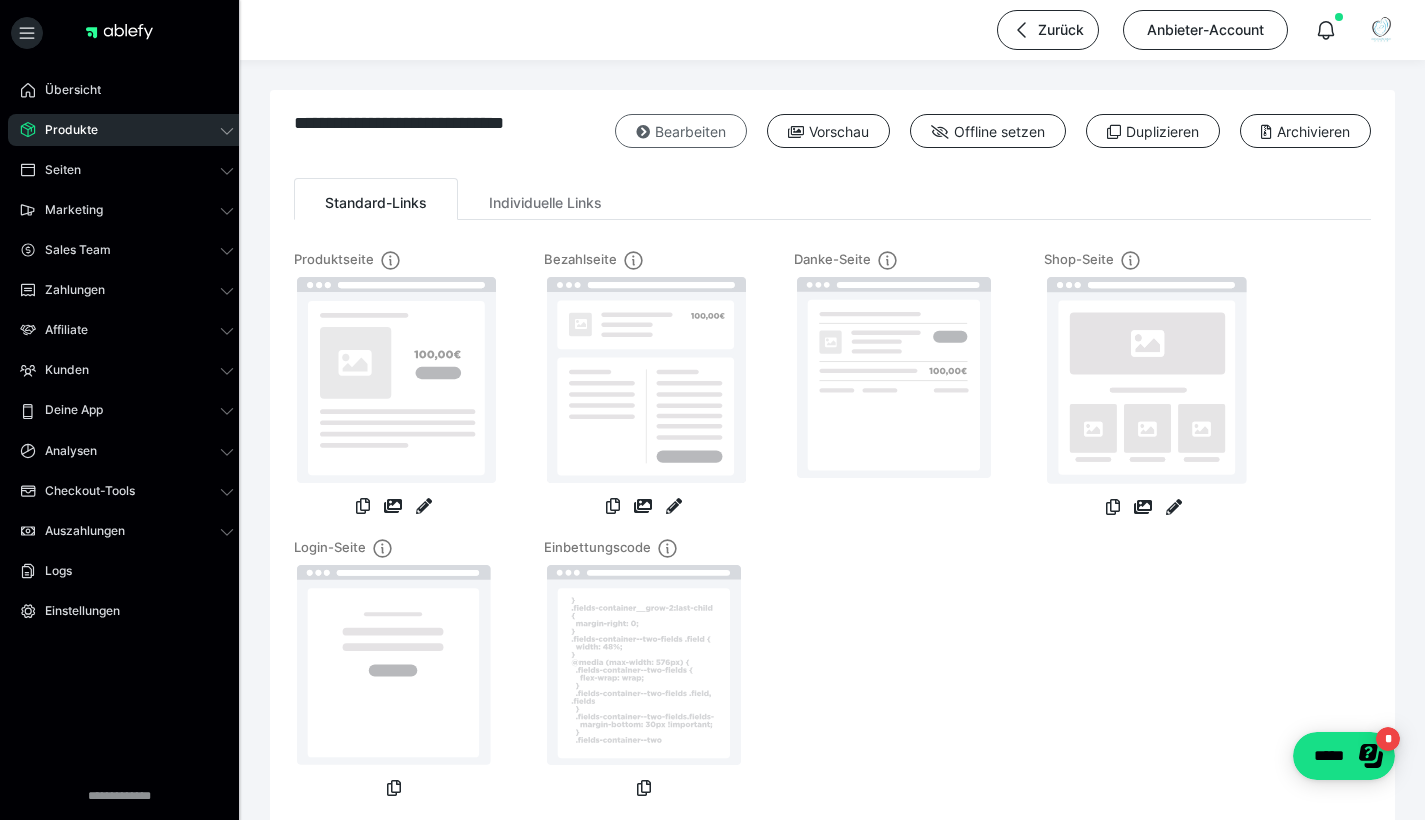 click on "Bearbeiten" at bounding box center (681, 131) 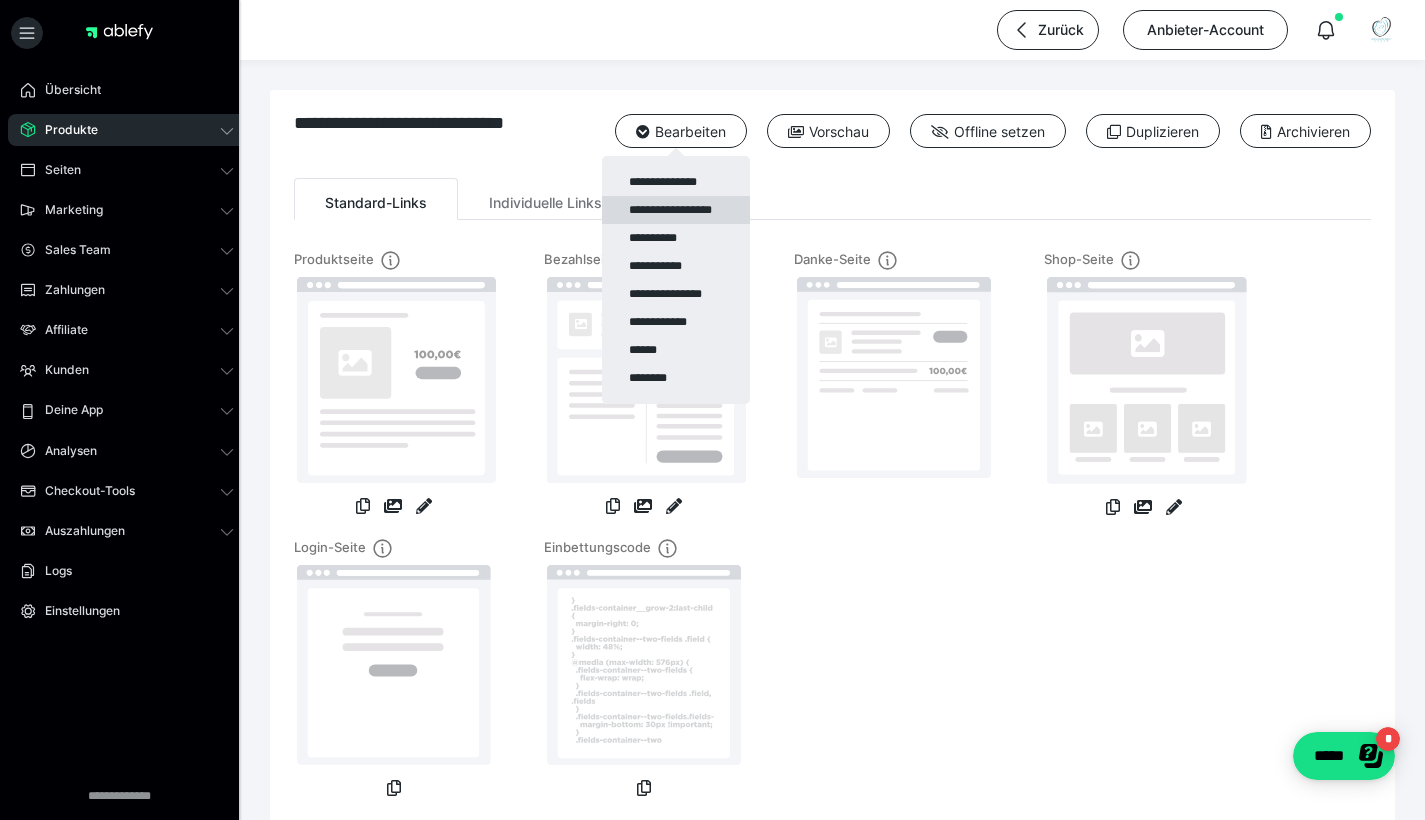 click on "**********" at bounding box center (676, 210) 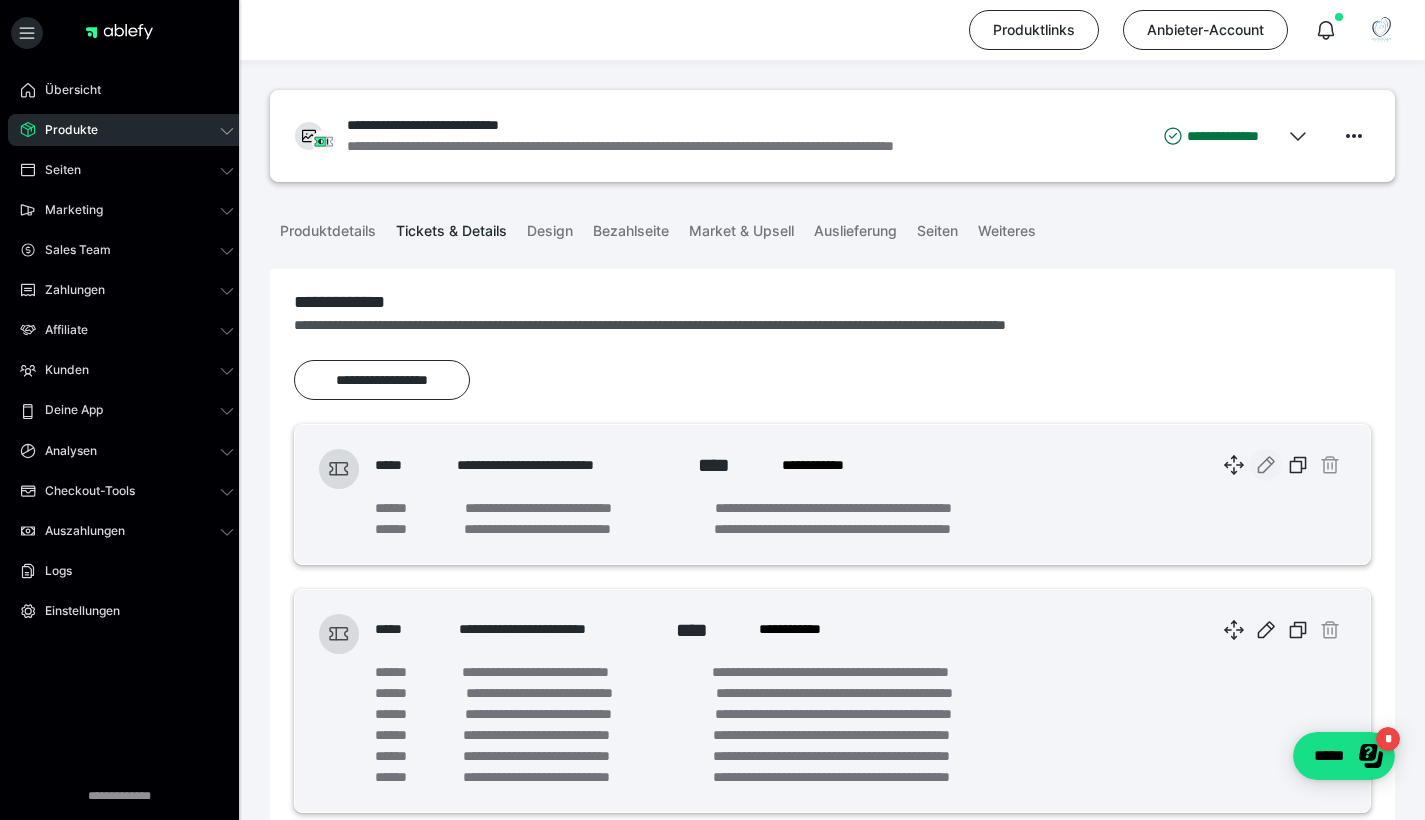 click 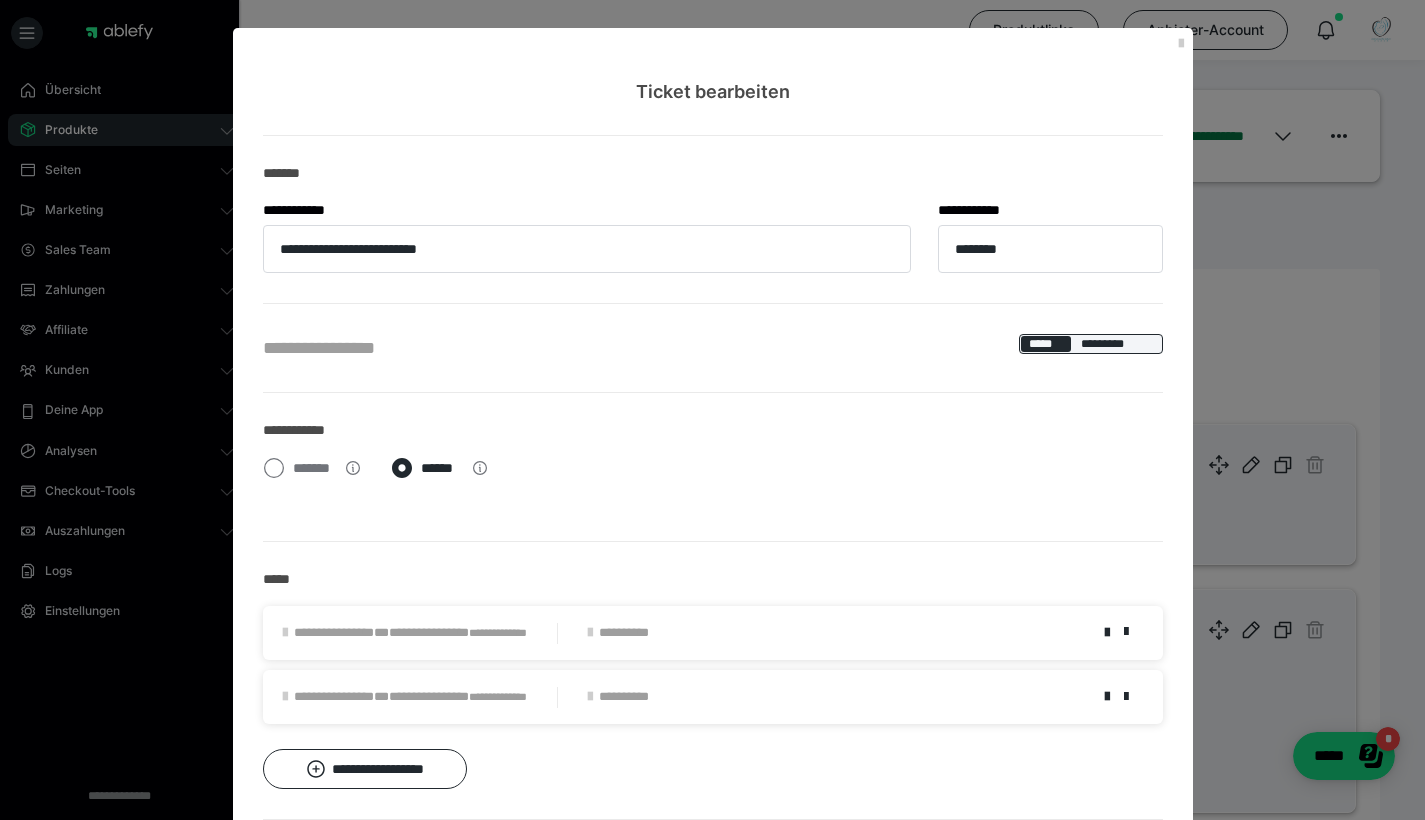 scroll, scrollTop: 174, scrollLeft: 0, axis: vertical 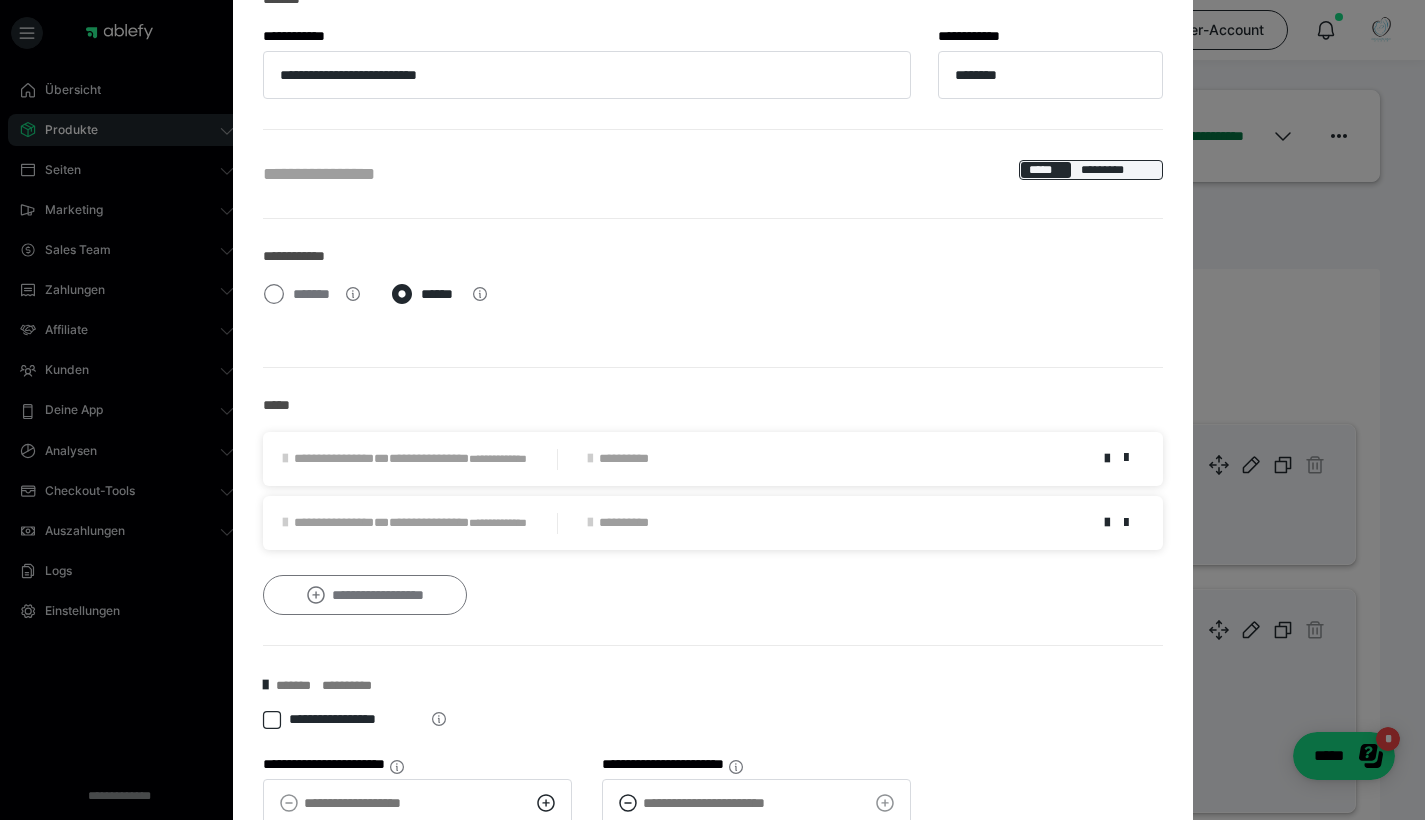 click on "**********" at bounding box center [365, 595] 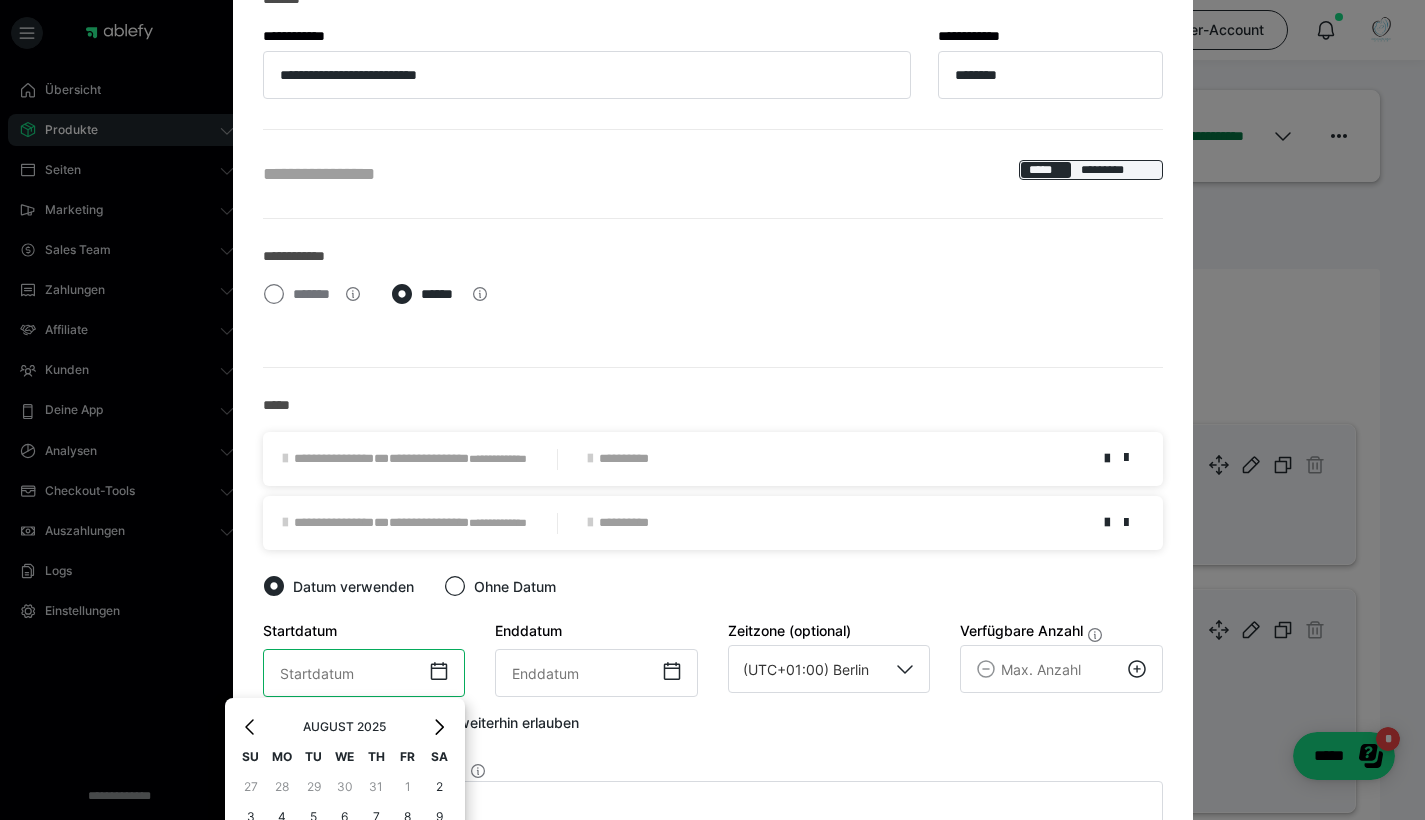 scroll, scrollTop: 344, scrollLeft: 0, axis: vertical 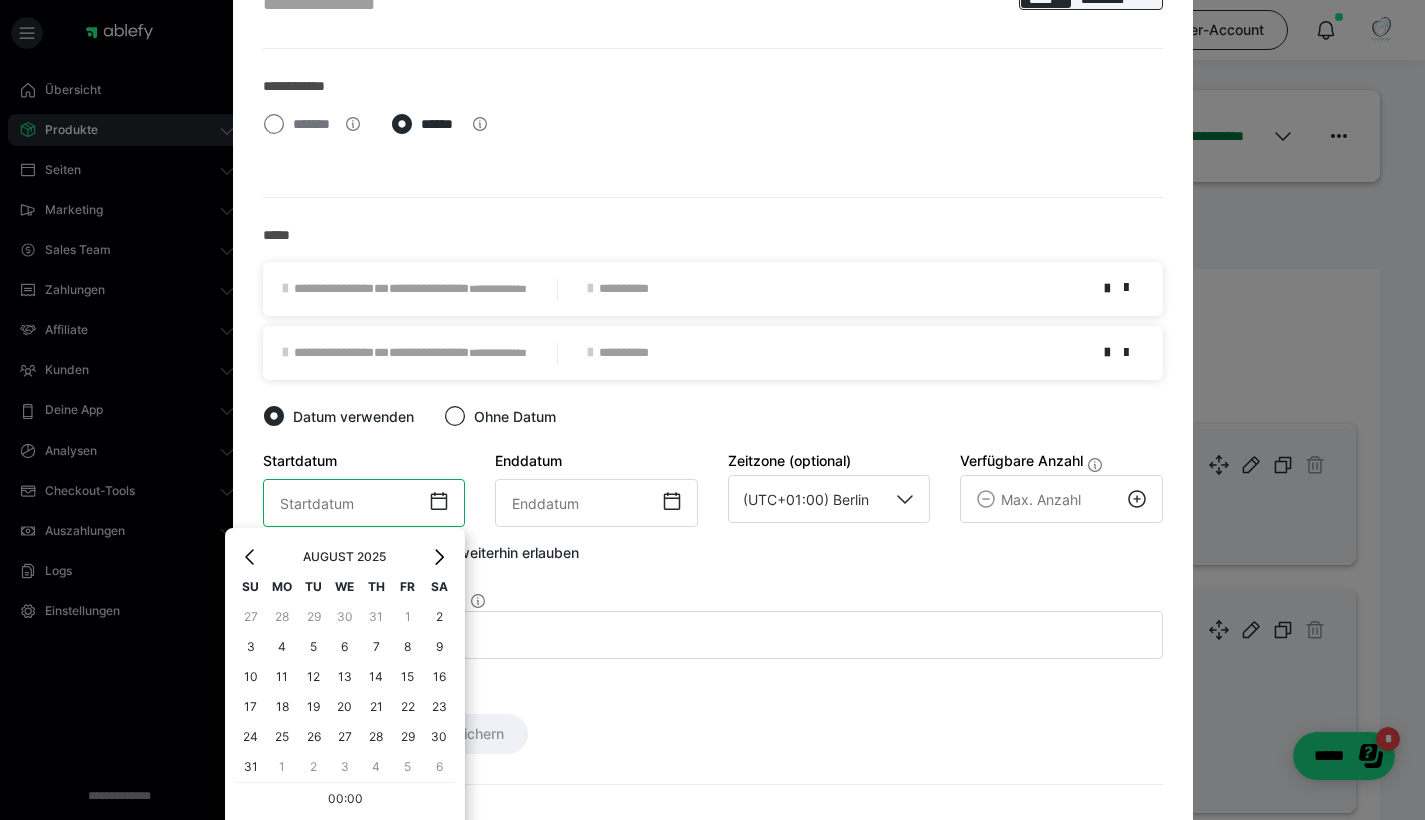 click on "‹ August 2025 › Su Mo Tu We Th Fr Sa 27 28 29 30 31 1 2 3 4 5 6 7 8 9 10 11 12 13 14 15 16 17 18 19 20 21 22 23 24 25 26 27 28 29 30 31 1 2 3 4 5 6 00:00" at bounding box center (364, 503) 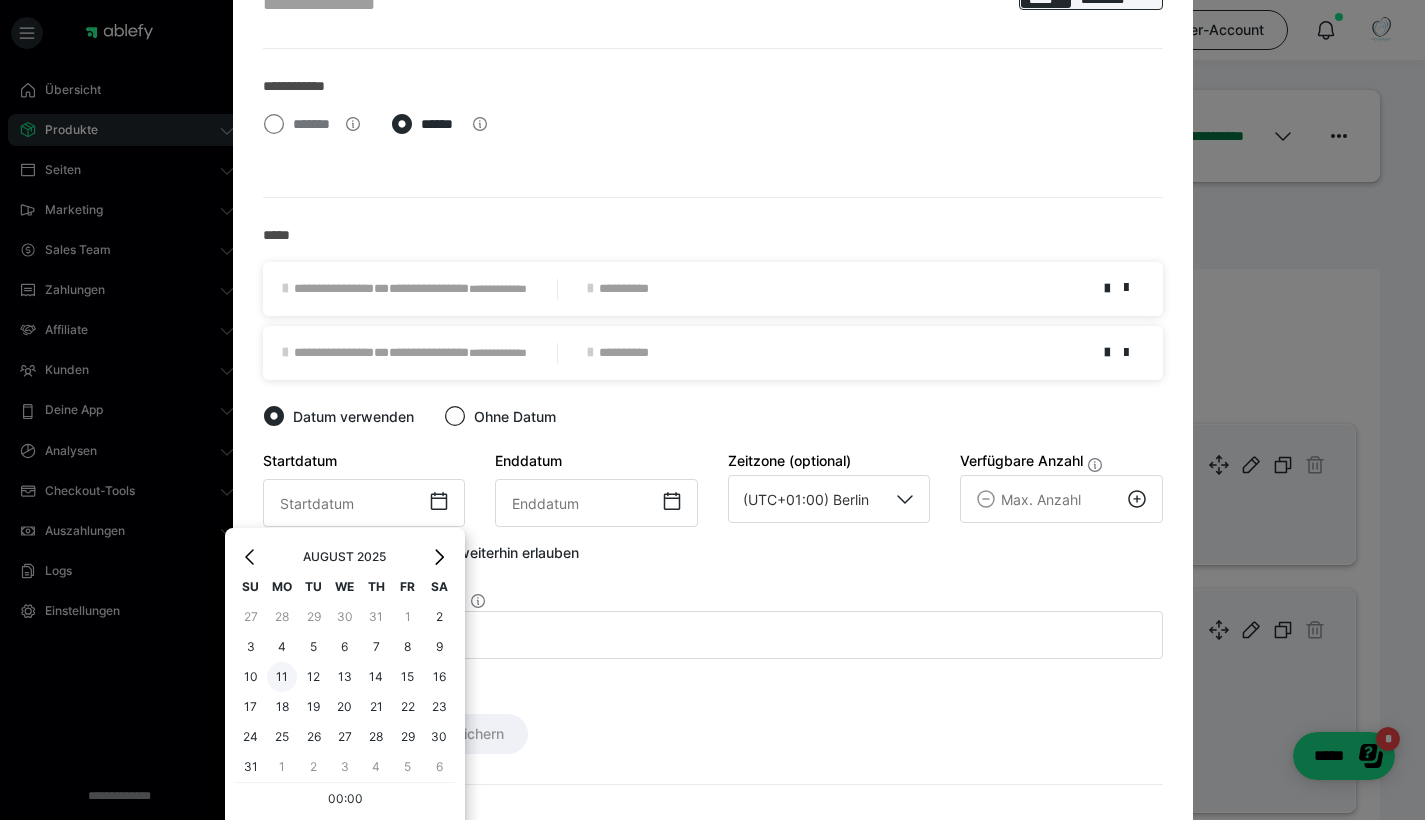click on "11" at bounding box center [282, 677] 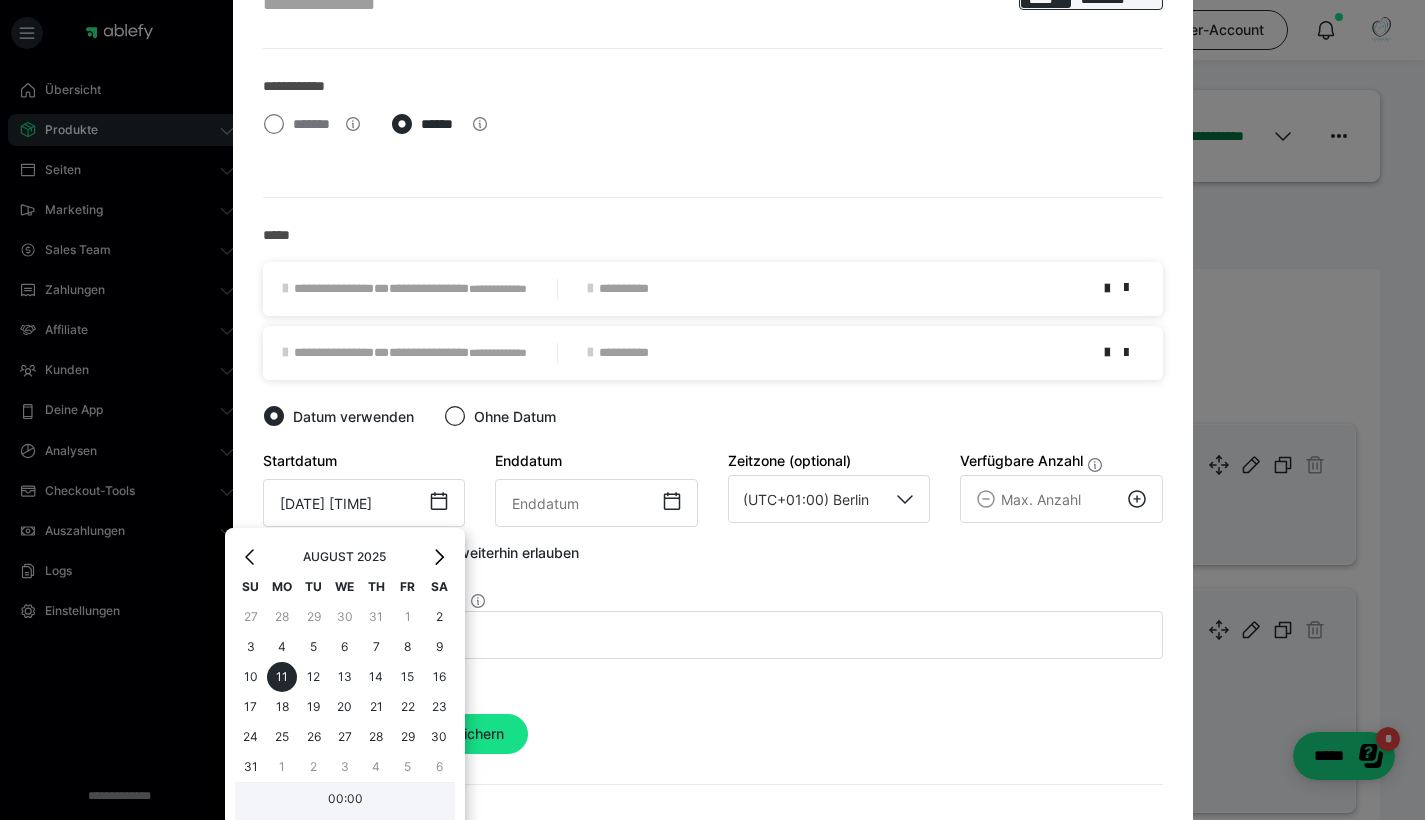 click on "00:00" at bounding box center (345, 802) 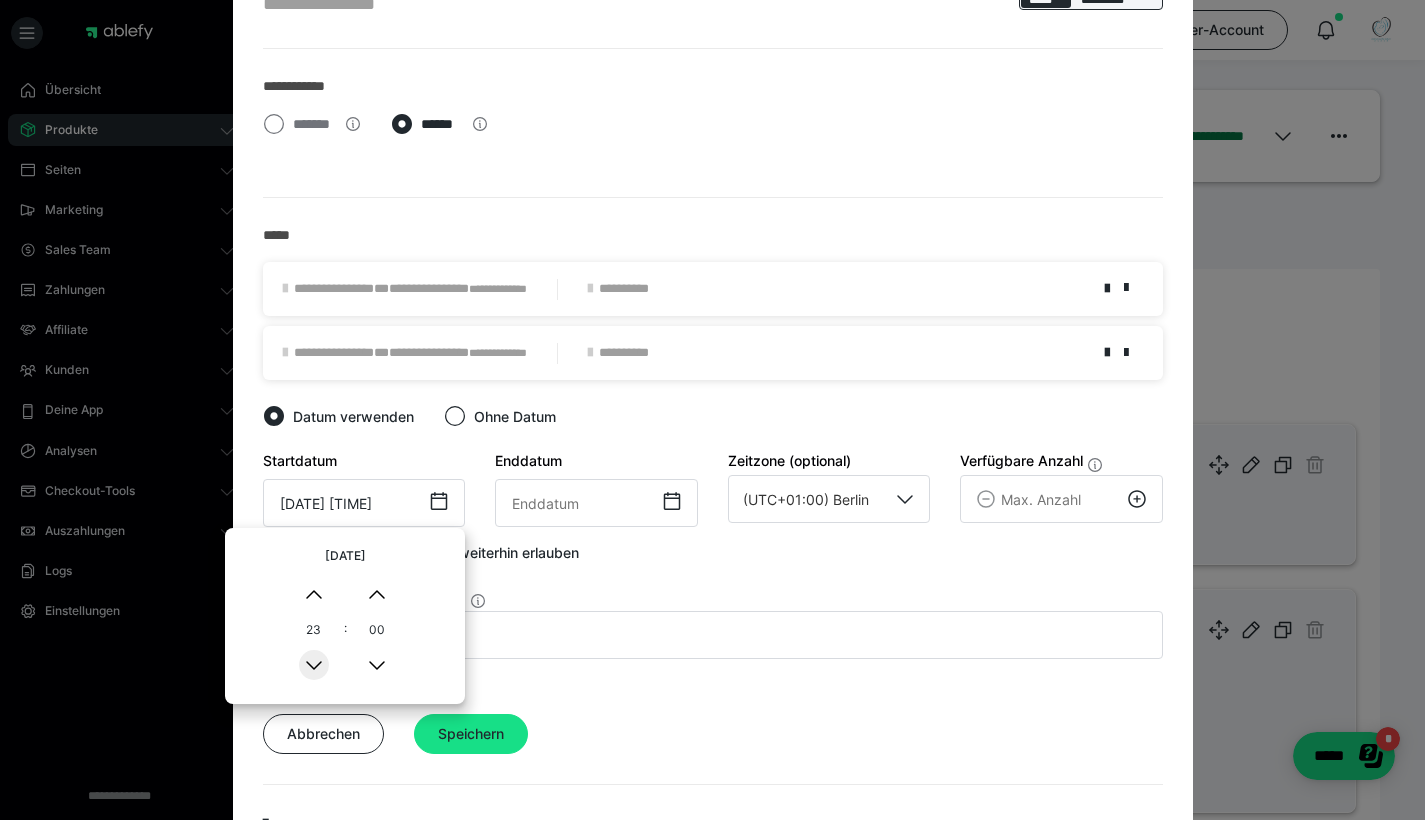click on "▼" at bounding box center [314, 665] 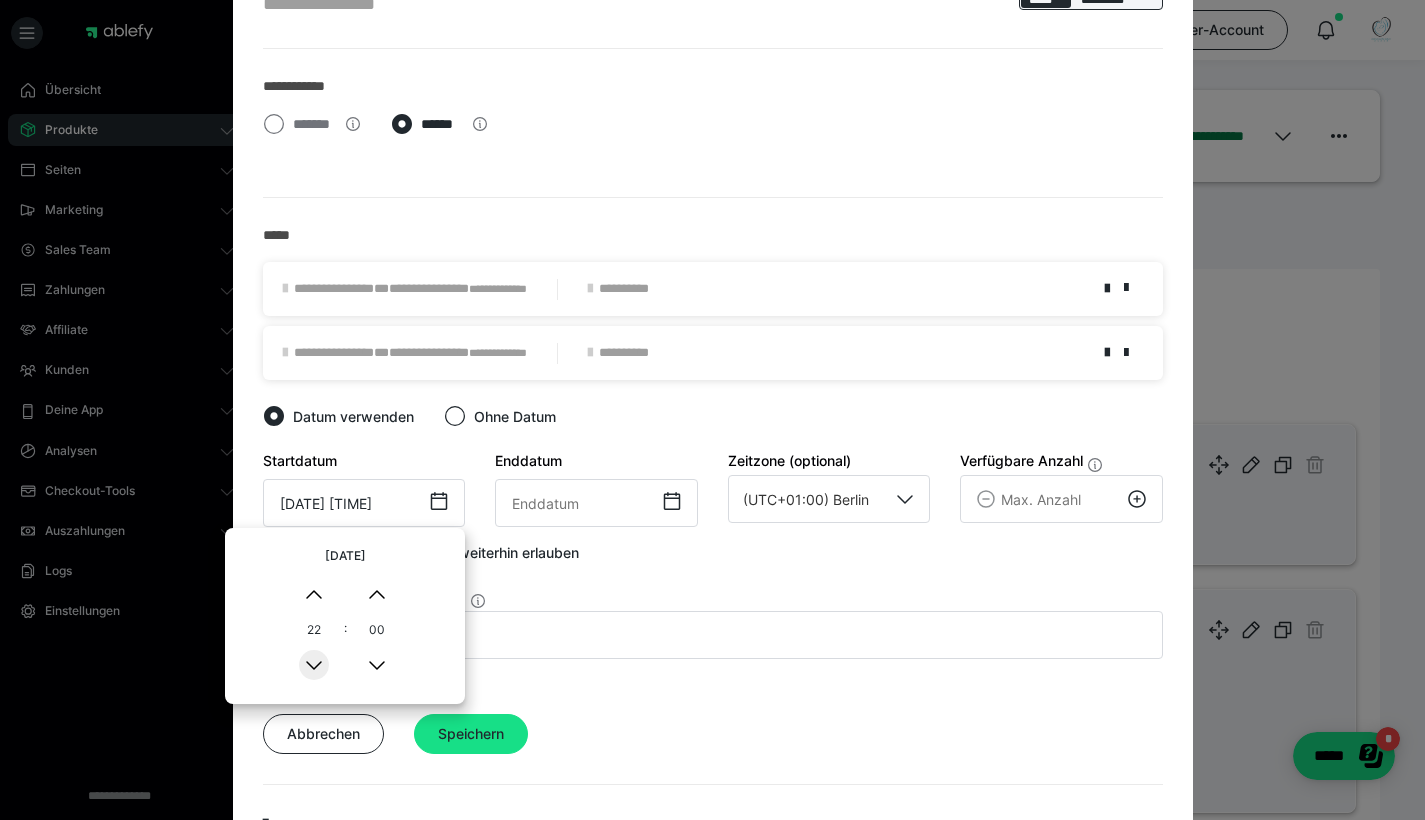 click on "▼" at bounding box center (314, 665) 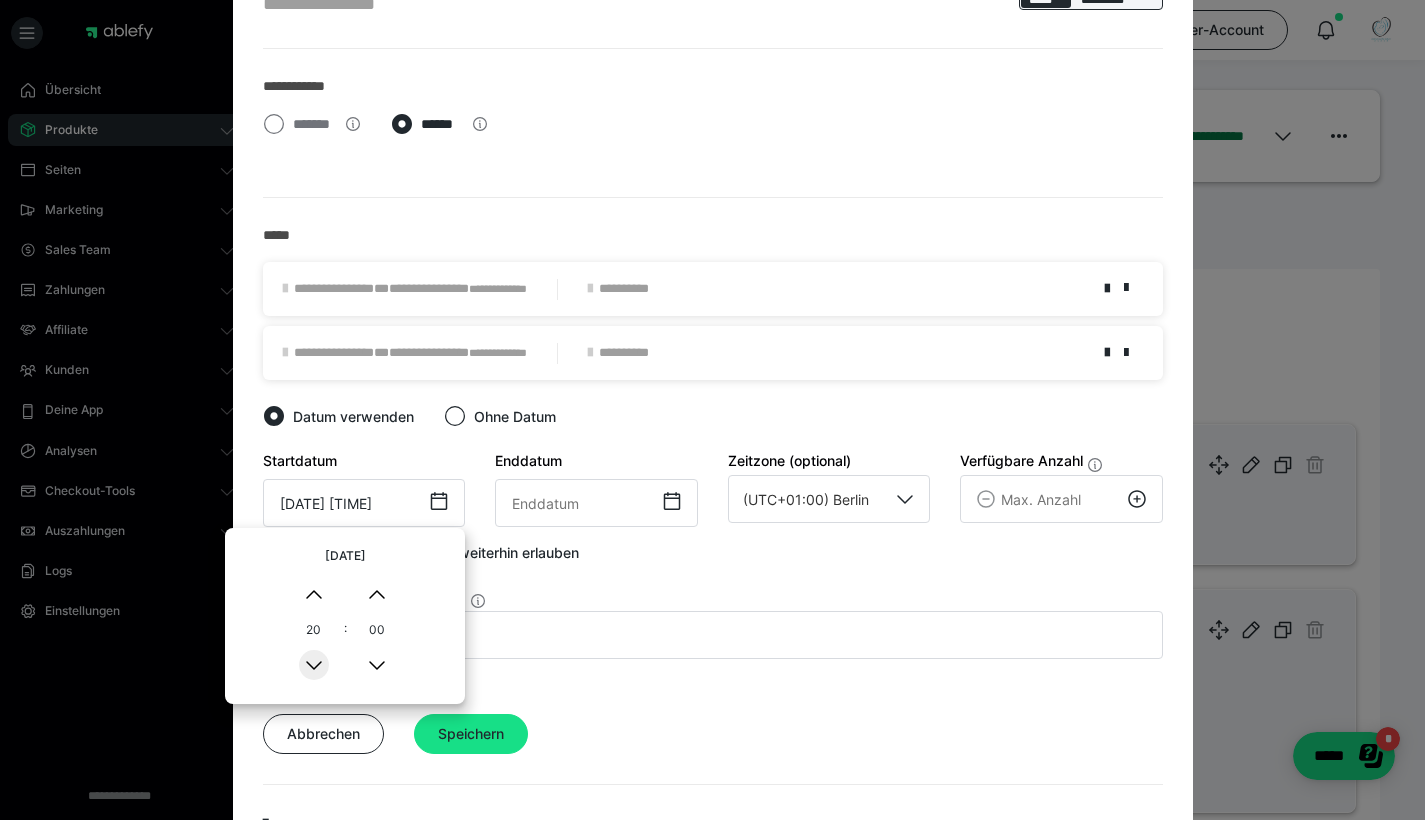 click on "▼" at bounding box center (314, 665) 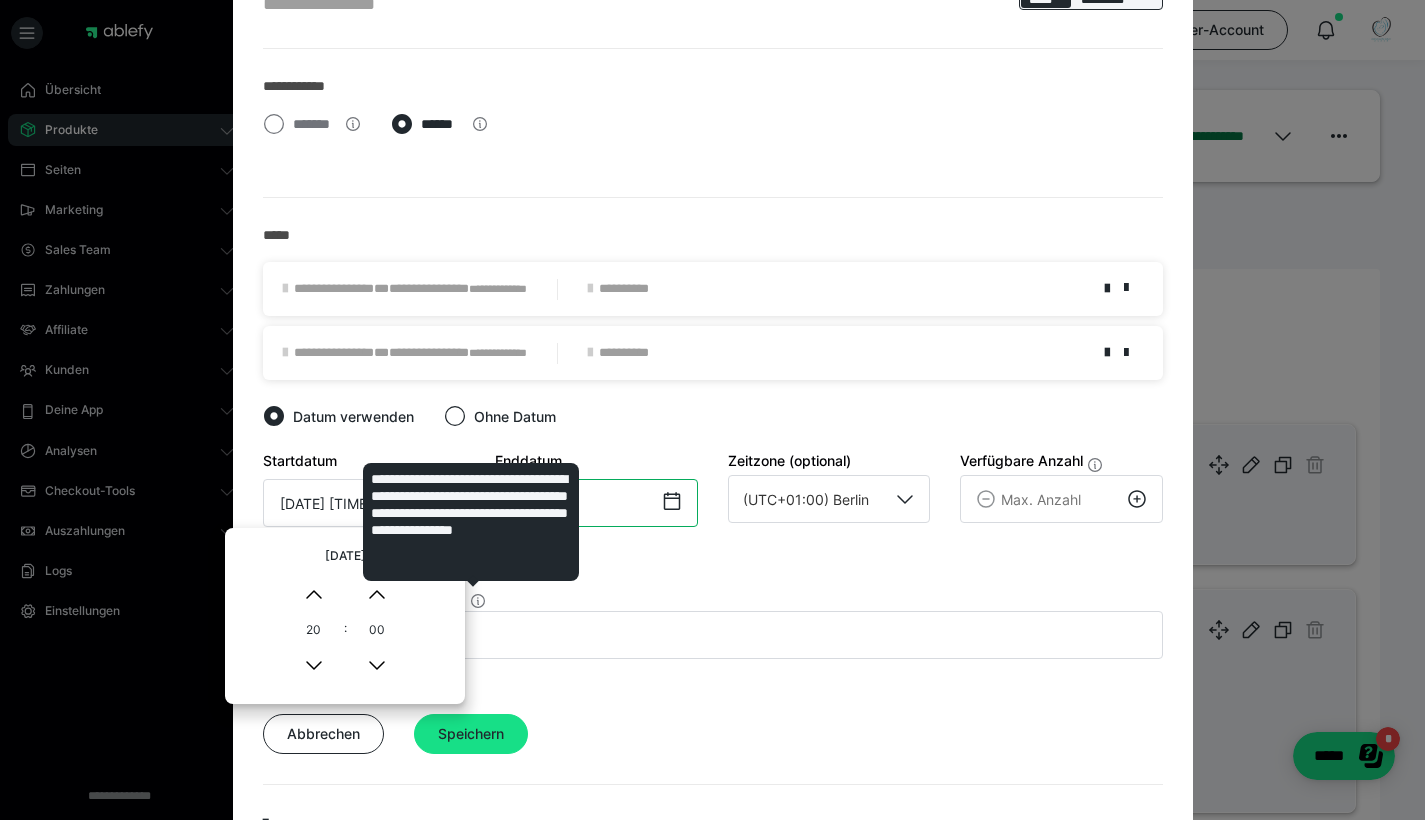click at bounding box center (596, 503) 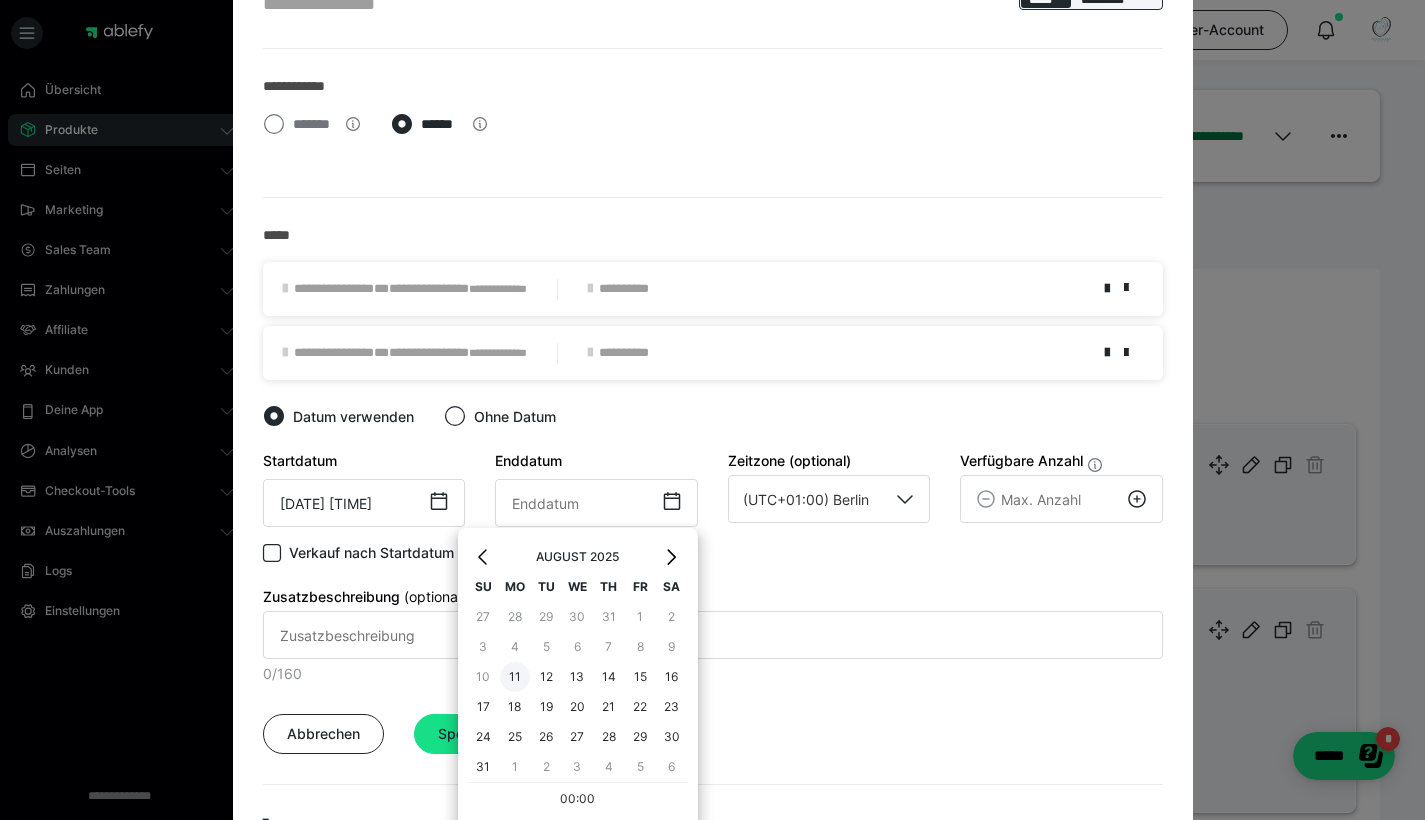 click on "11" at bounding box center [515, 677] 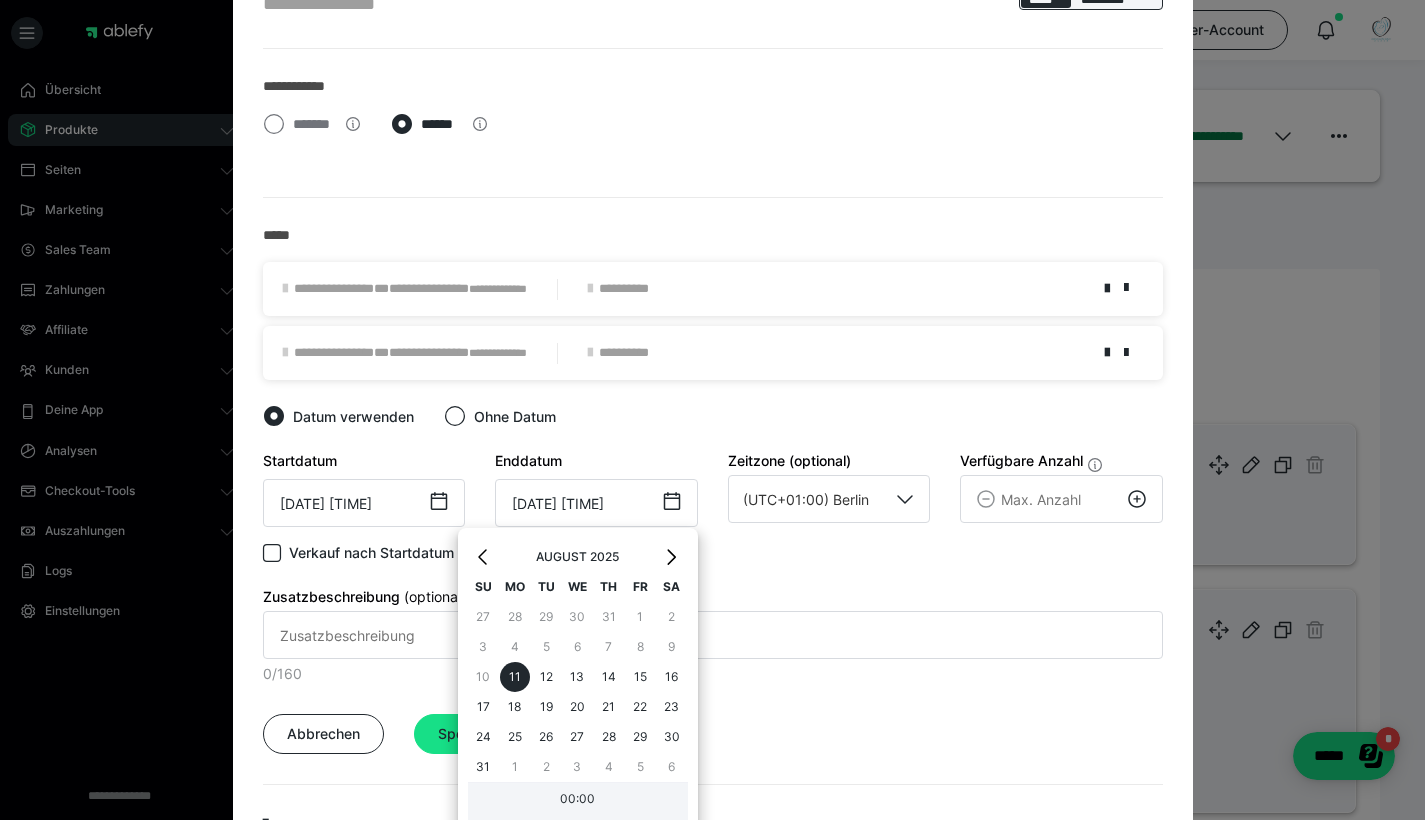 click on "00:00" at bounding box center (578, 802) 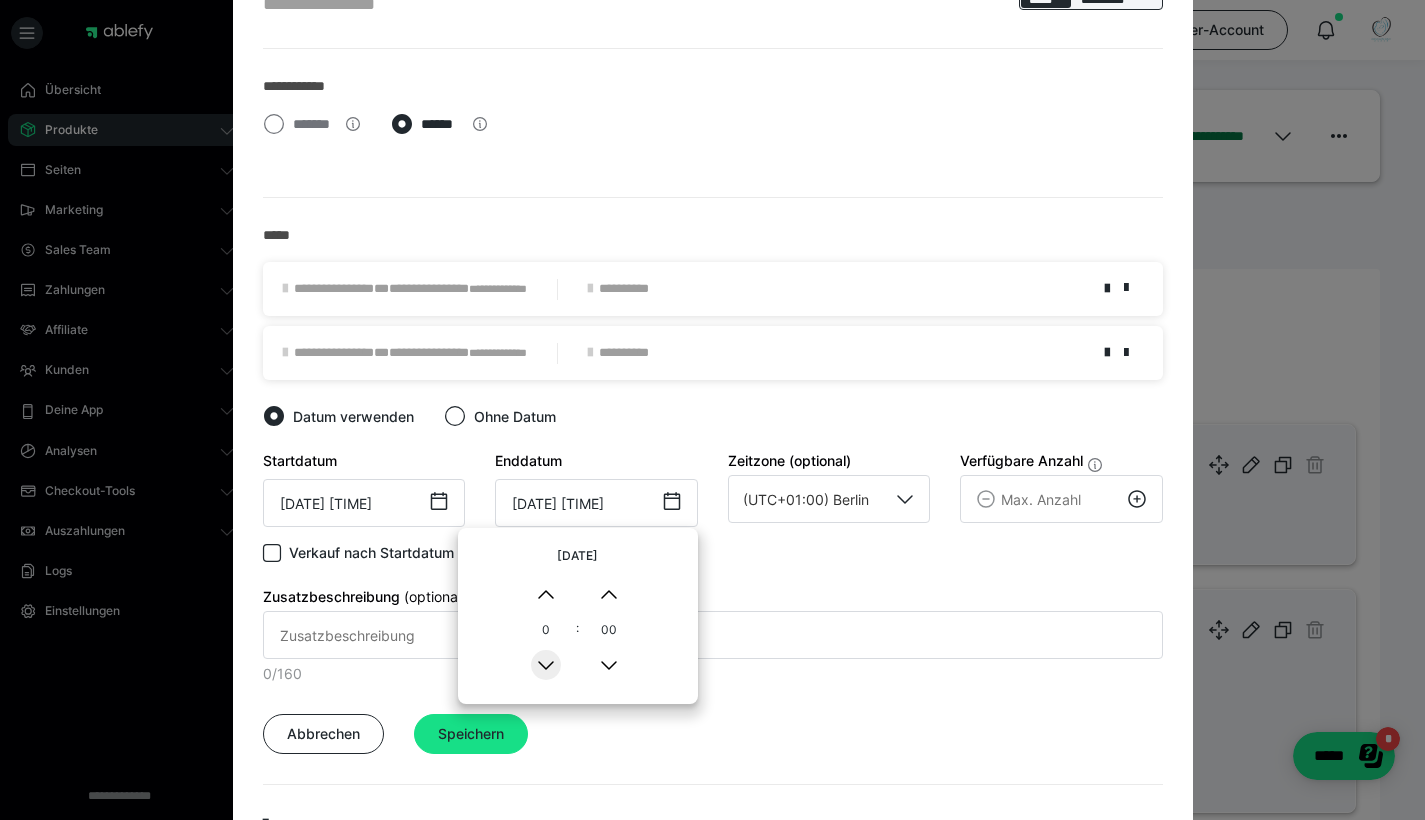 click on "▼" at bounding box center (546, 665) 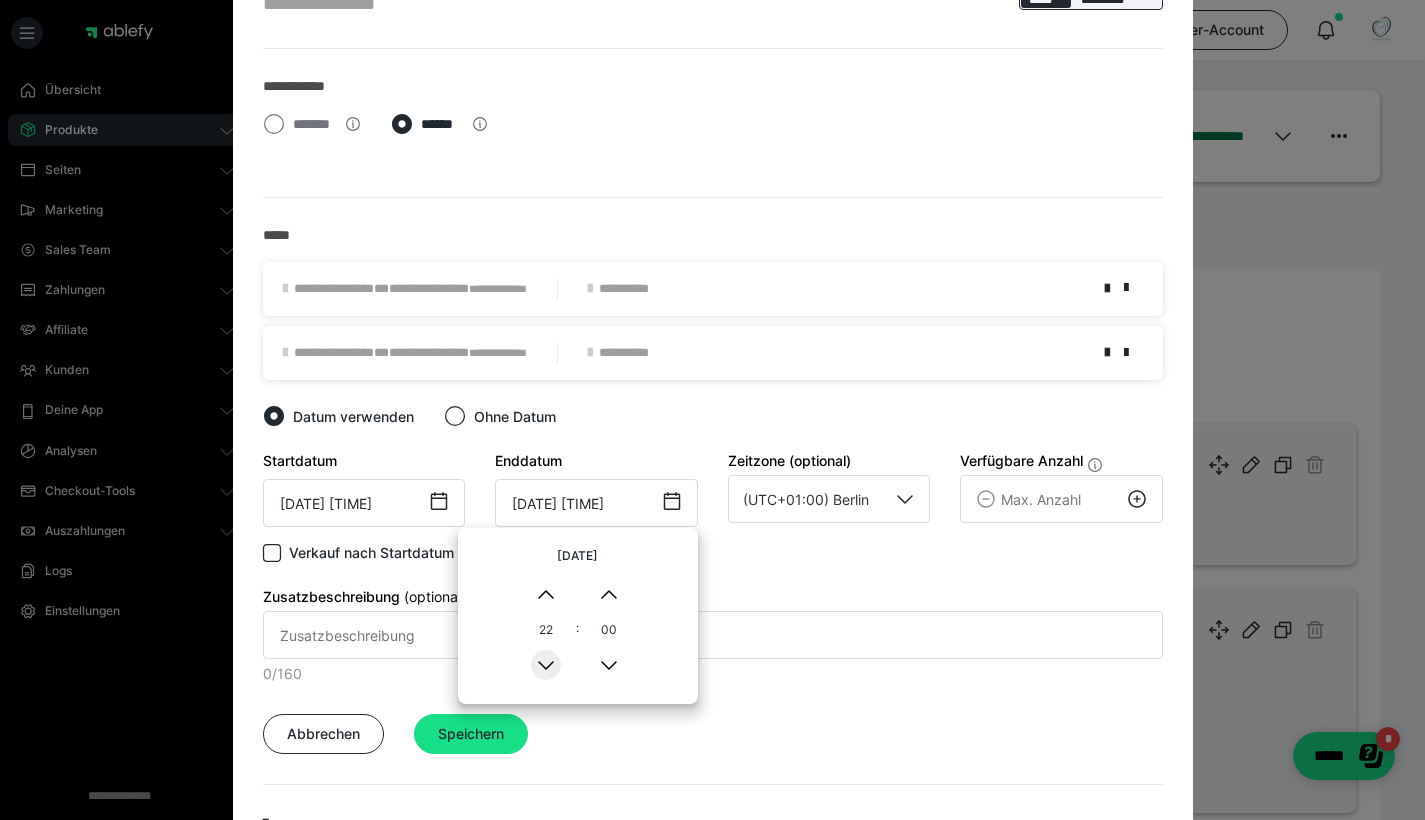 click on "▼" at bounding box center [546, 665] 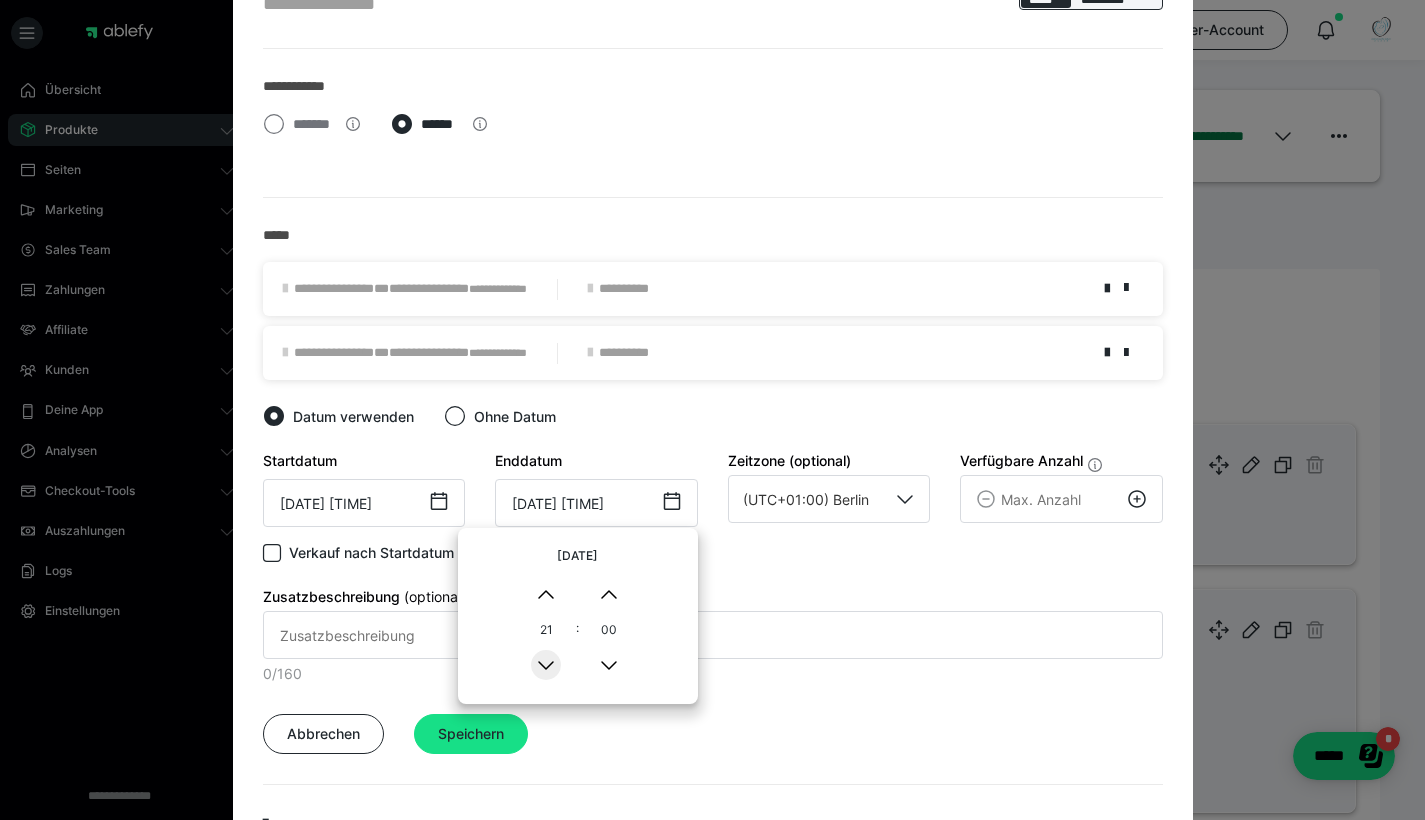 click on "▼" at bounding box center (546, 665) 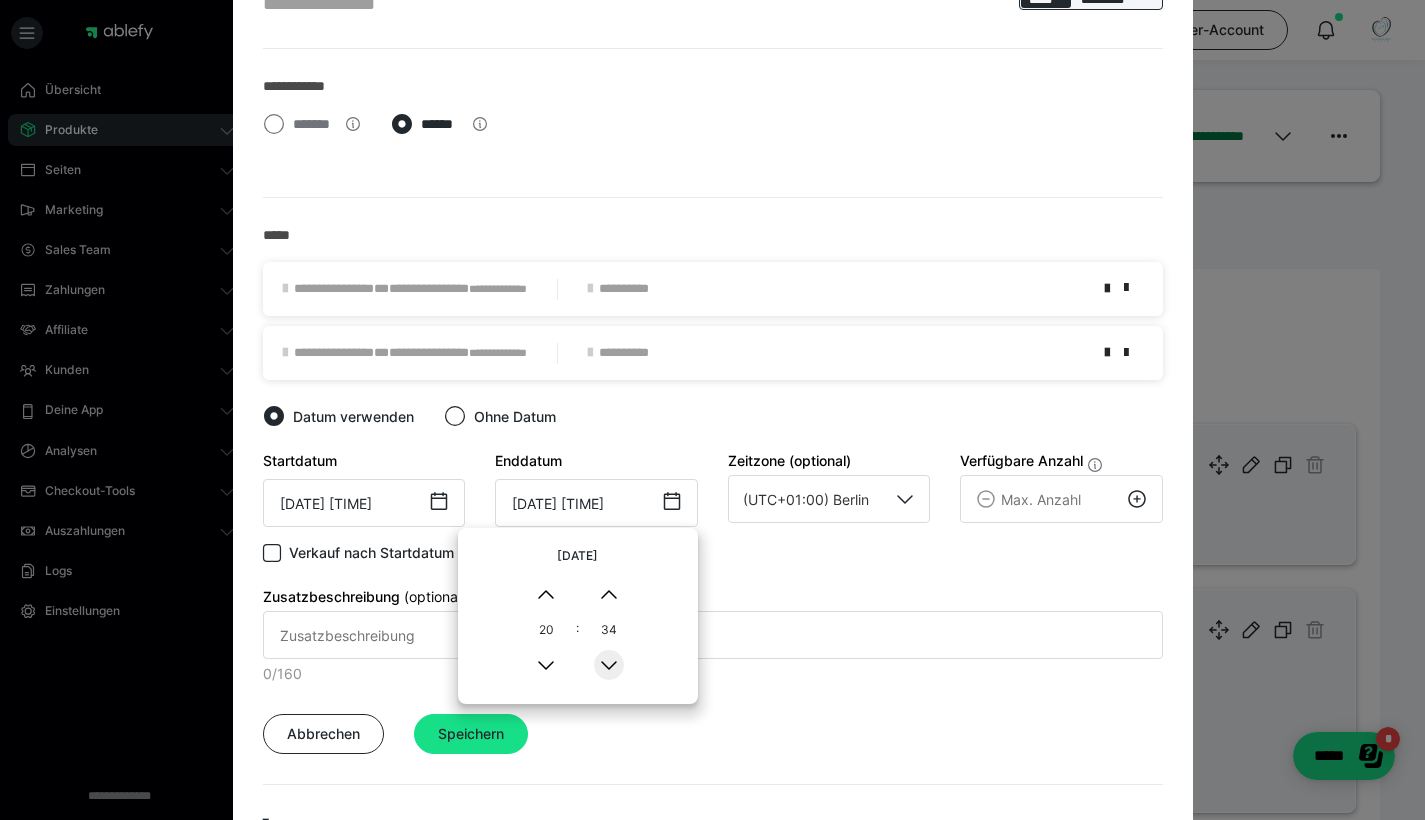 click on "▼" at bounding box center [609, 665] 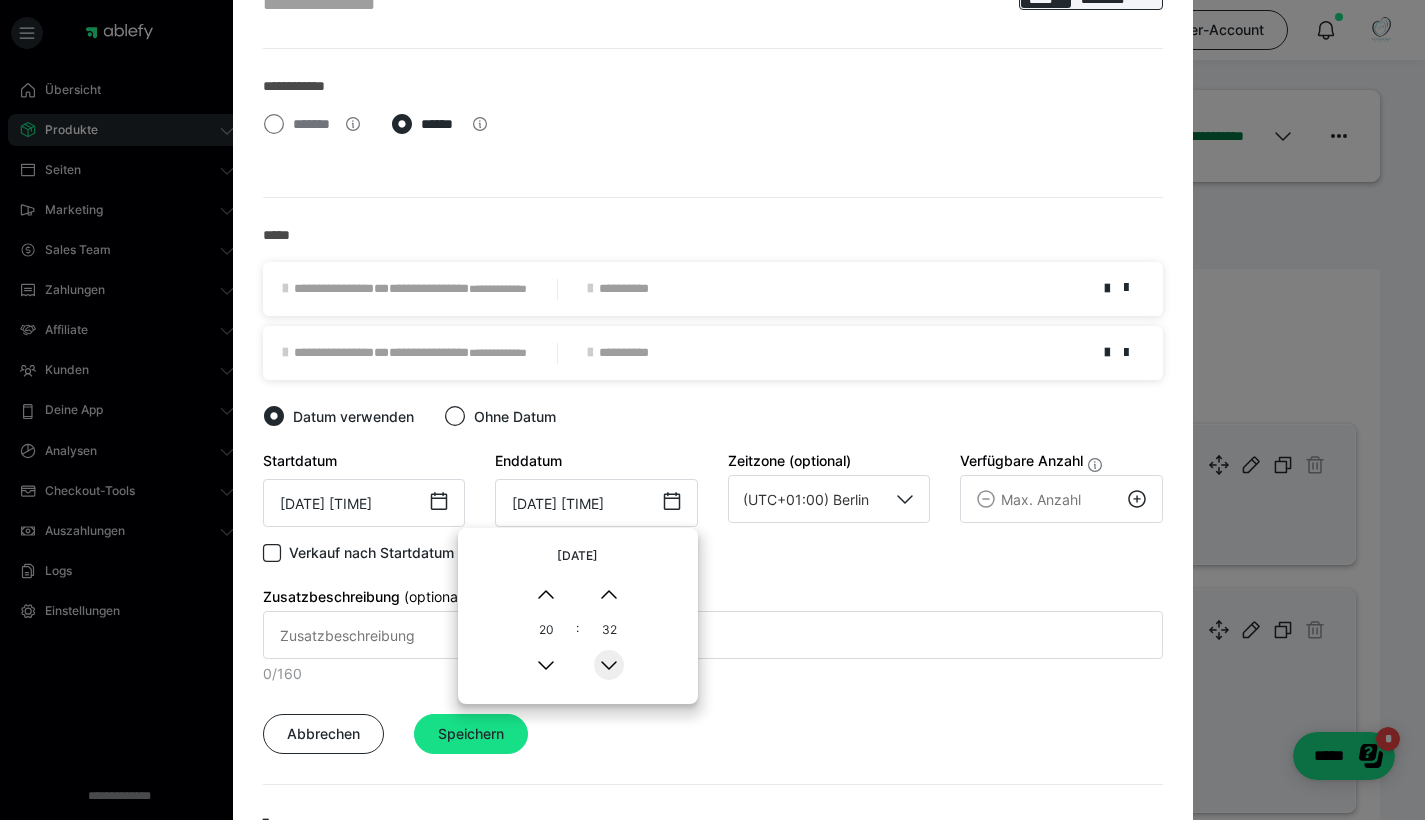 click on "▼" at bounding box center (609, 665) 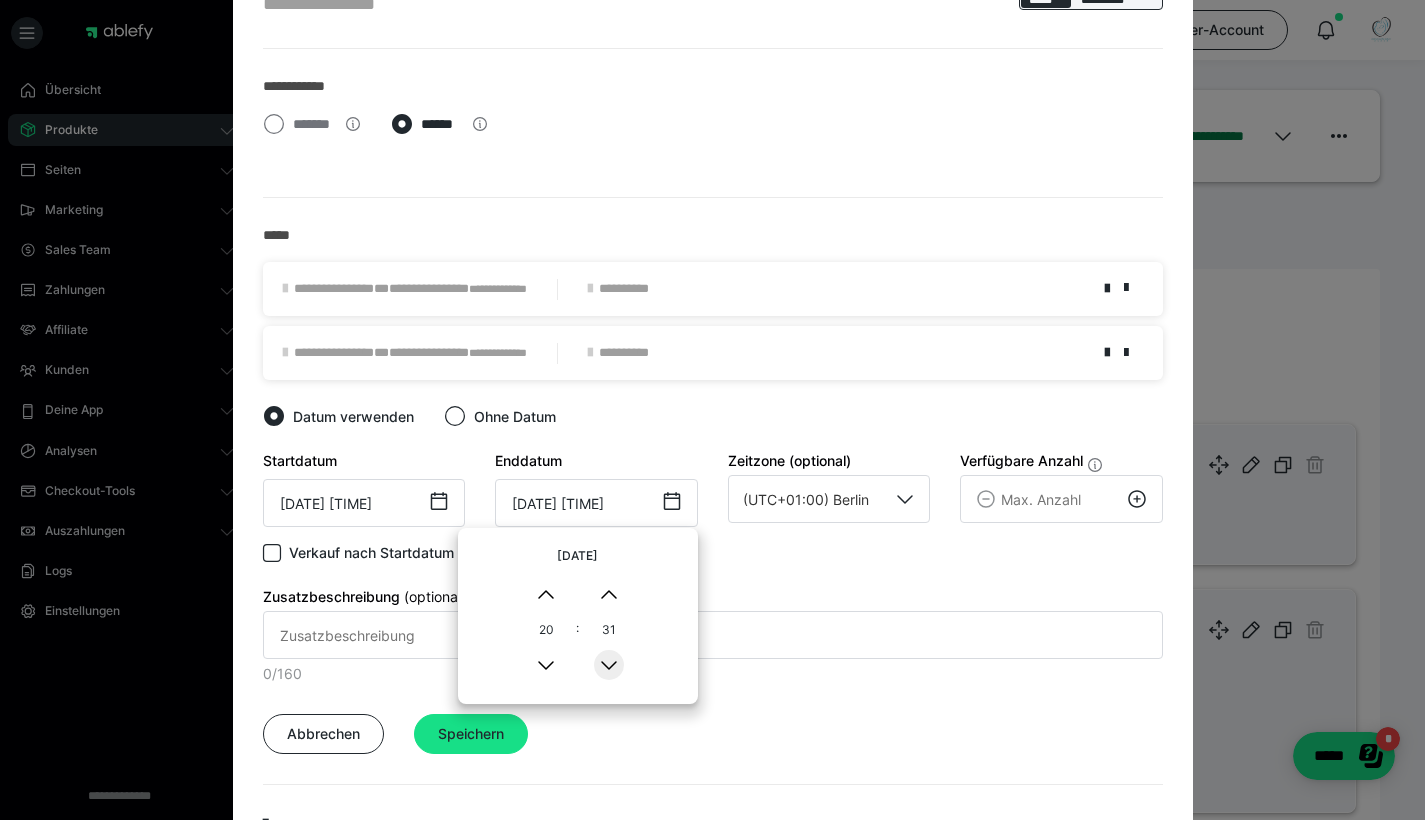 click on "▼" at bounding box center [609, 665] 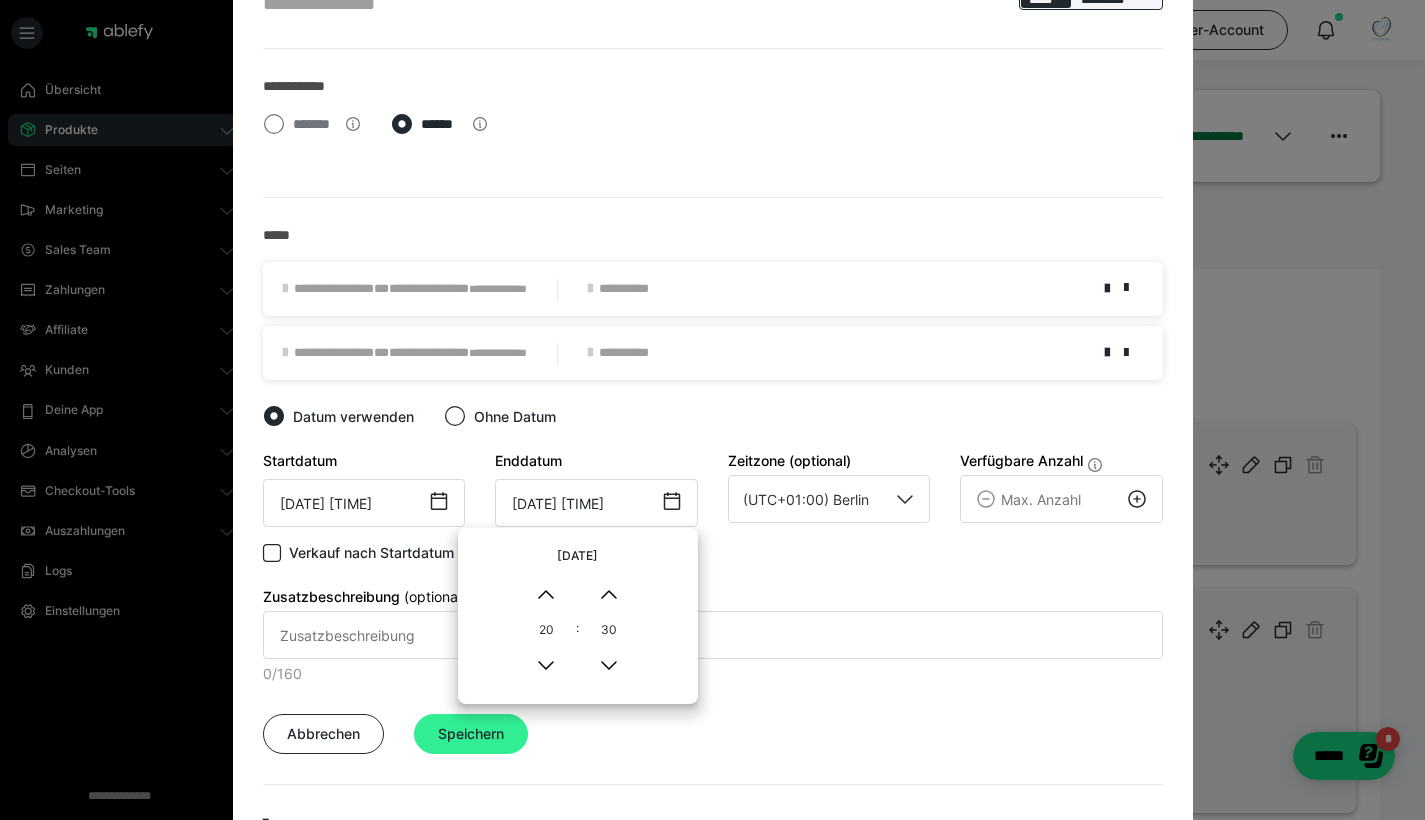 click on "Speichern" at bounding box center [471, 734] 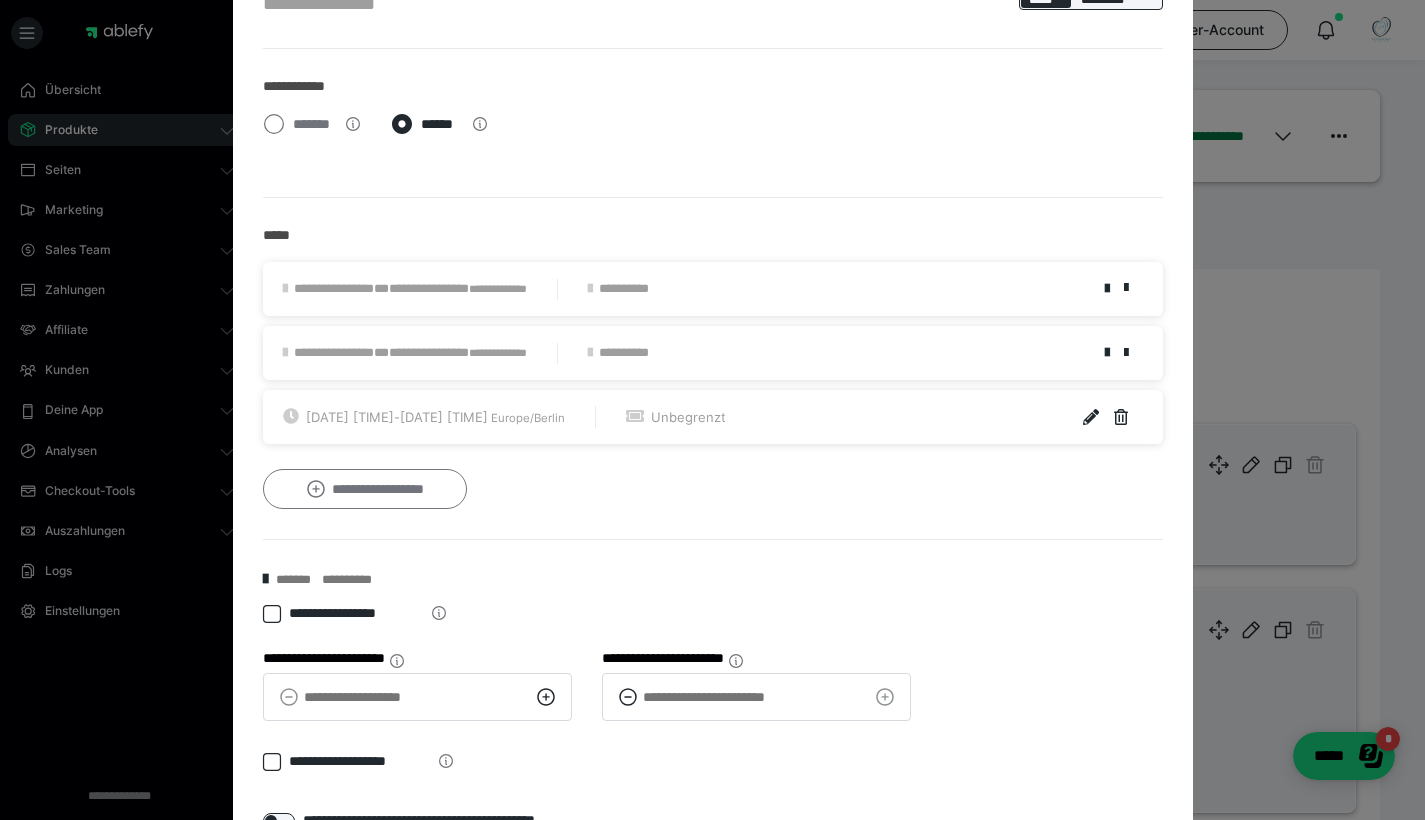 click on "**********" at bounding box center [365, 489] 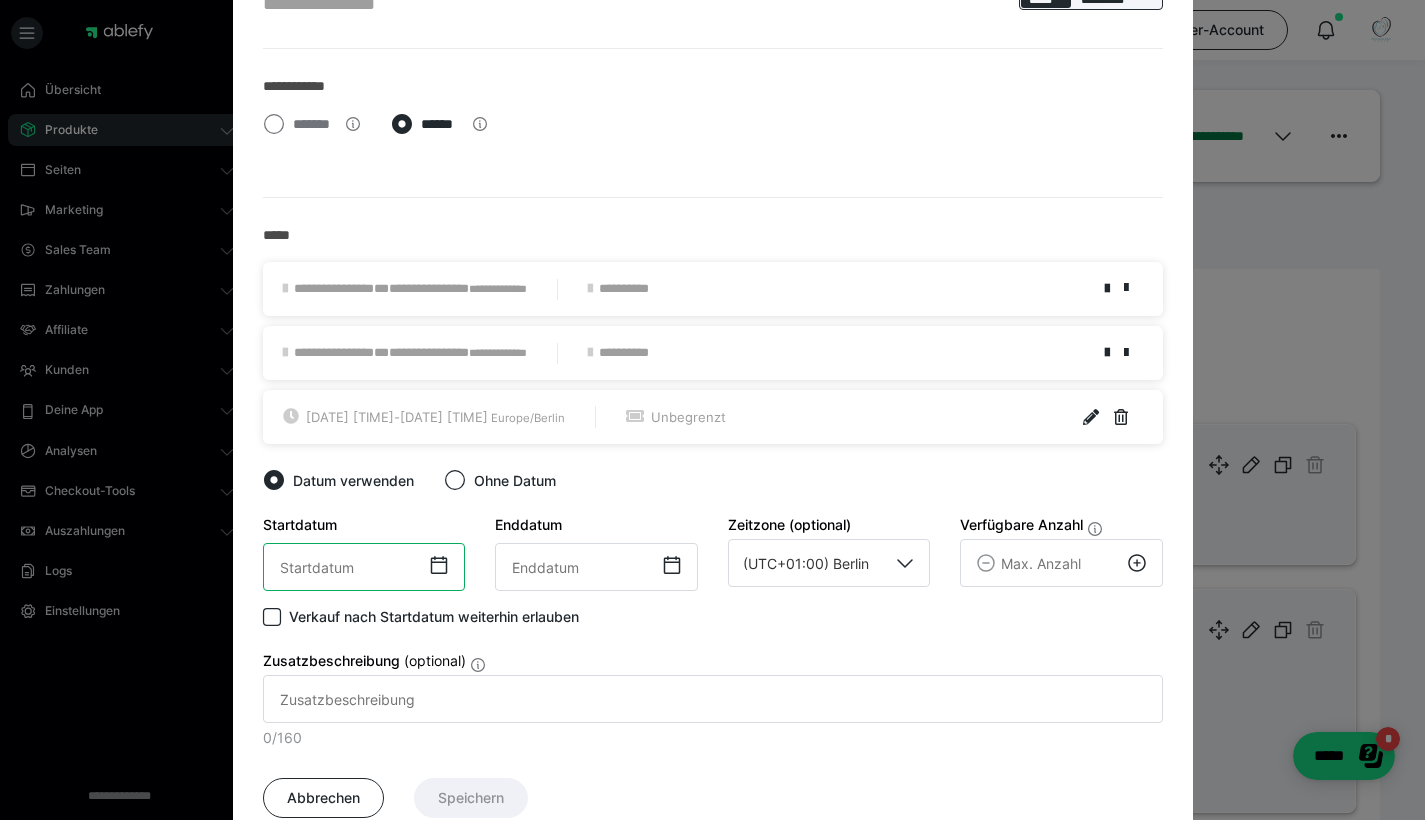 click on "‹ August 2025 › Su Mo Tu We Th Fr Sa 27 28 29 30 31 1 2 3 4 5 6 7 8 9 10 11 12 13 14 15 16 17 18 19 20 21 22 23 24 25 26 27 28 29 30 31 1 2 3 4 5 6 00:00" at bounding box center [364, 567] 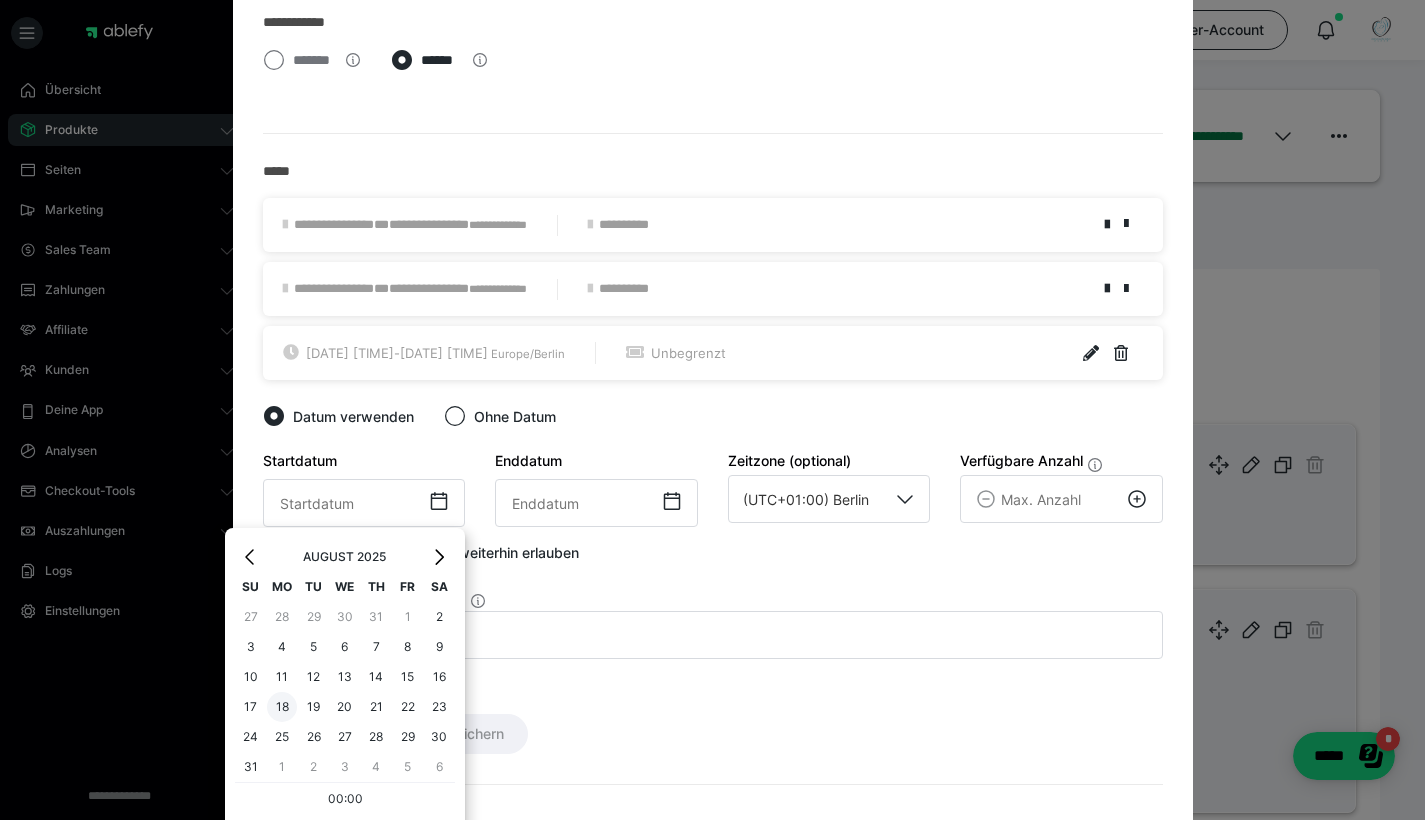 click on "18" at bounding box center (282, 707) 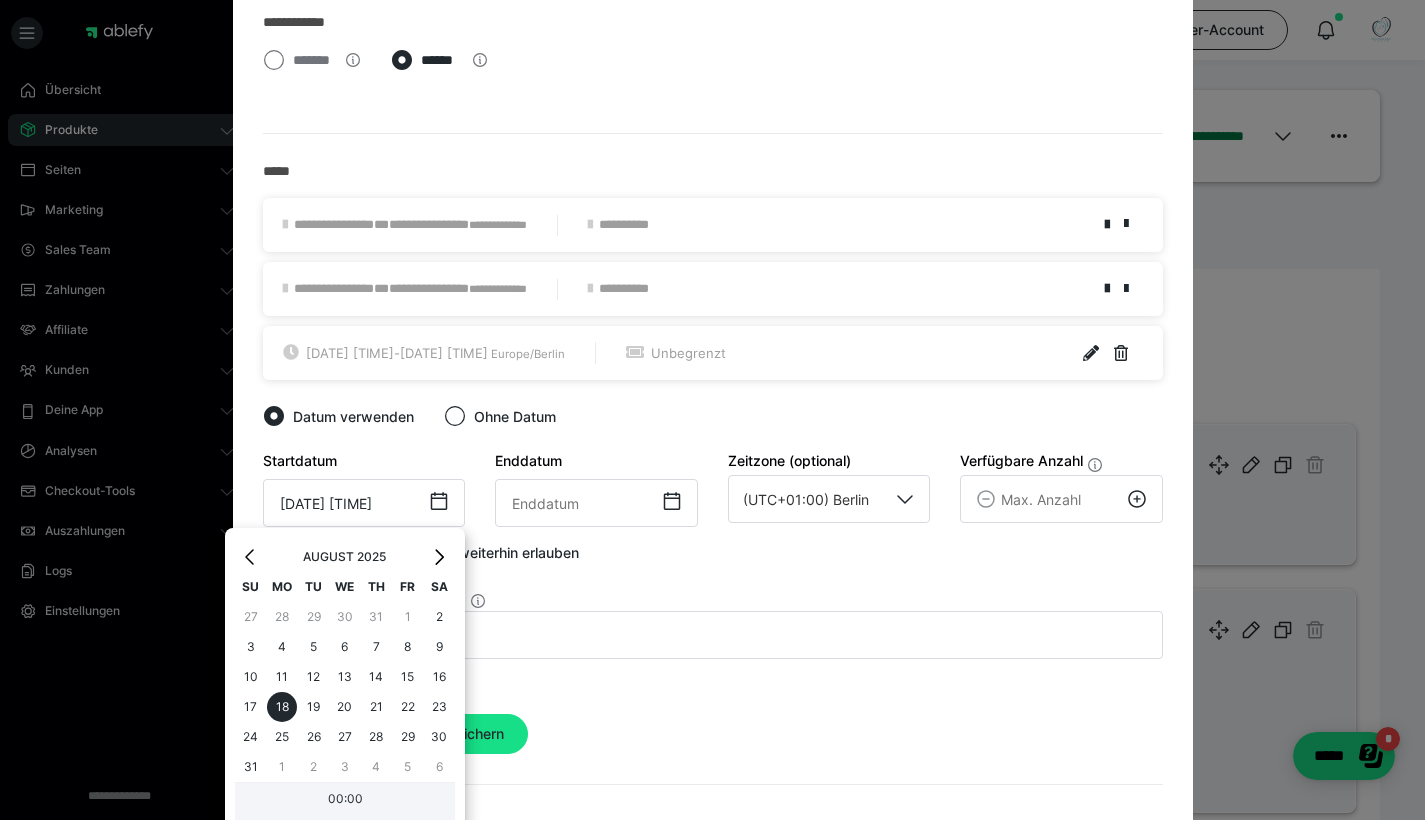 click on "00:00" at bounding box center (345, 802) 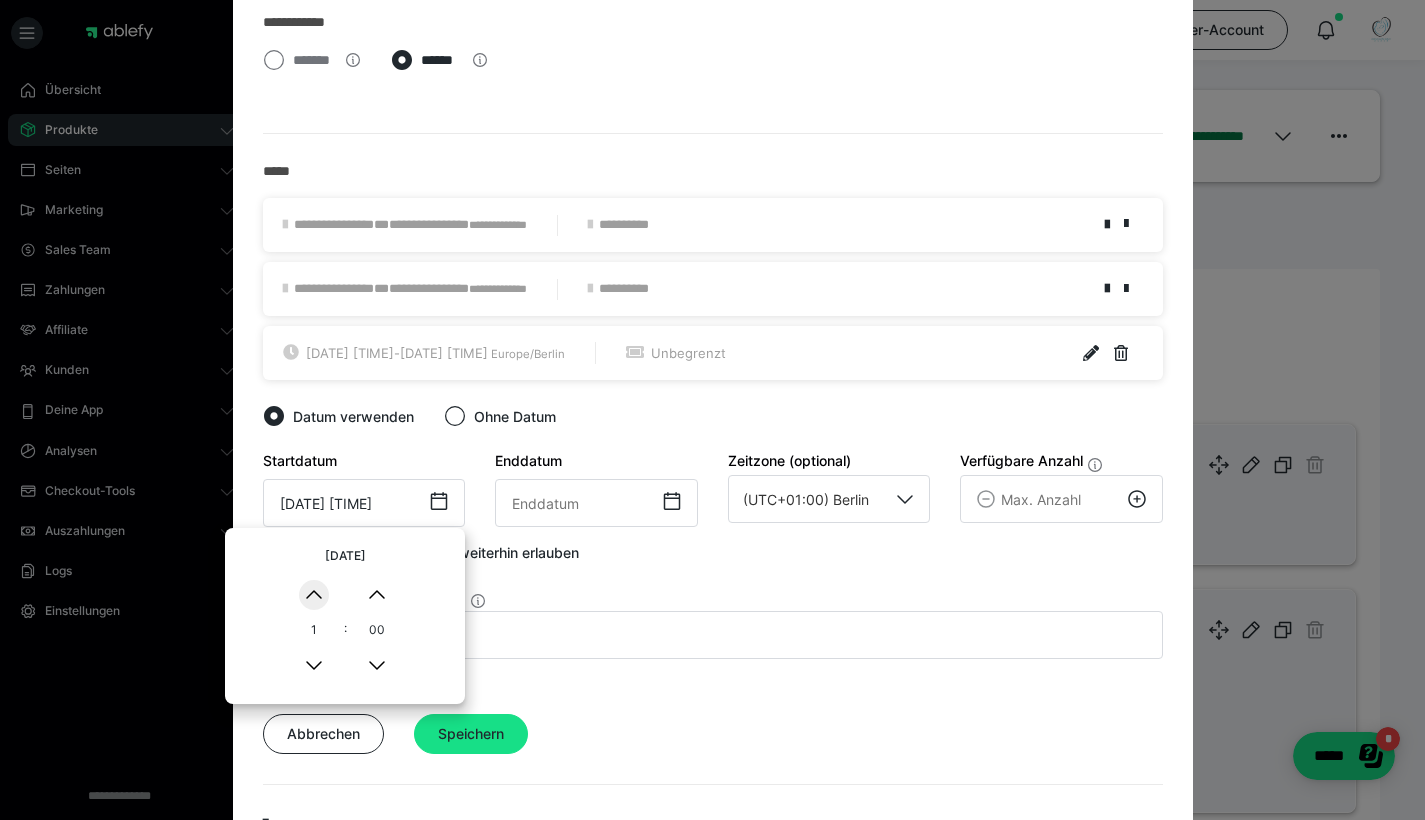 click on "▲" at bounding box center (314, 595) 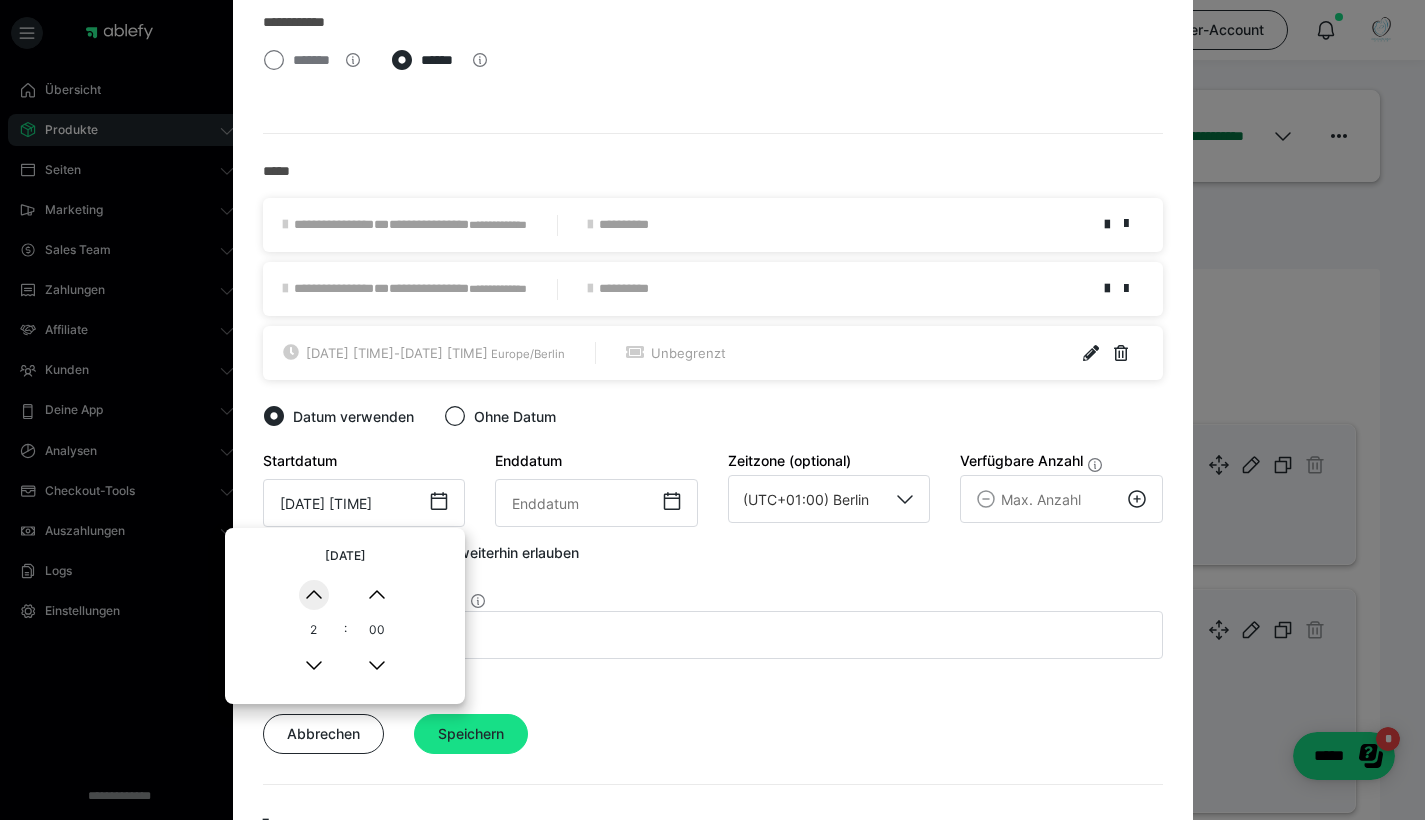 click on "▲" at bounding box center [314, 595] 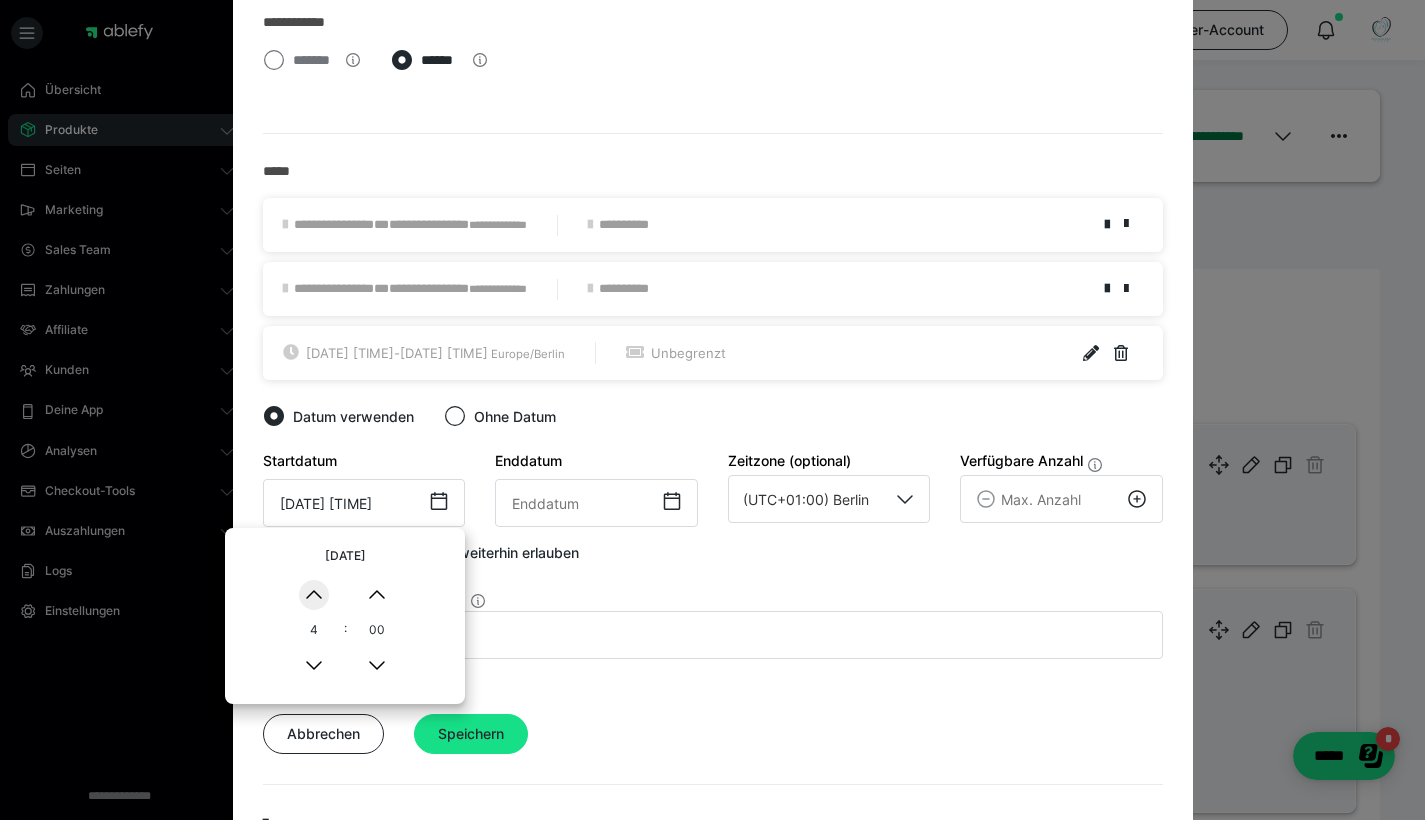 click on "▲" at bounding box center (314, 595) 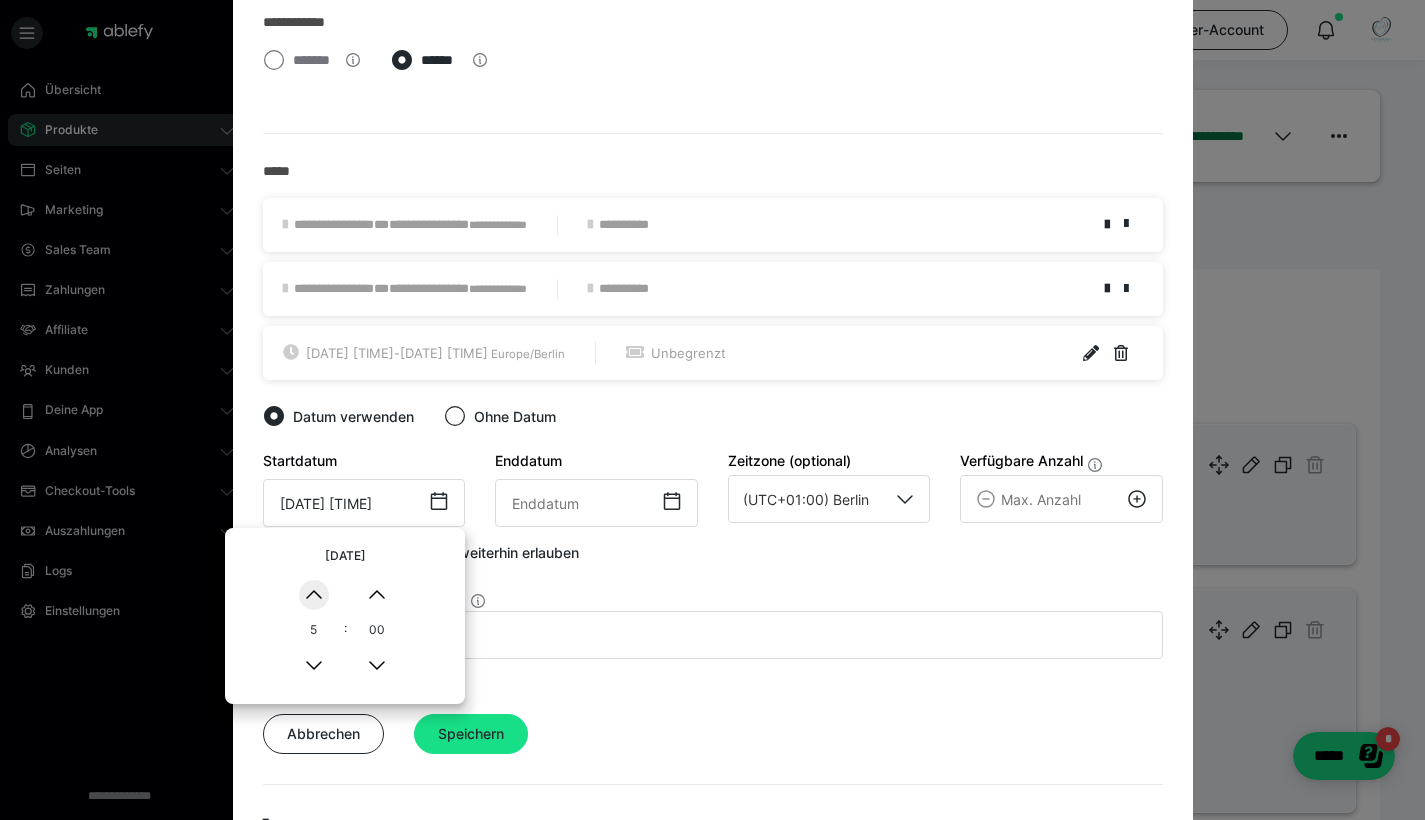 click on "▲" at bounding box center [314, 595] 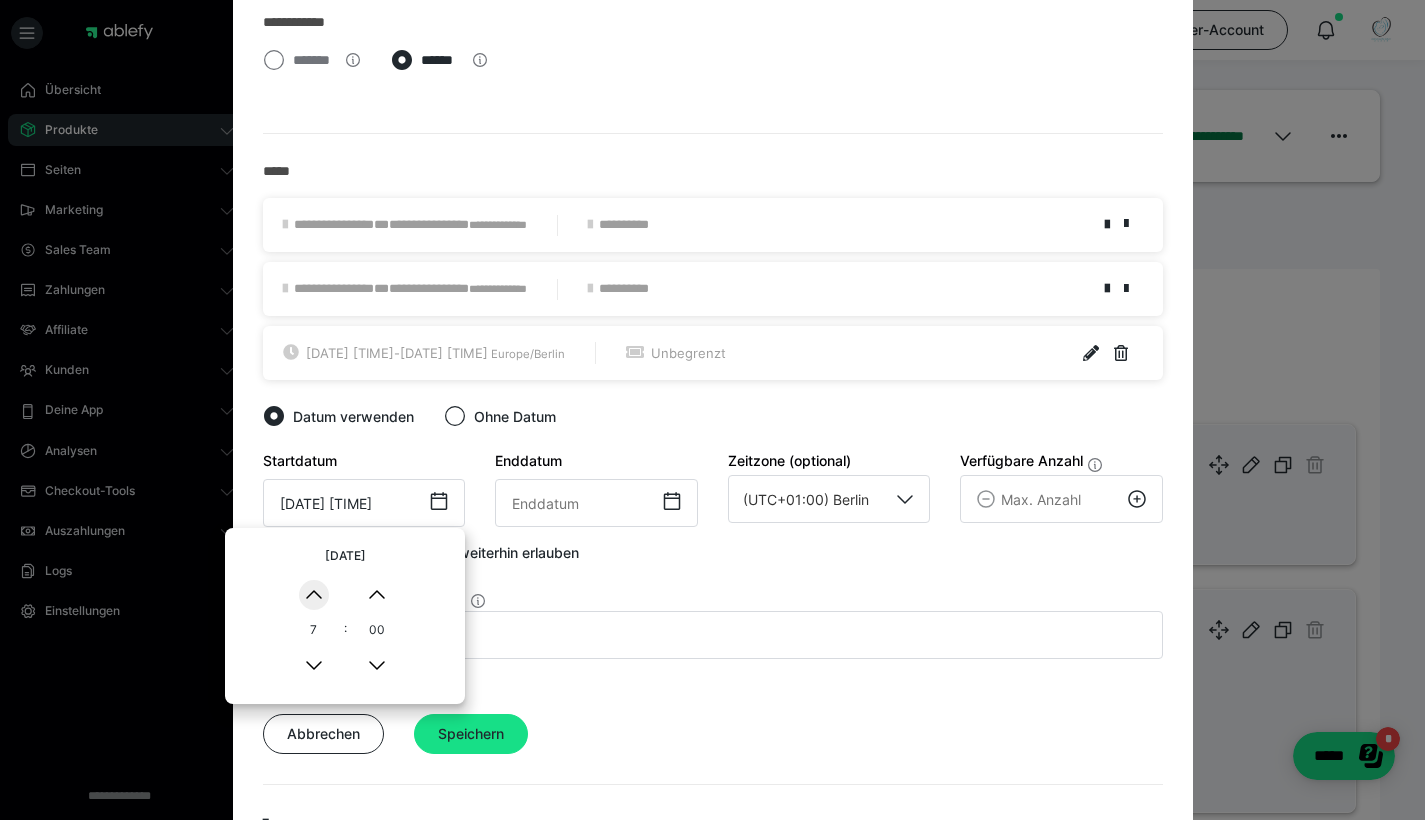 click on "▲" at bounding box center [314, 595] 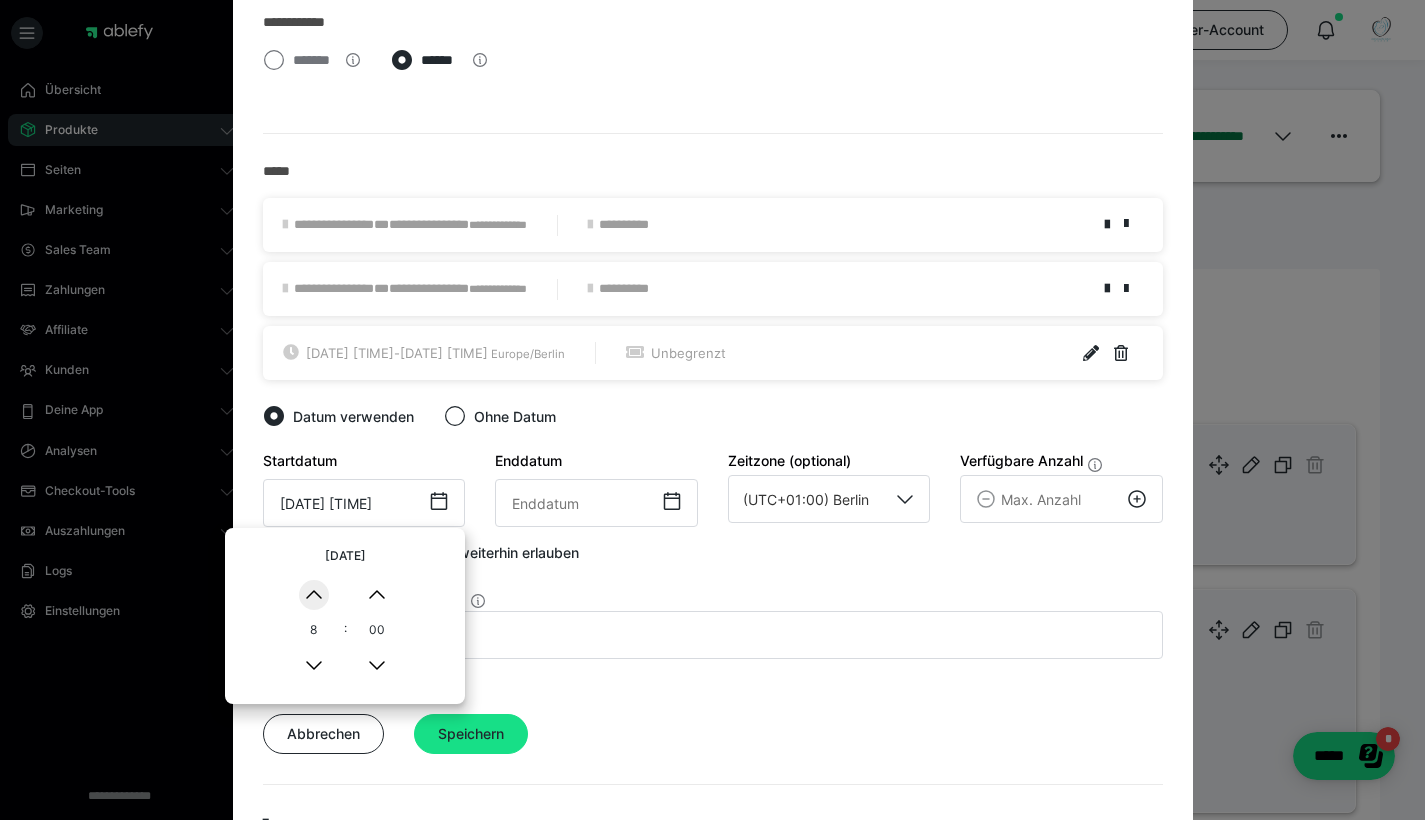 click on "▲" at bounding box center (314, 595) 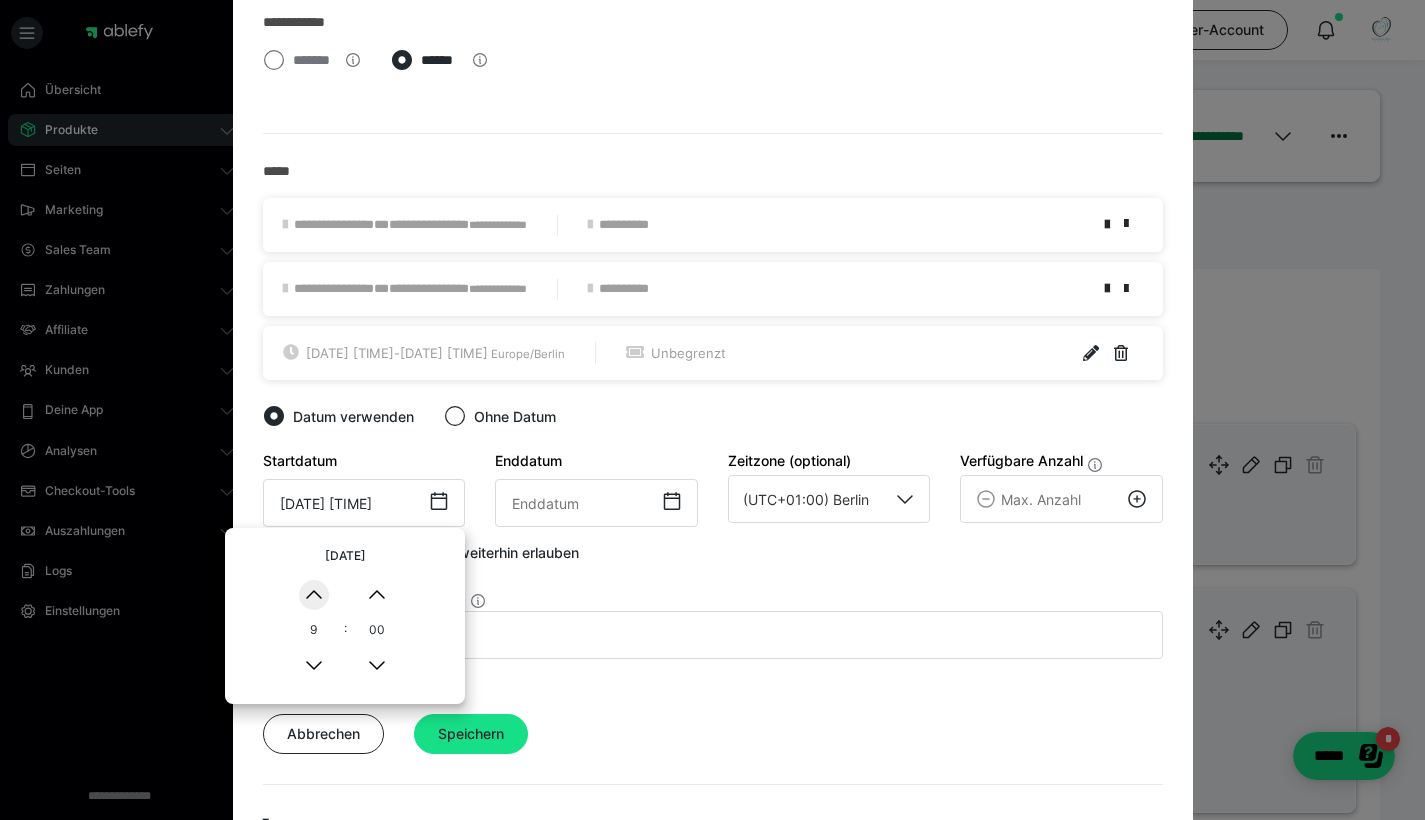 click on "▲" at bounding box center (314, 595) 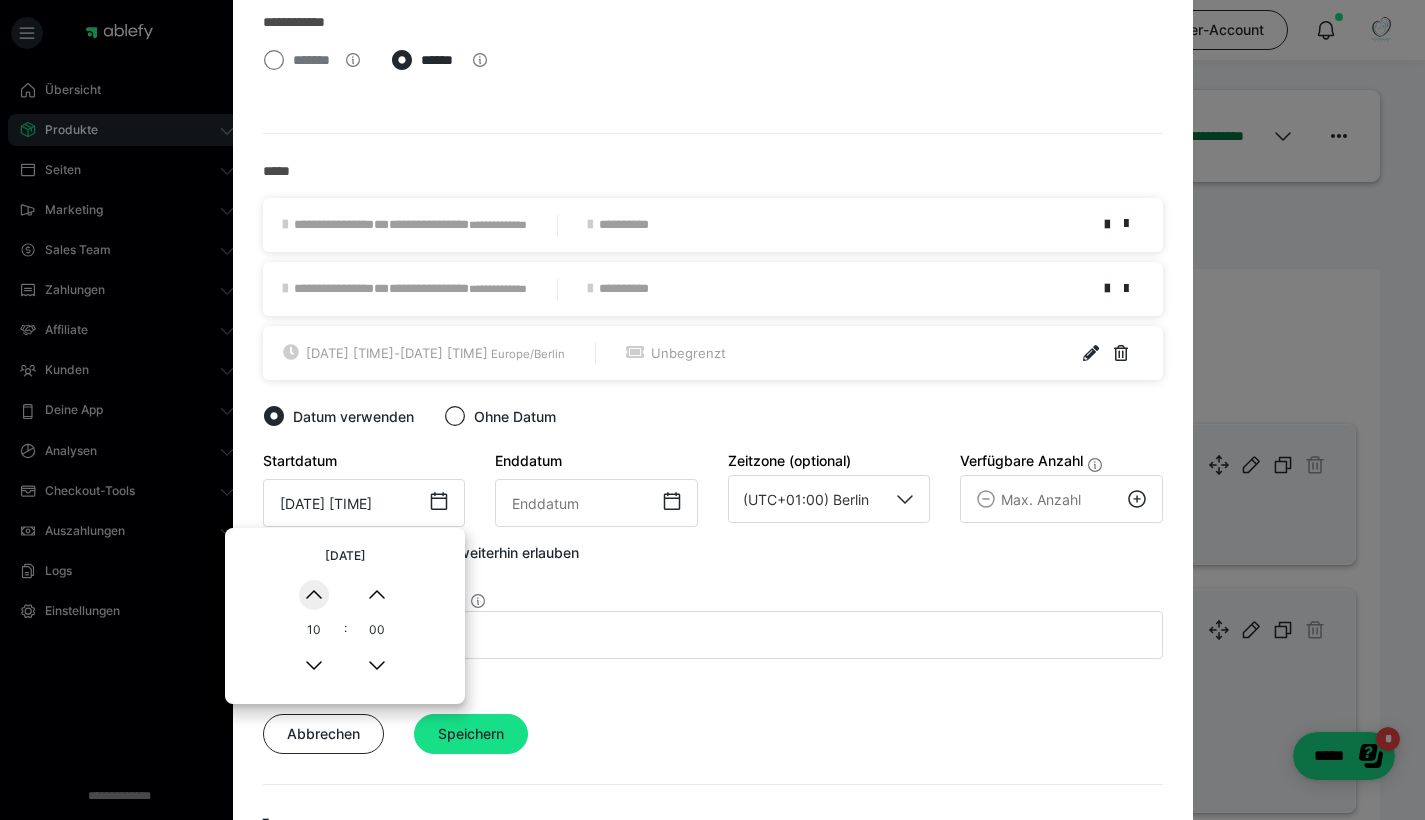 click on "▲" at bounding box center (314, 595) 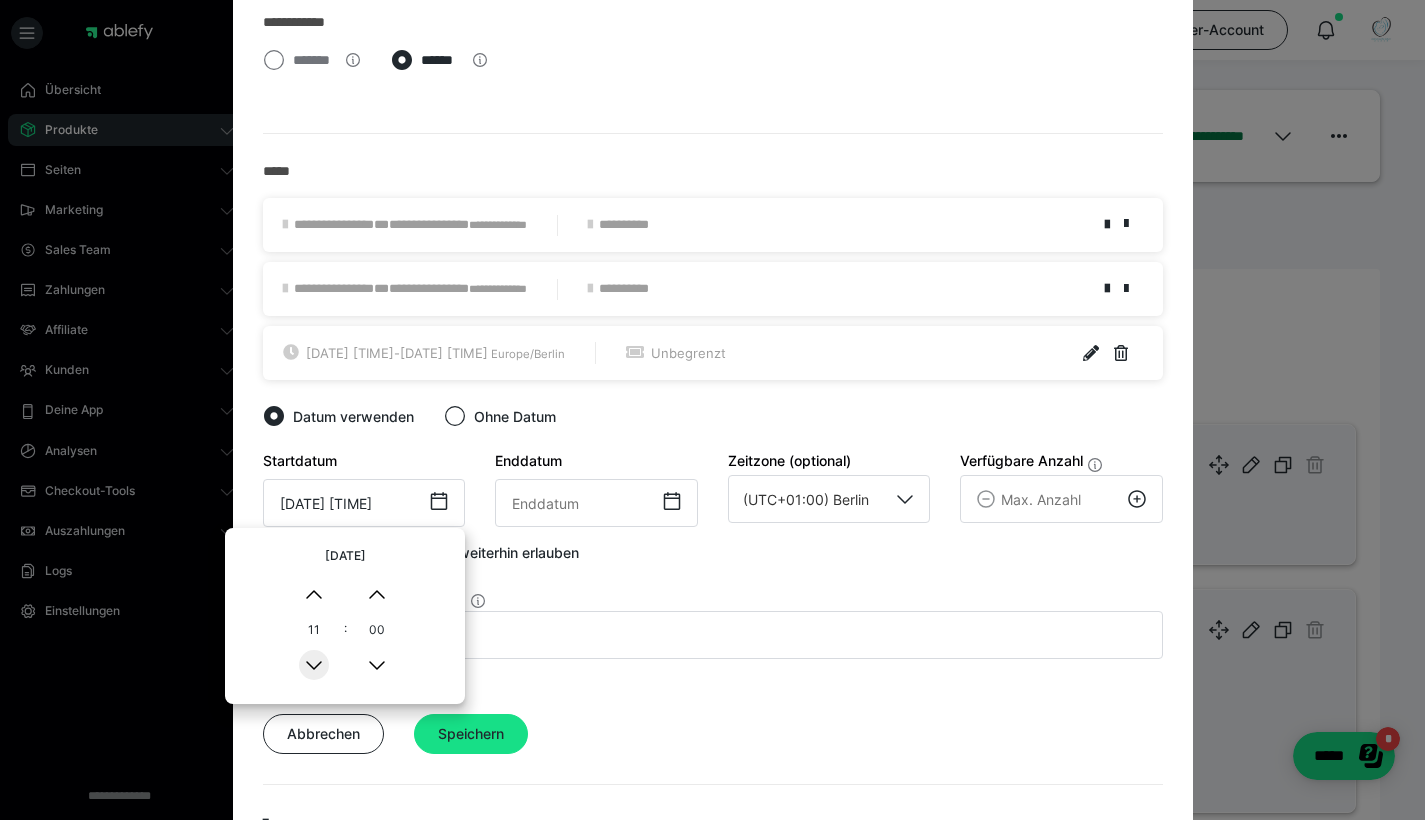 click on "▼" at bounding box center (314, 665) 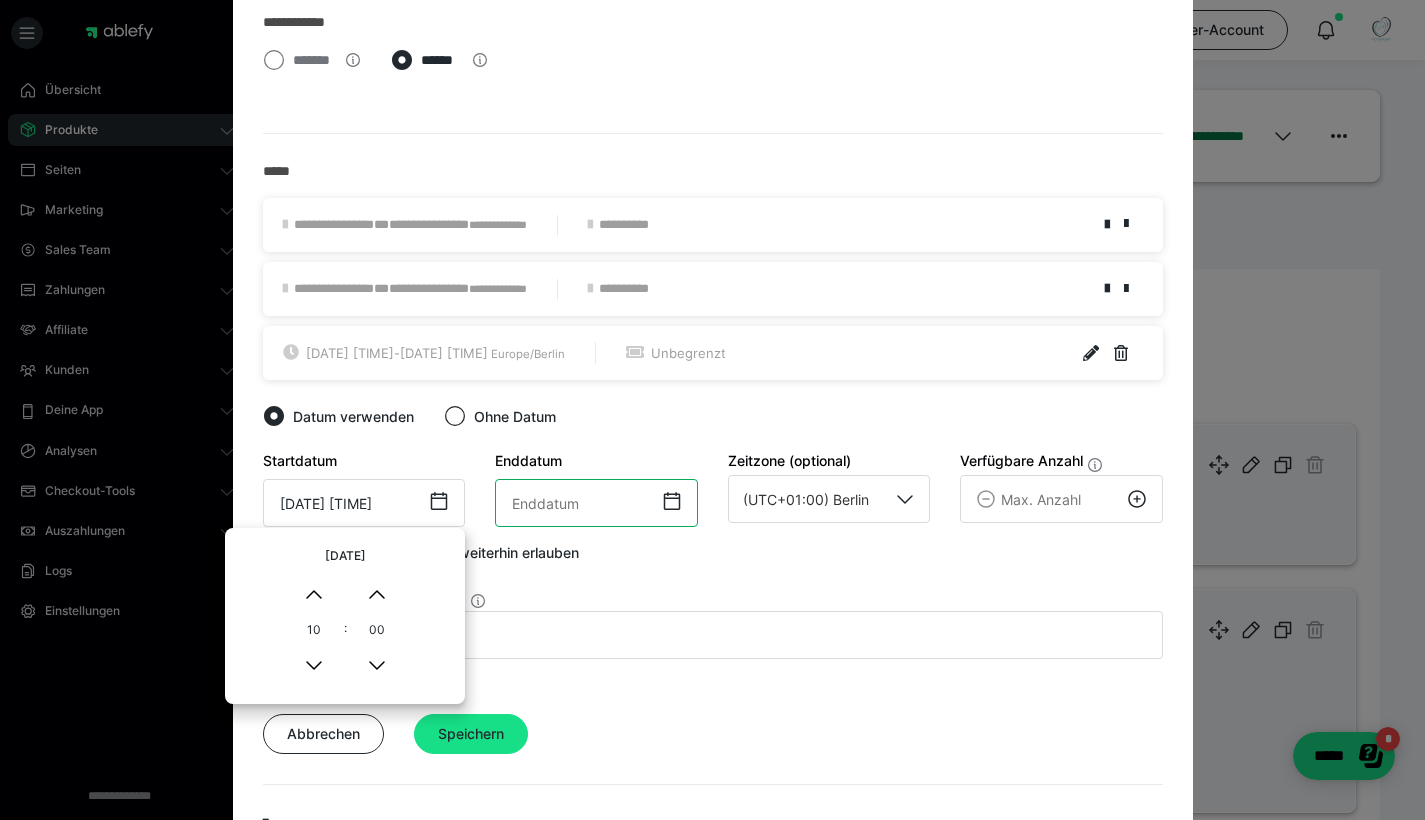 click at bounding box center (596, 503) 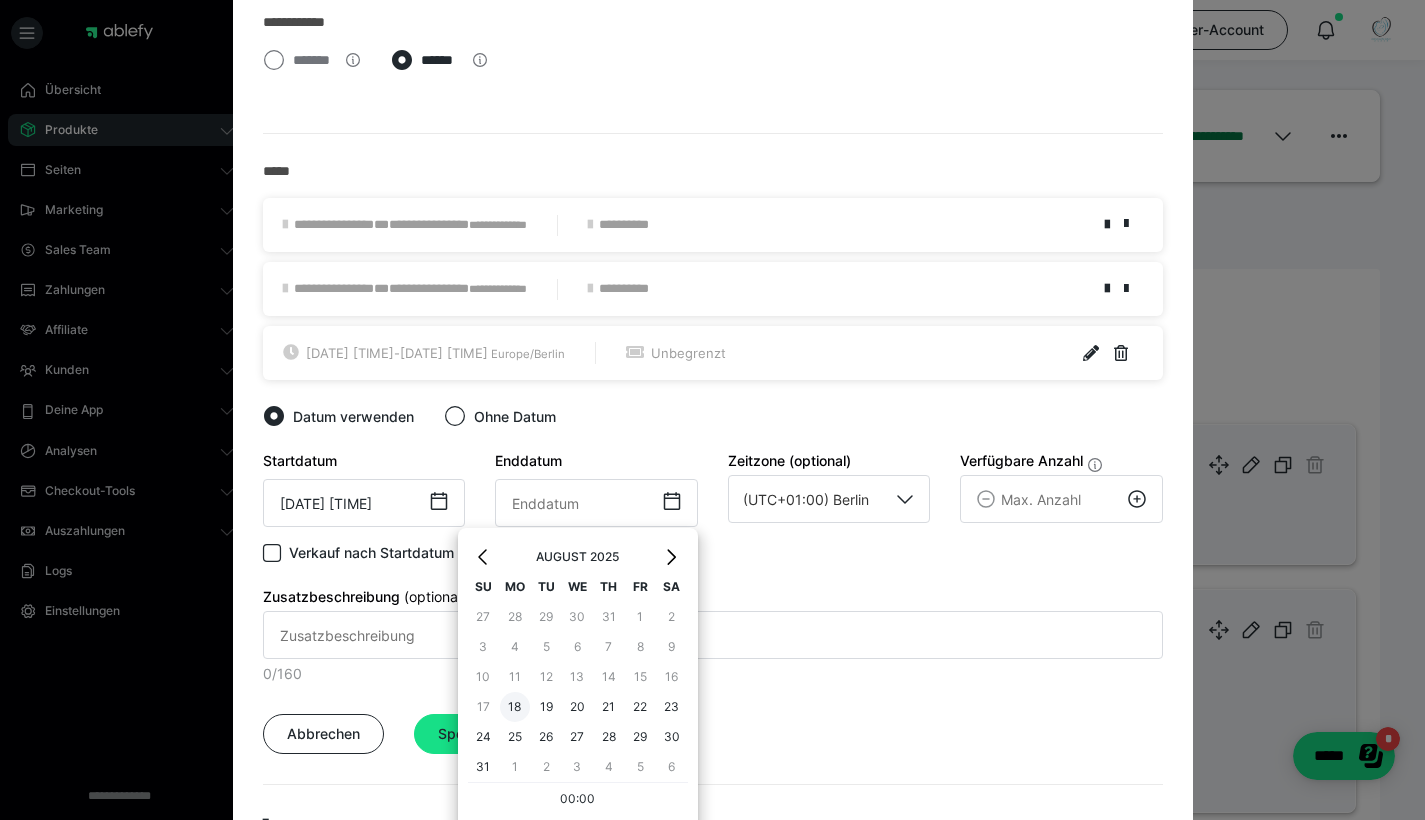 click on "18" at bounding box center [515, 707] 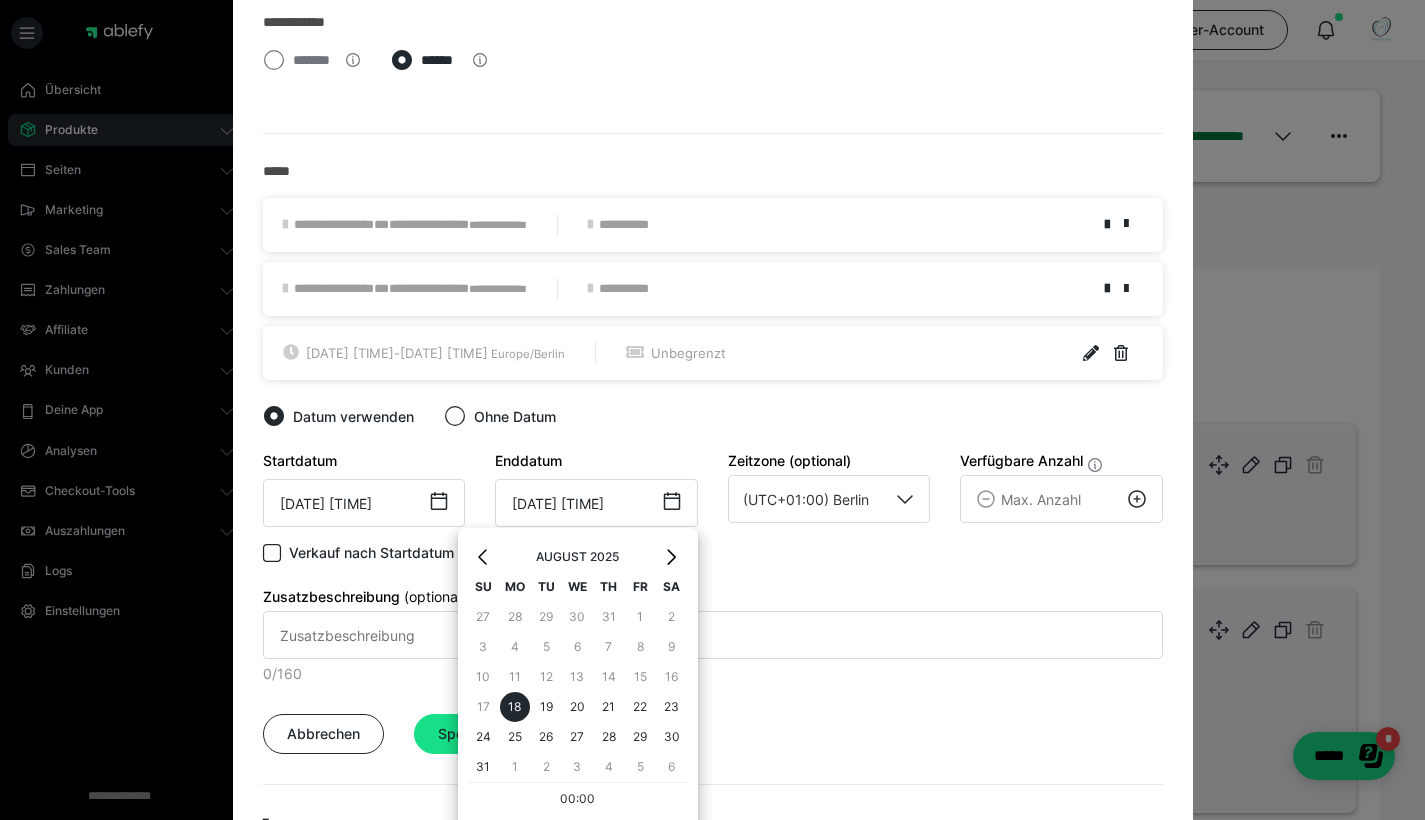 click on "00:00" at bounding box center [578, 802] 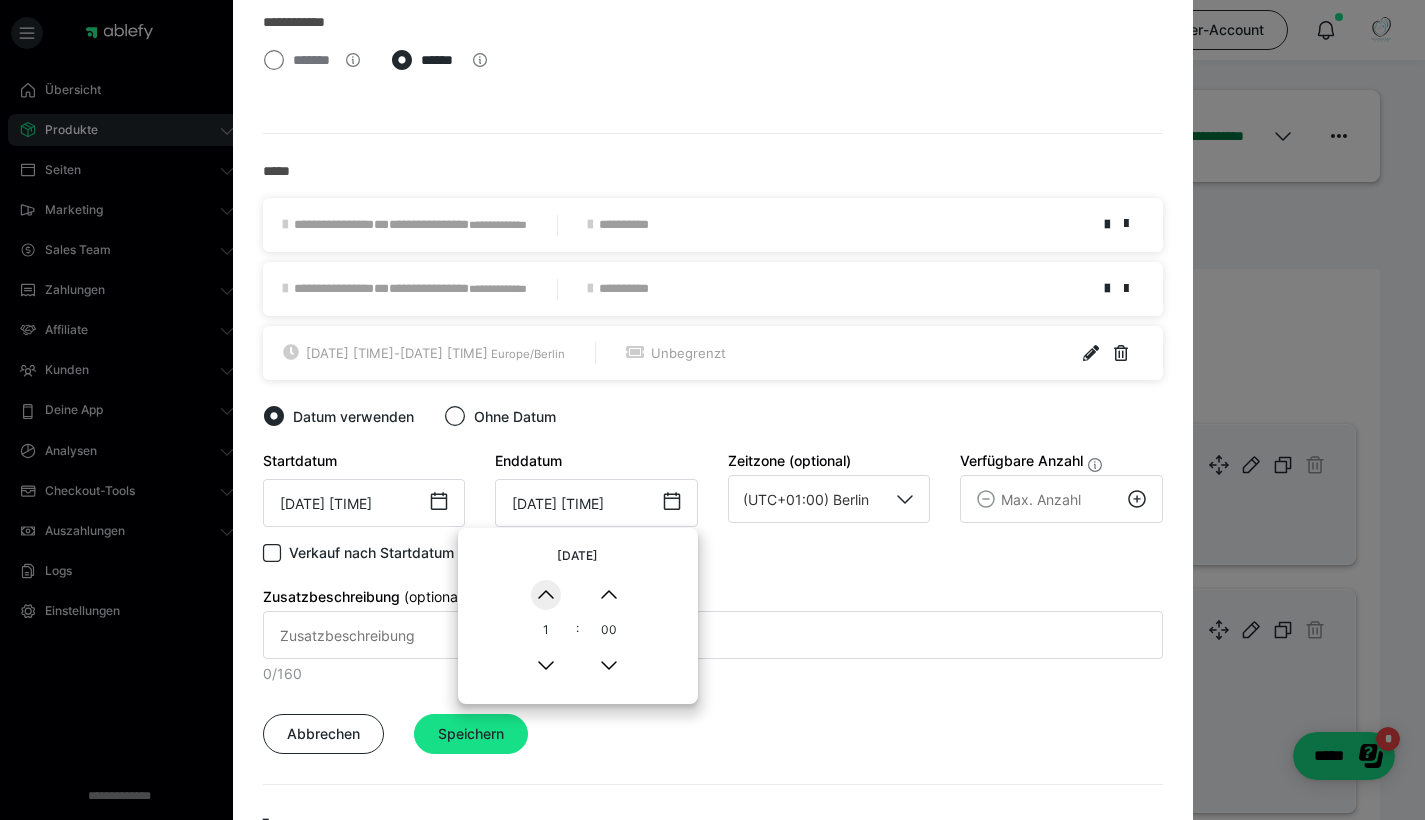 click on "▲" at bounding box center (546, 595) 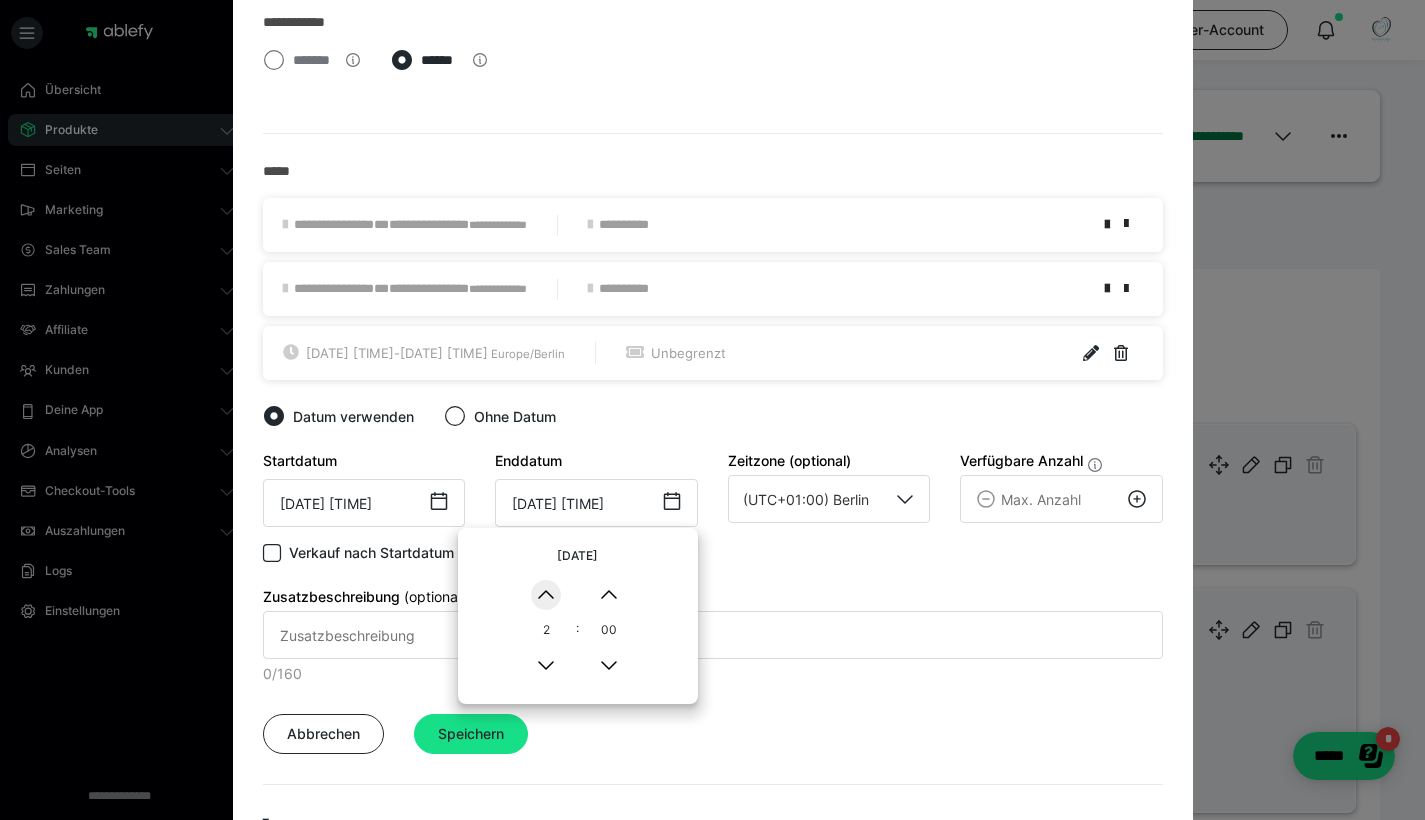click on "▲" at bounding box center [546, 595] 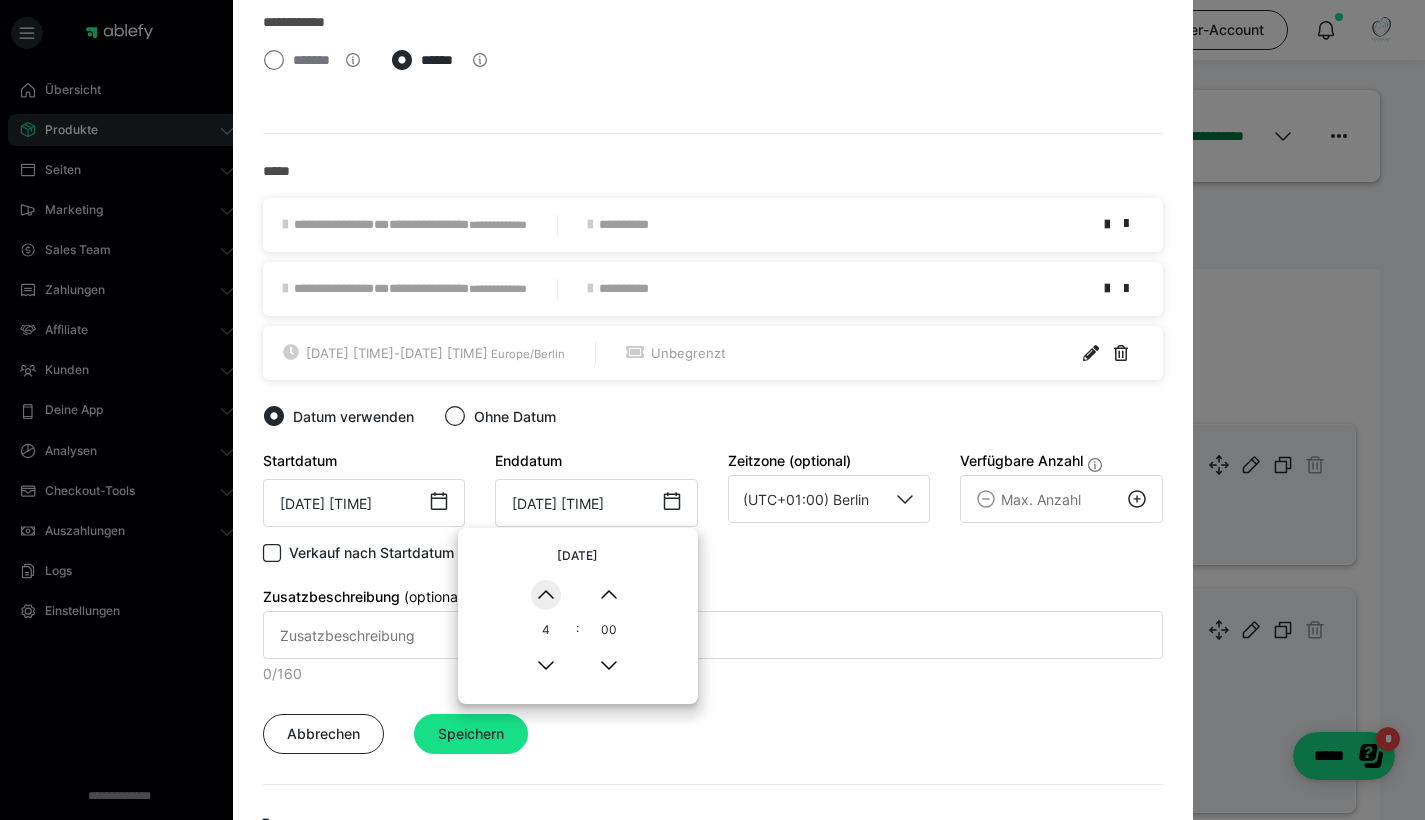 click on "▲" at bounding box center [546, 595] 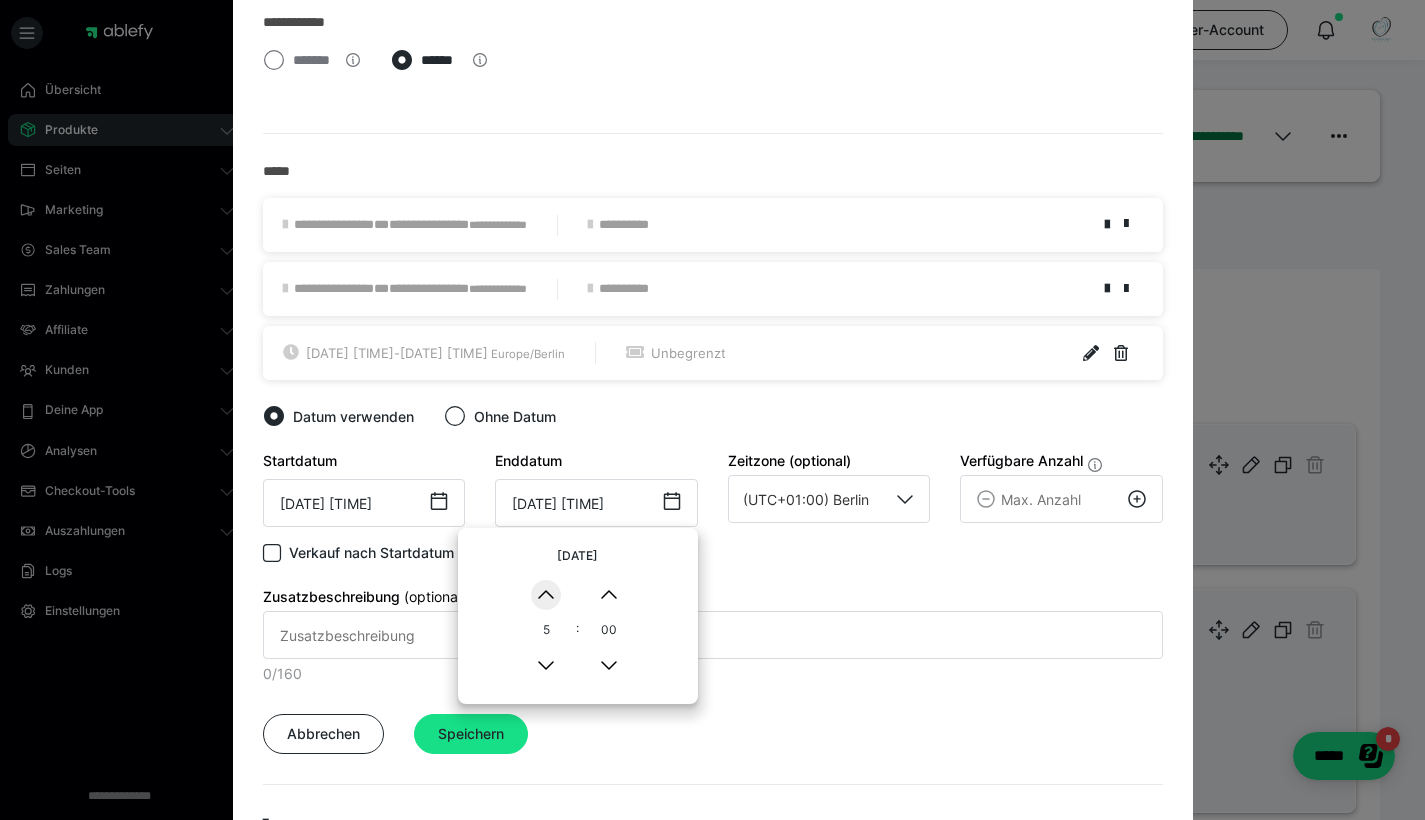 click on "▲" at bounding box center [546, 595] 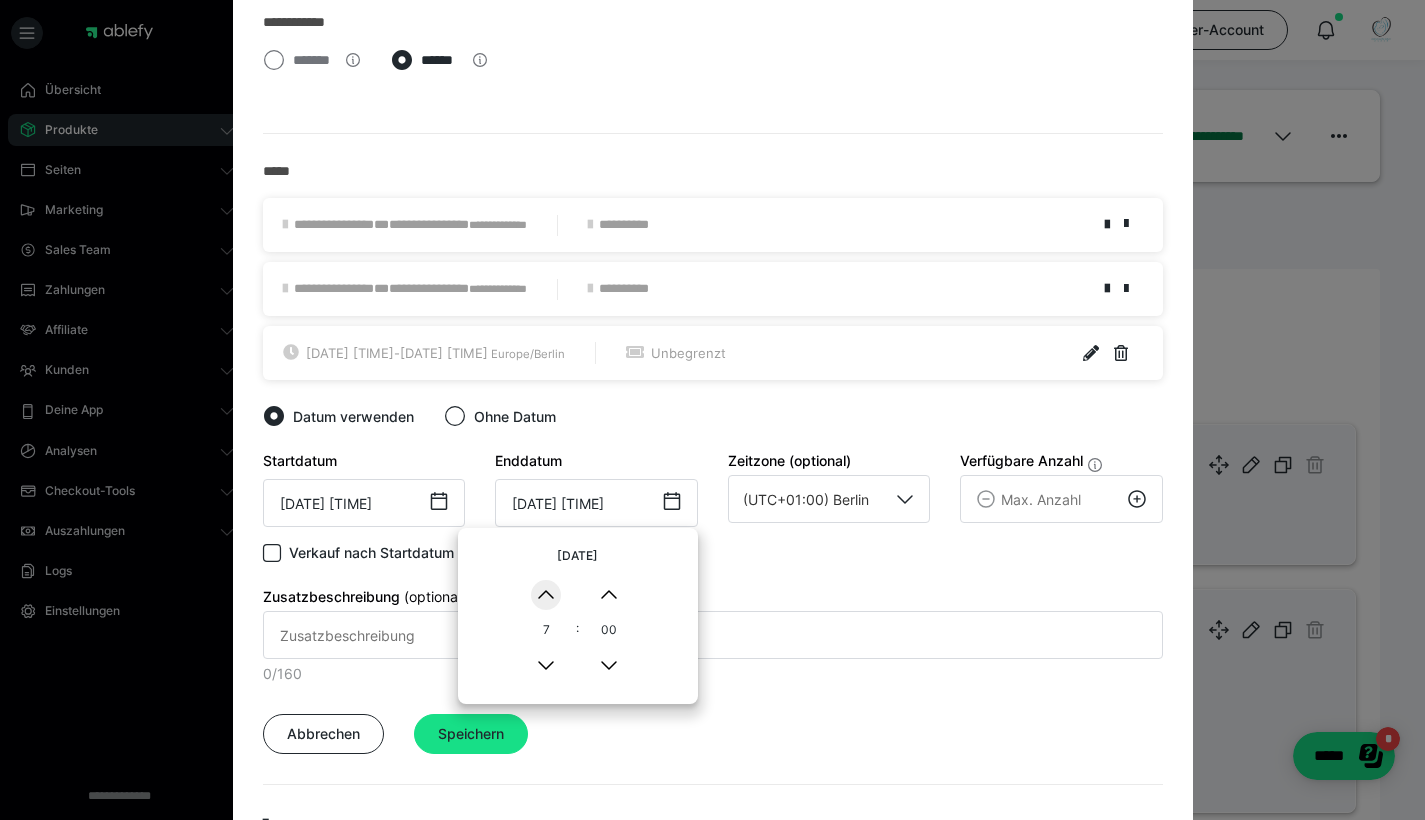 click on "▲" at bounding box center [546, 595] 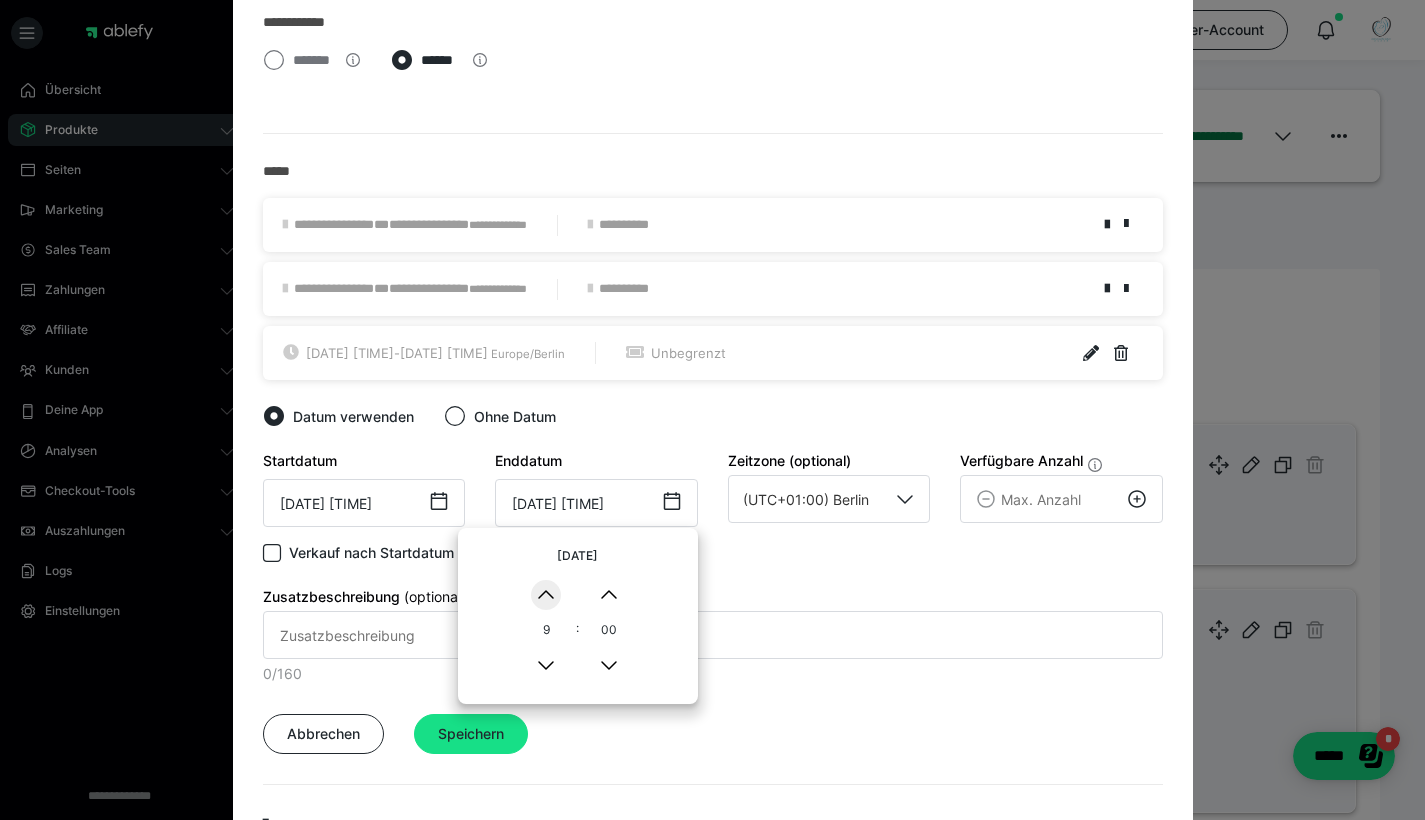 click on "▲" at bounding box center [546, 595] 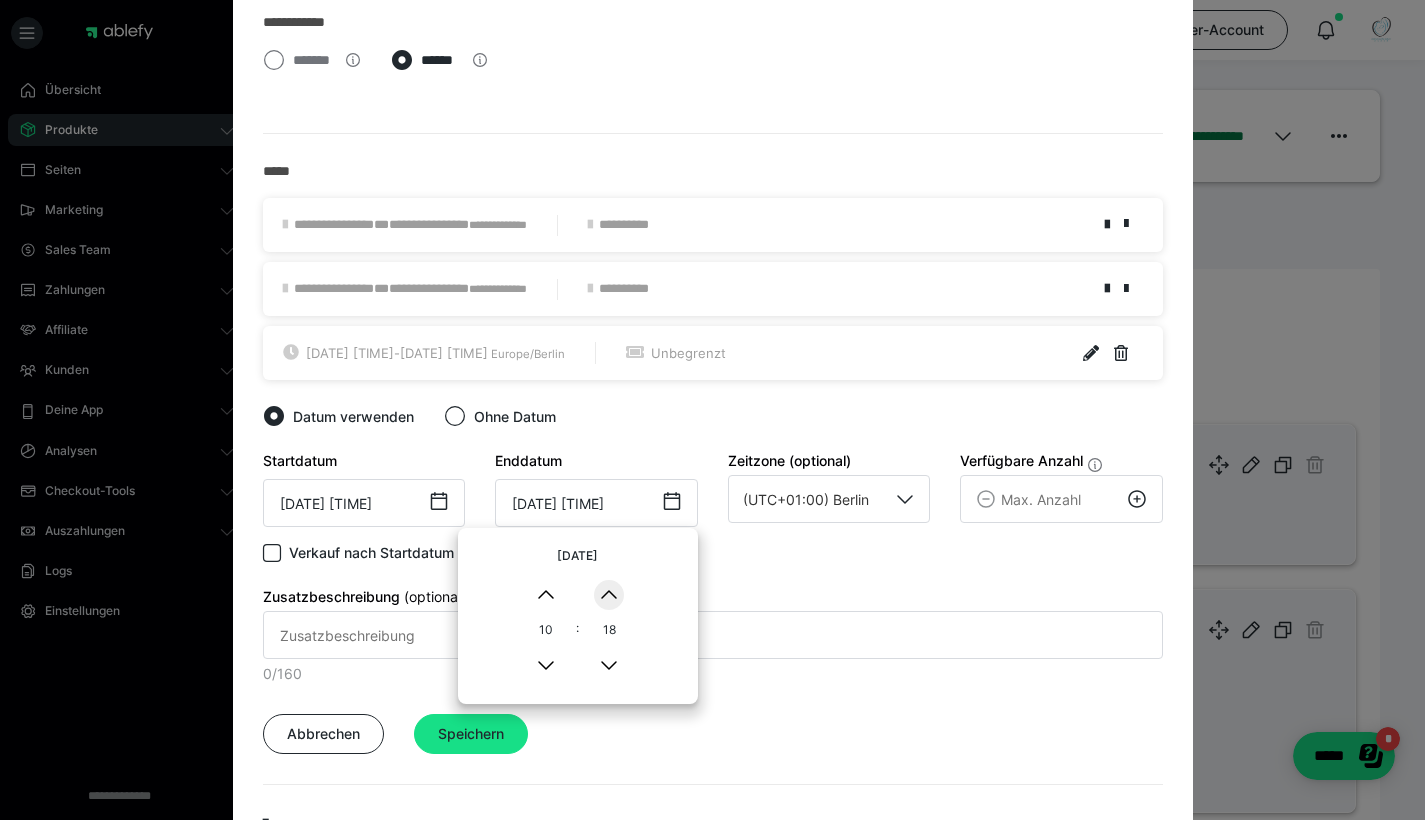 click on "▲" at bounding box center [609, 595] 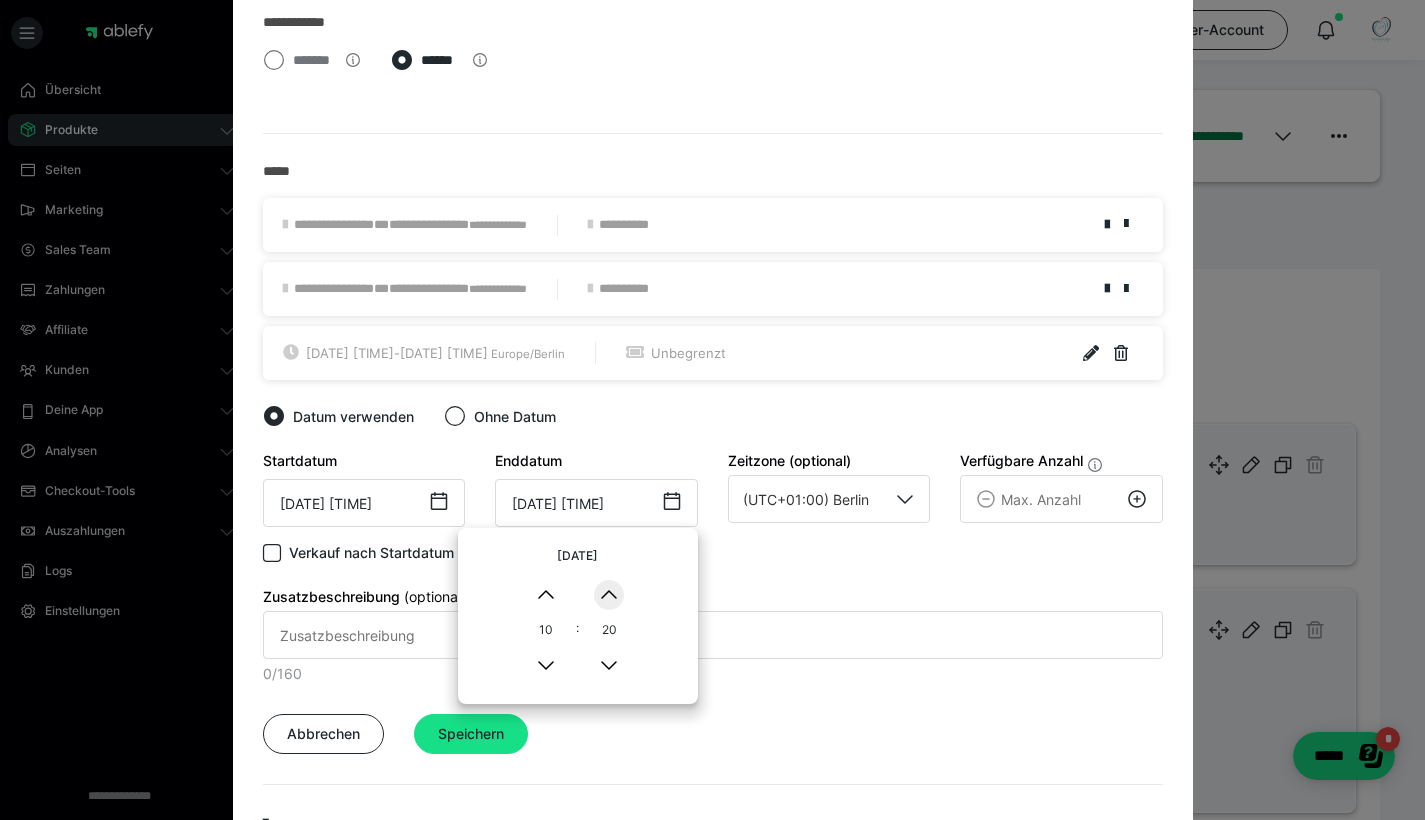 click on "▲" at bounding box center (609, 595) 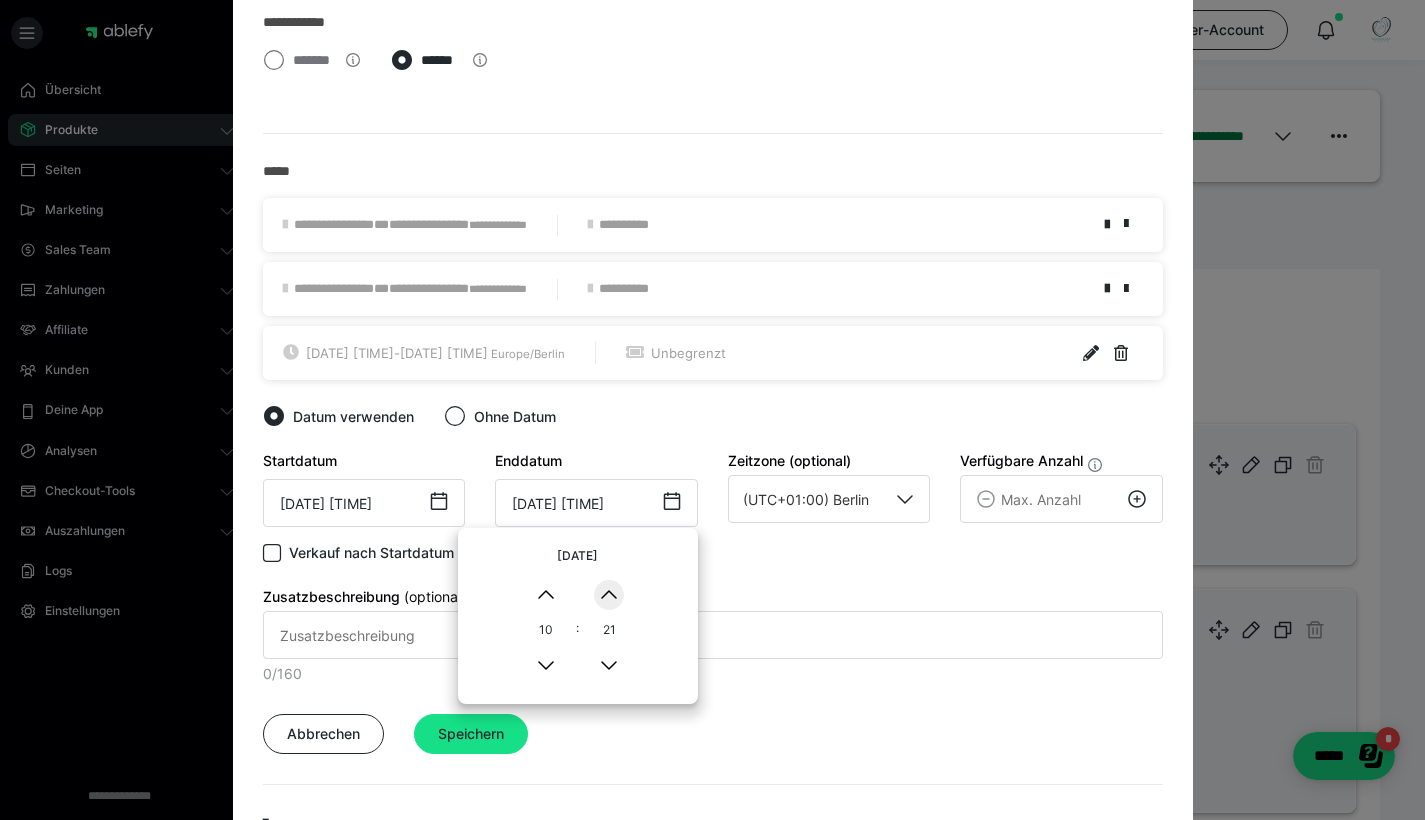 click on "▲" at bounding box center [609, 595] 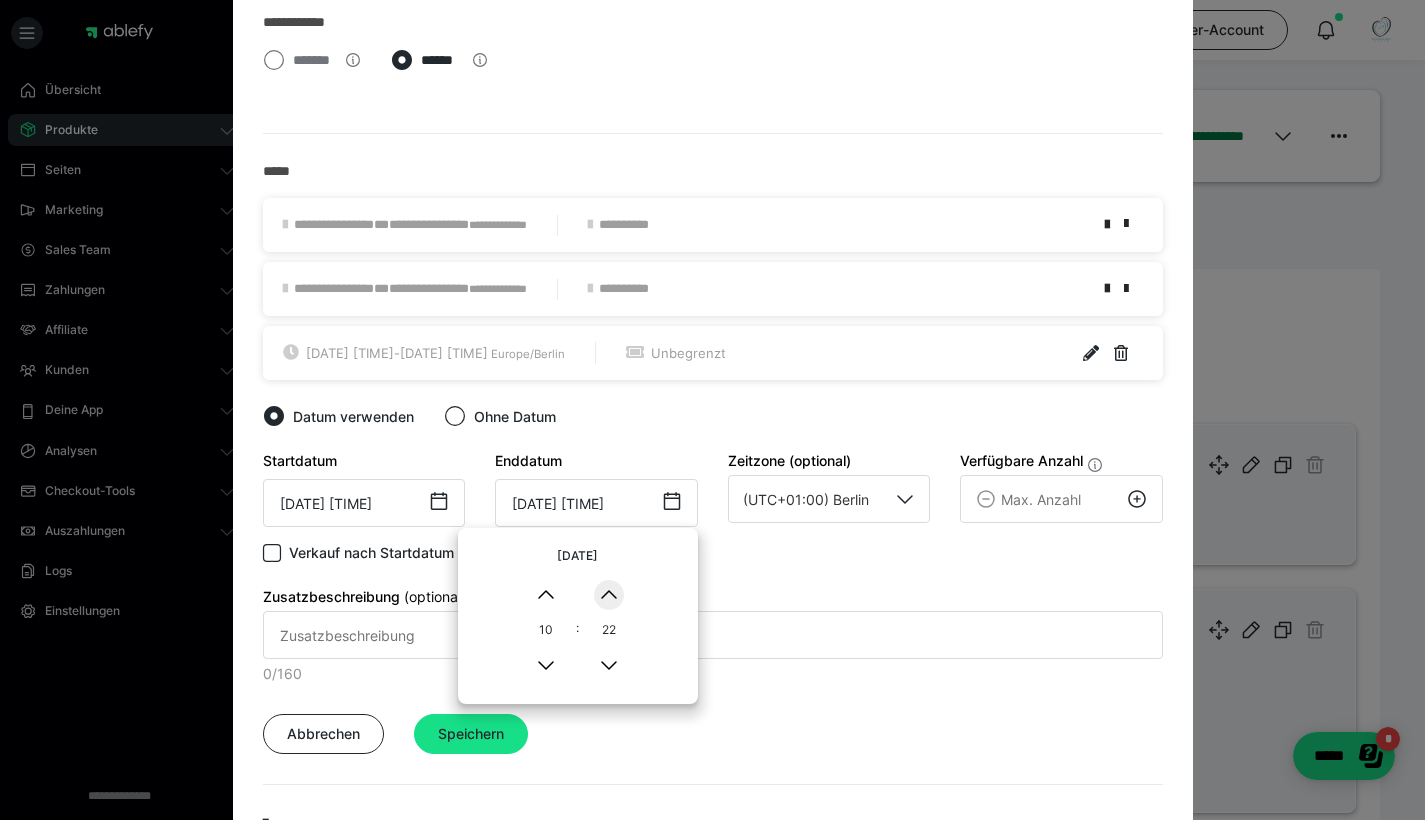 click on "▲" at bounding box center (609, 595) 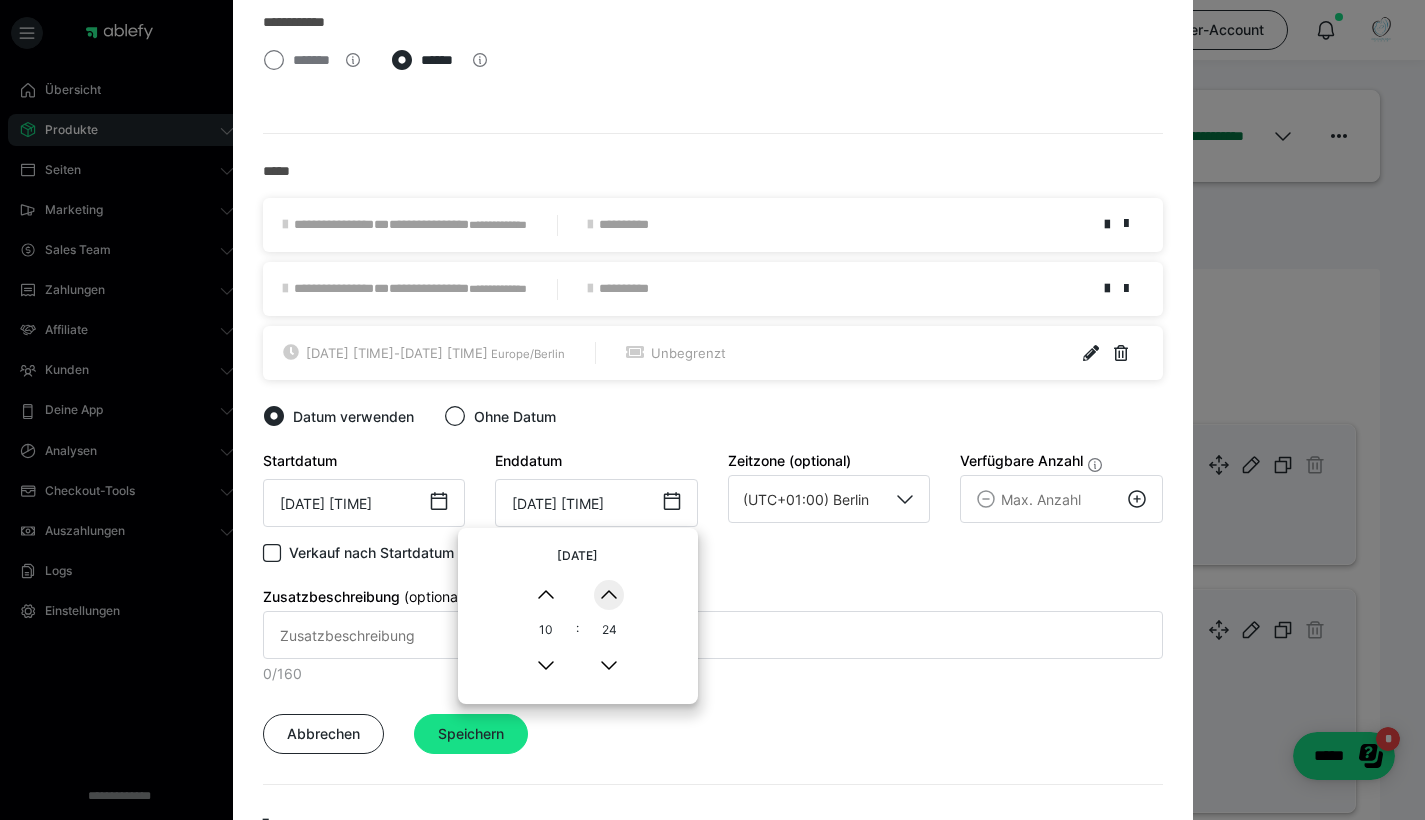 click on "▲" at bounding box center [609, 595] 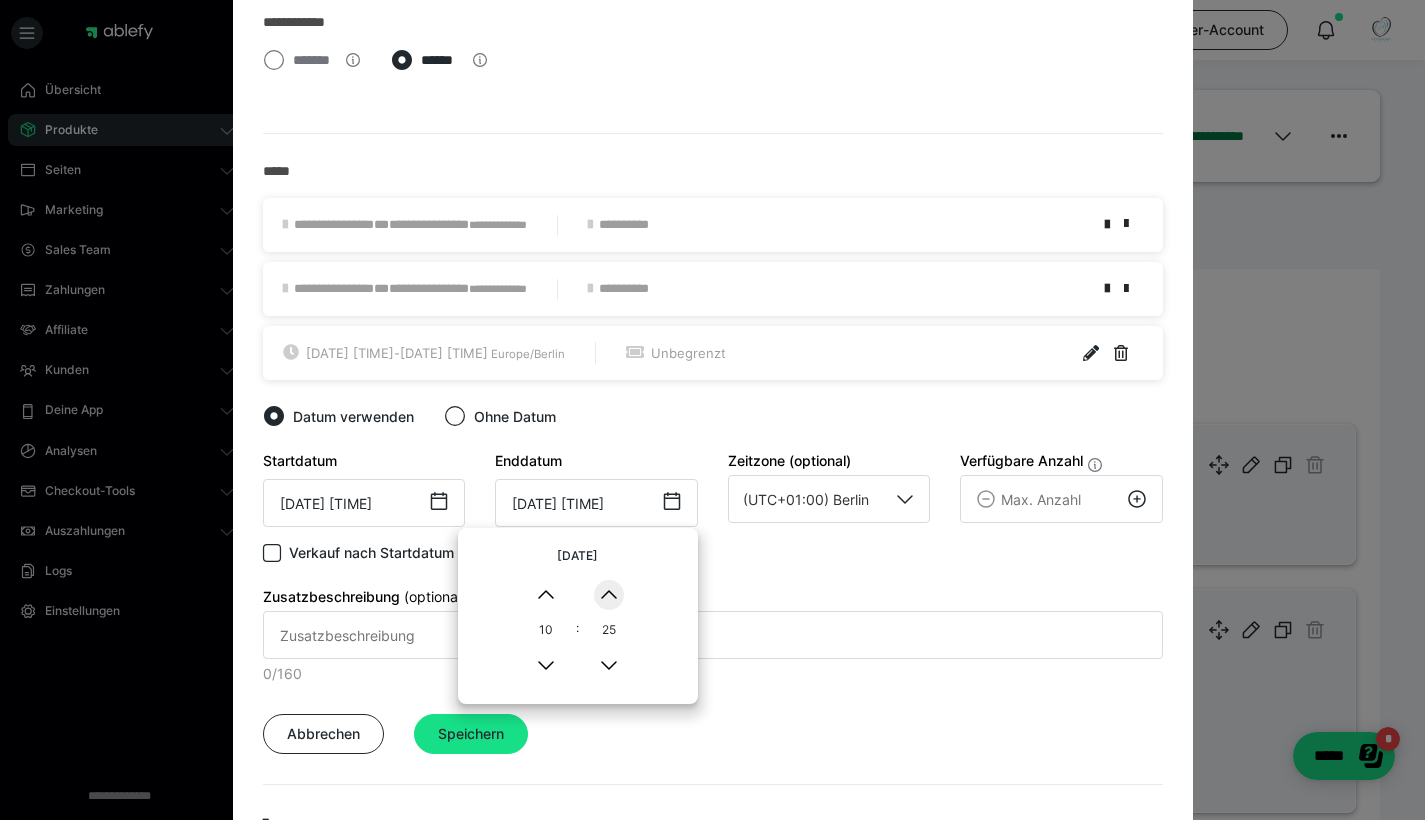 click on "▲" at bounding box center (609, 595) 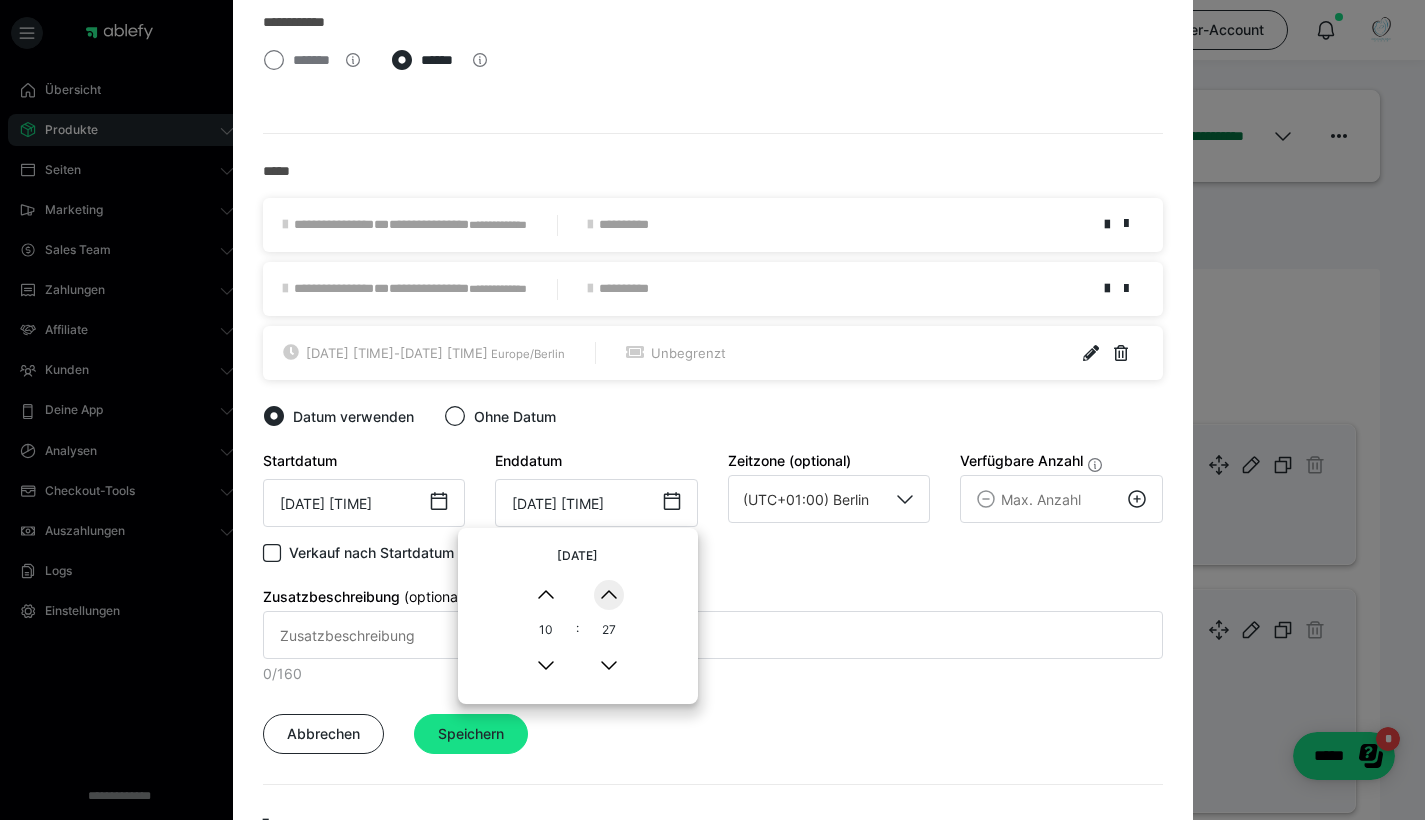 click on "▲" at bounding box center (609, 595) 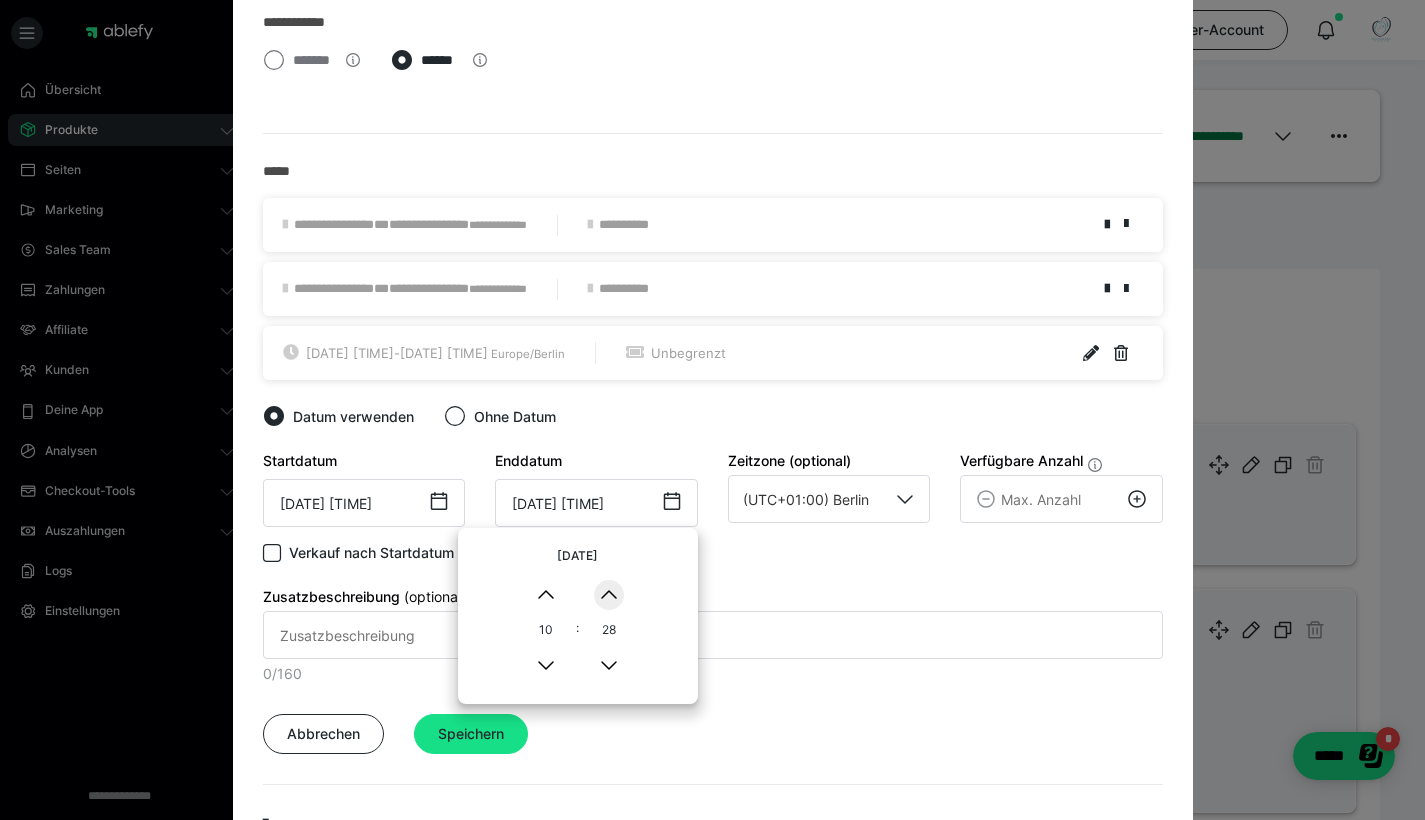 click on "▲" at bounding box center (609, 595) 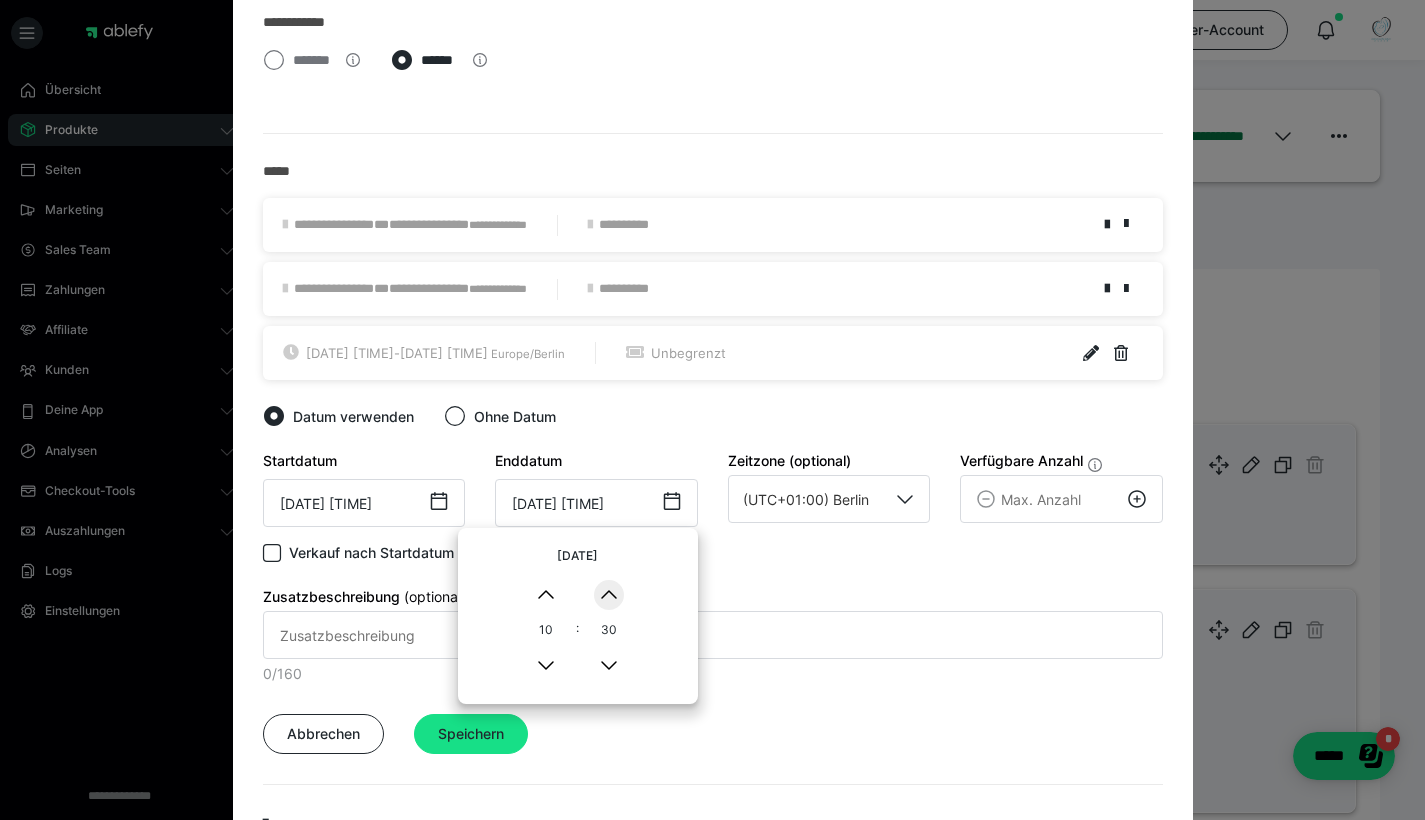 click on "▲" at bounding box center (609, 595) 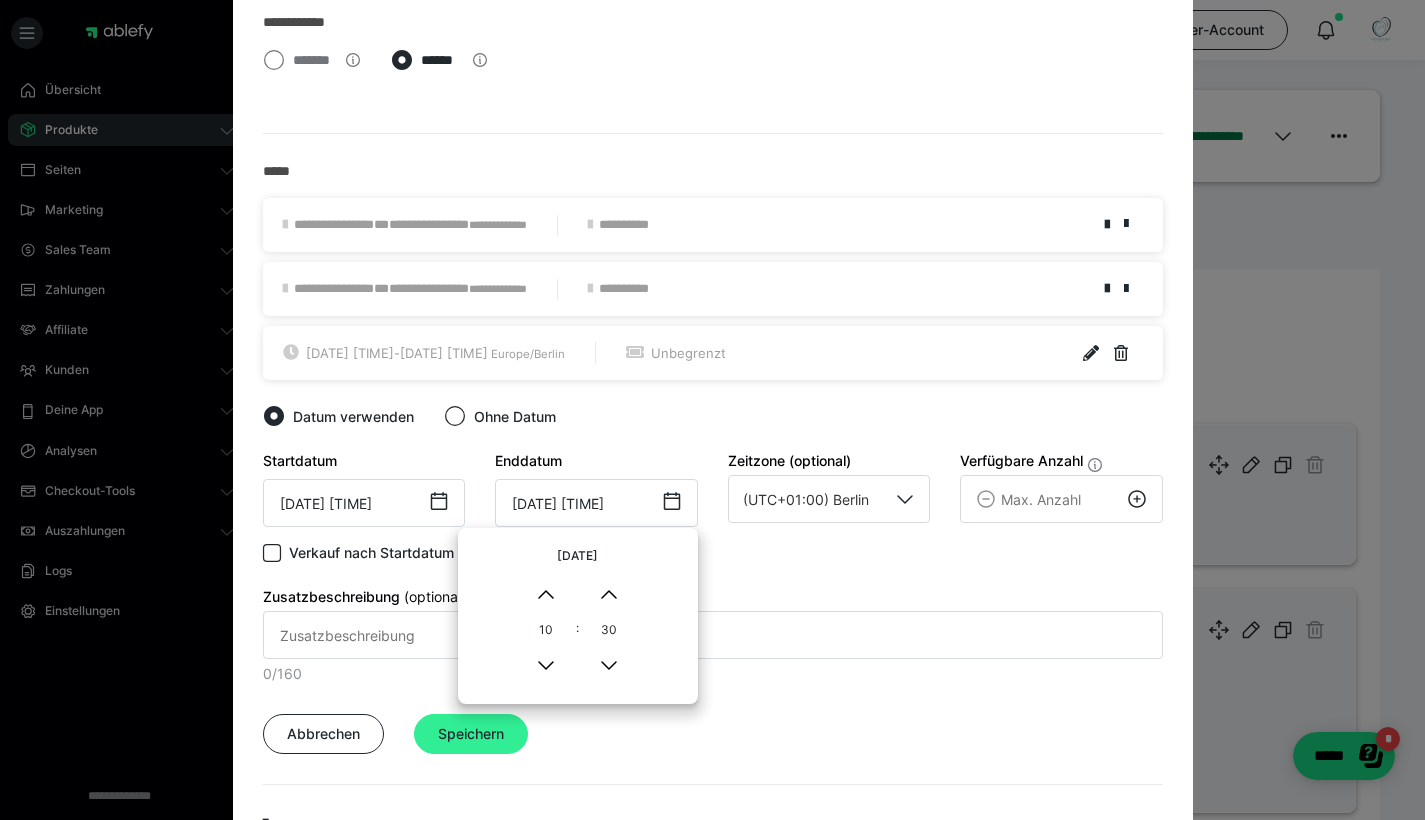 click on "Speichern" at bounding box center [471, 734] 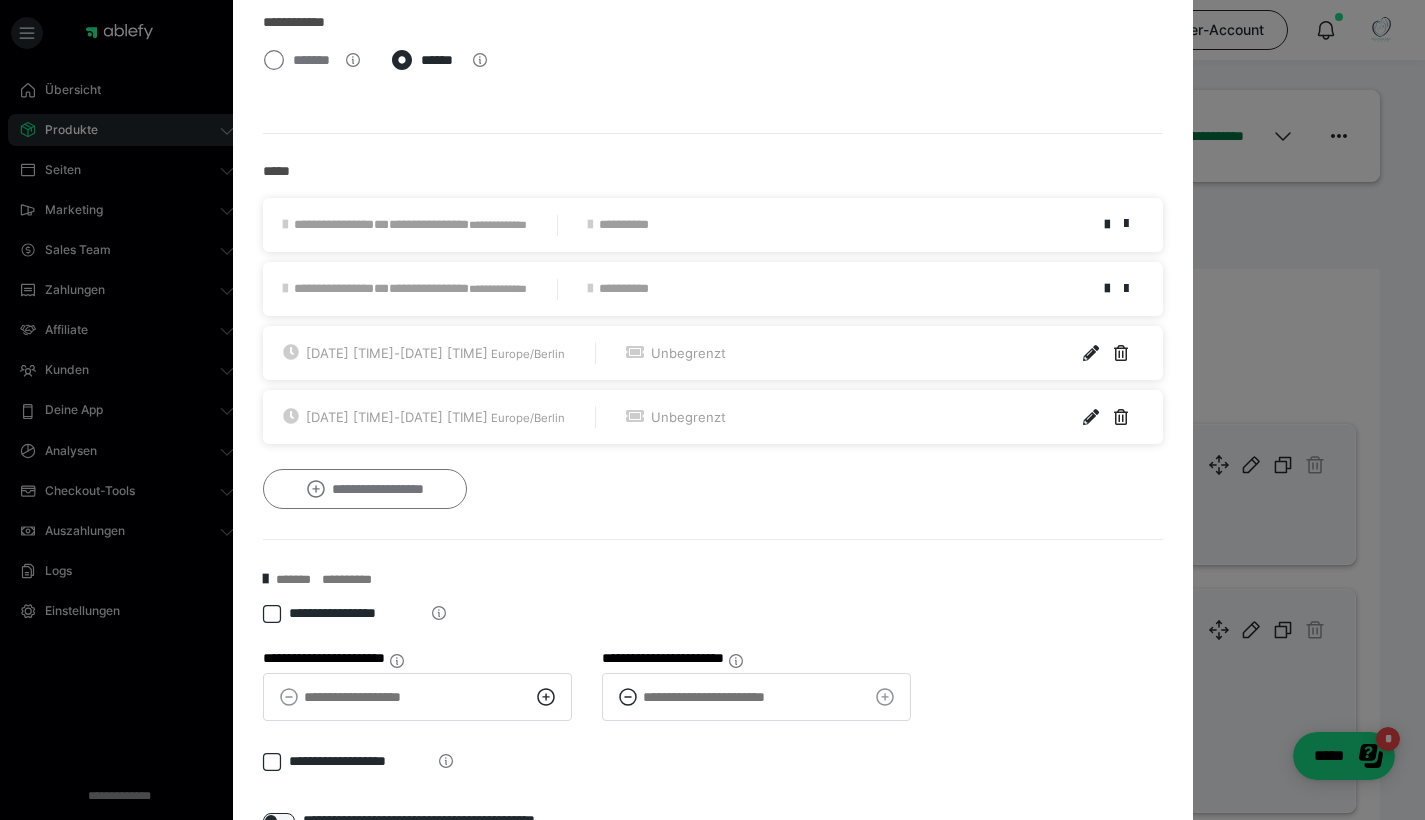 click on "**********" at bounding box center (365, 489) 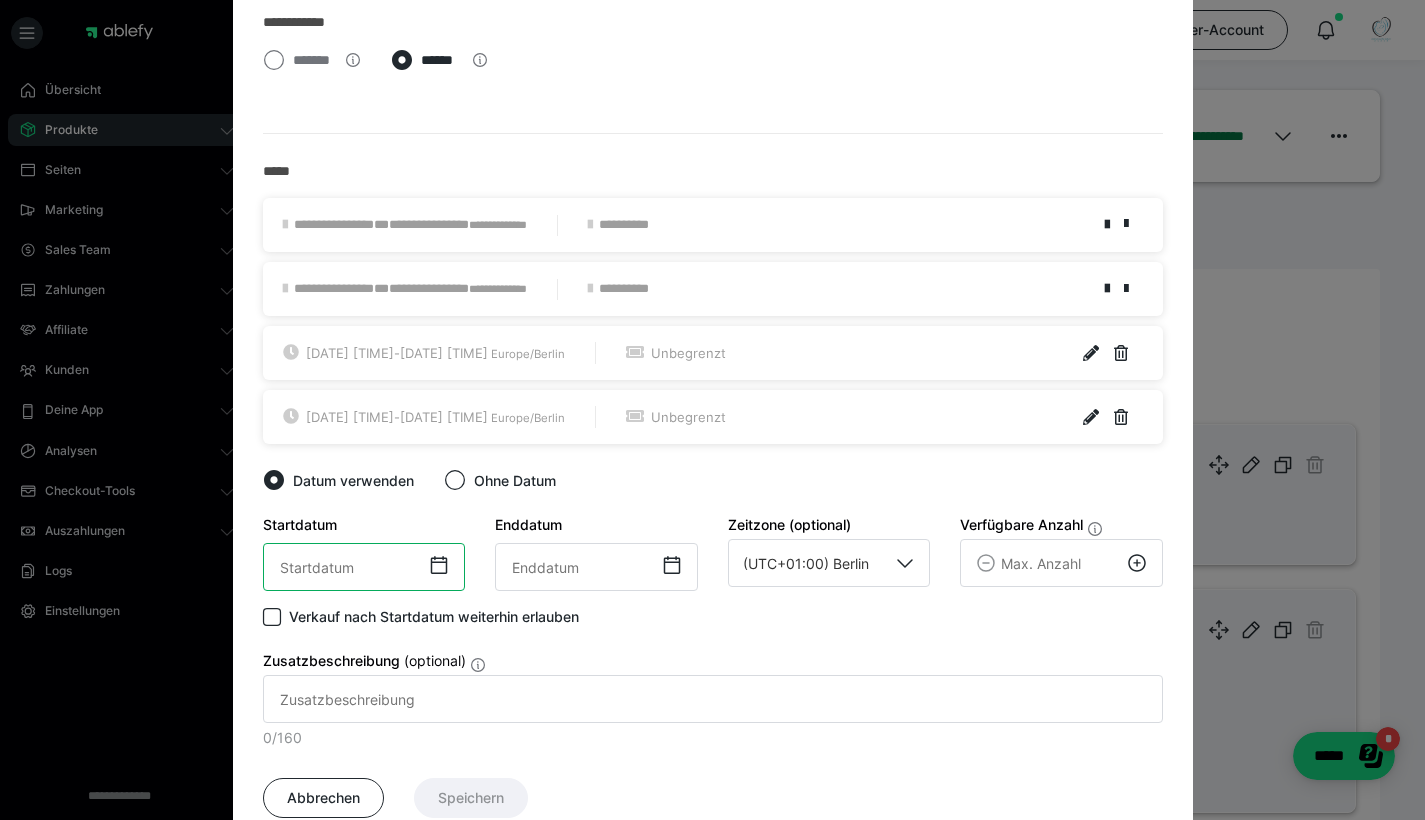 click on "‹ August 2025 › Su Mo Tu We Th Fr Sa 27 28 29 30 31 1 2 3 4 5 6 7 8 9 10 11 12 13 14 15 16 17 18 19 20 21 22 23 24 25 26 27 28 29 30 31 1 2 3 4 5 6 00:00" at bounding box center (364, 567) 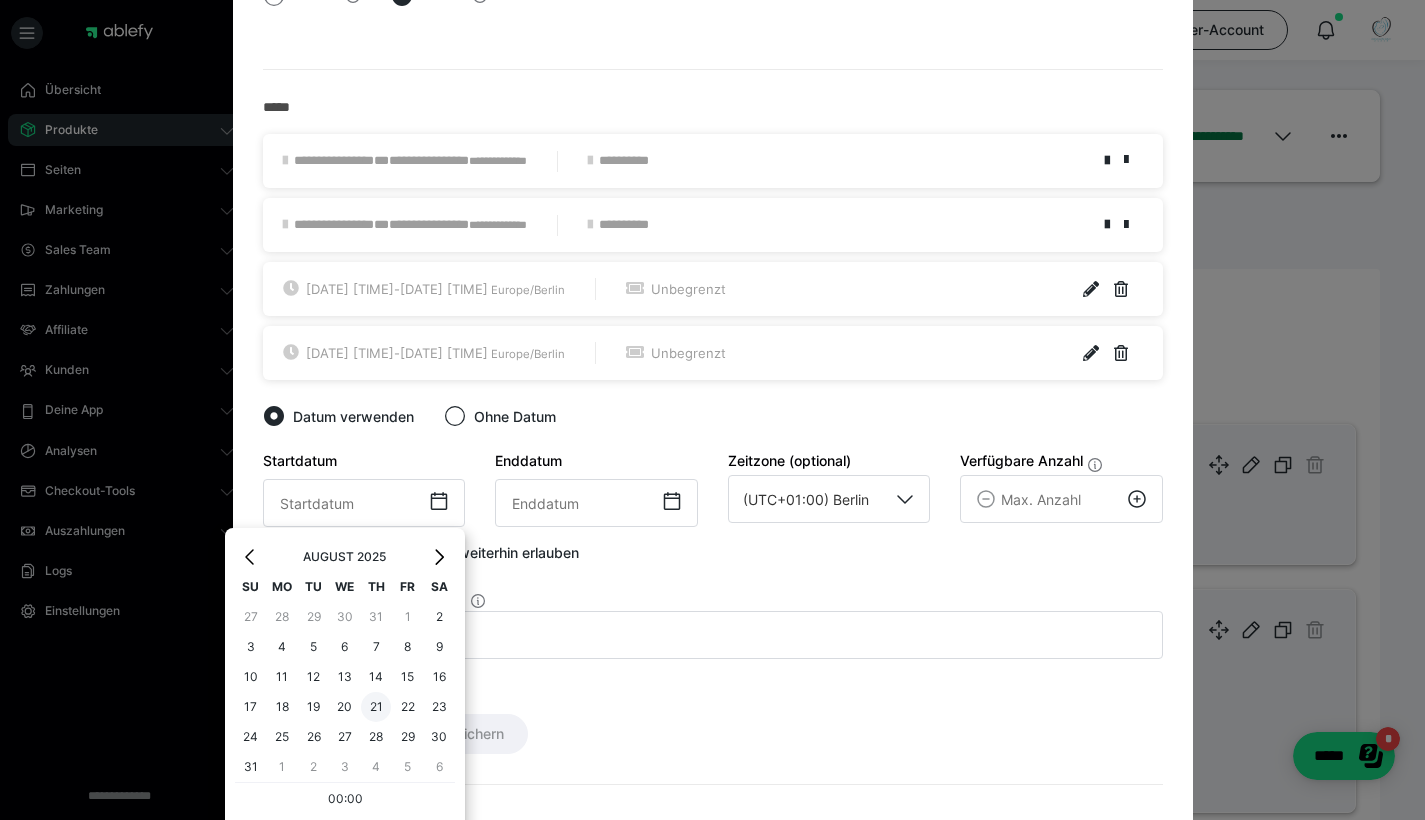 click on "21" at bounding box center [376, 707] 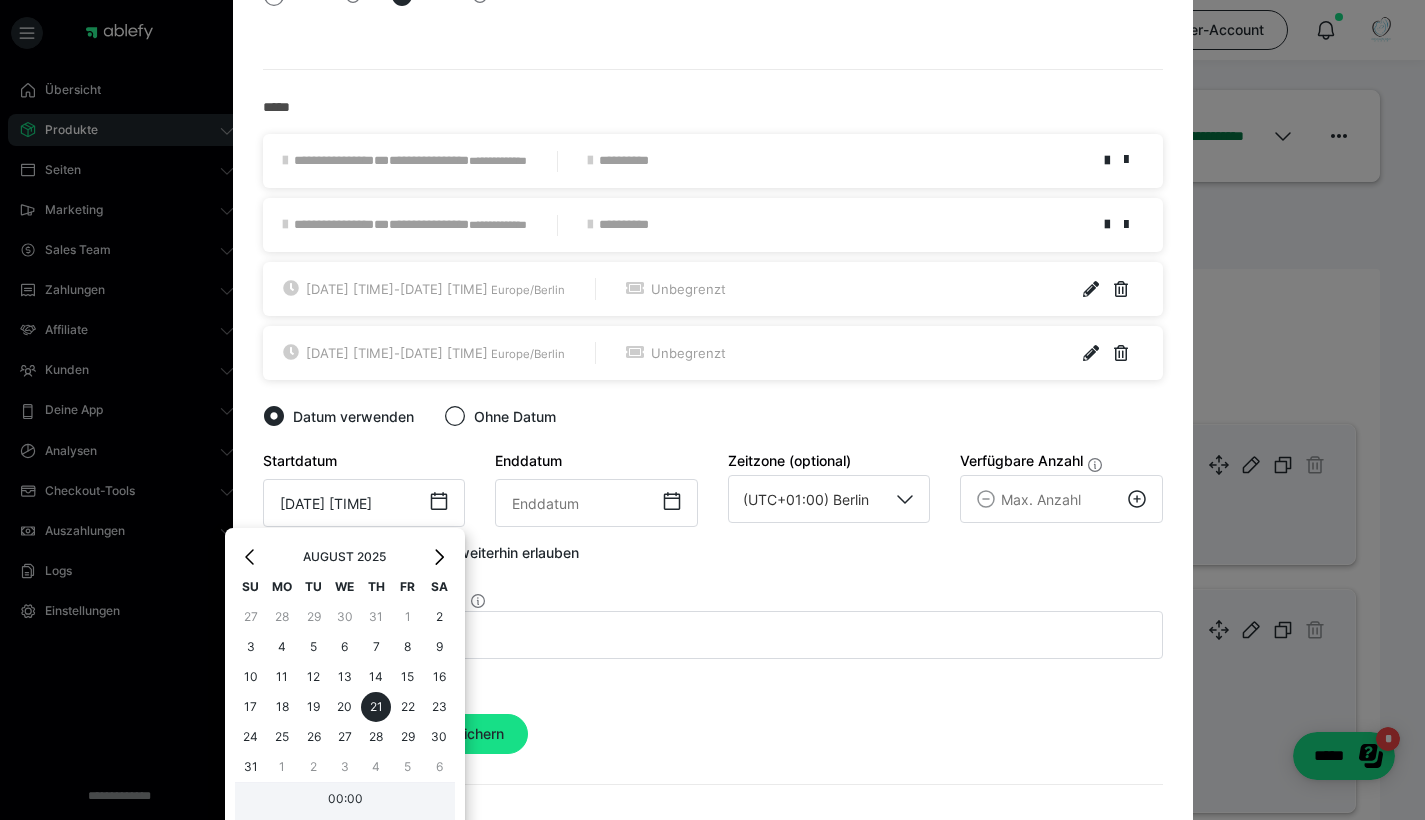 click on "00:00" at bounding box center (345, 802) 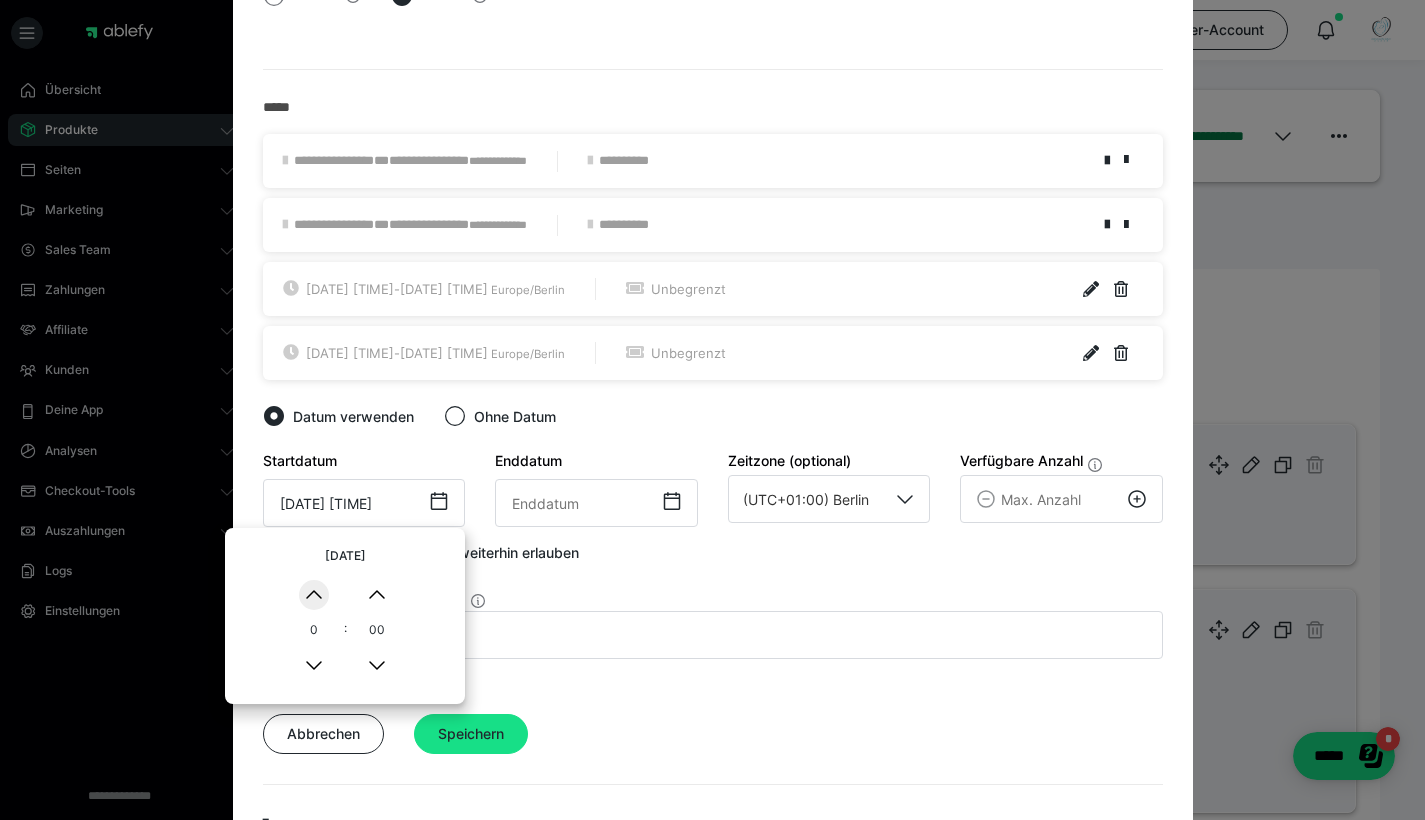 click on "▲" at bounding box center [314, 595] 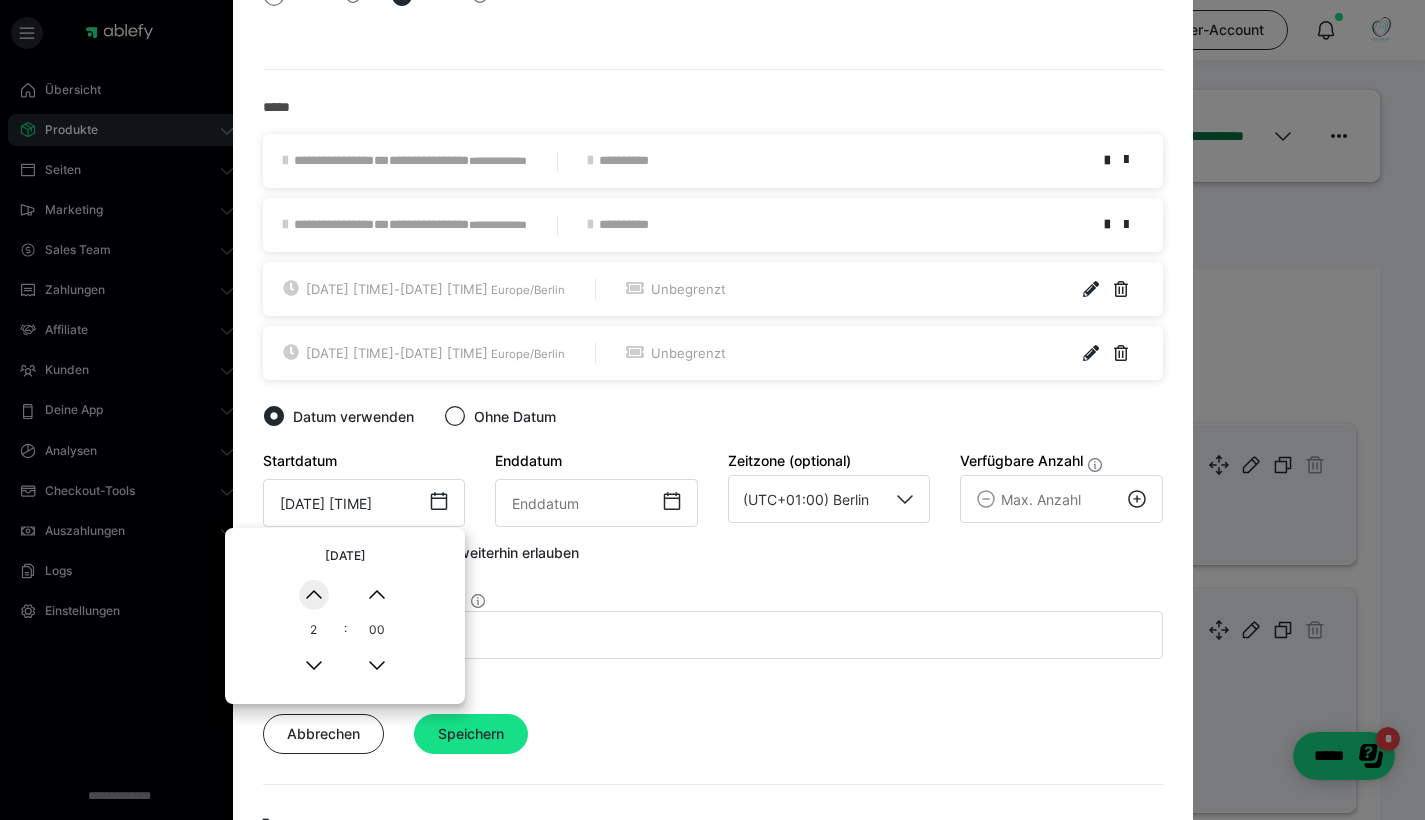 click on "▲" at bounding box center (314, 595) 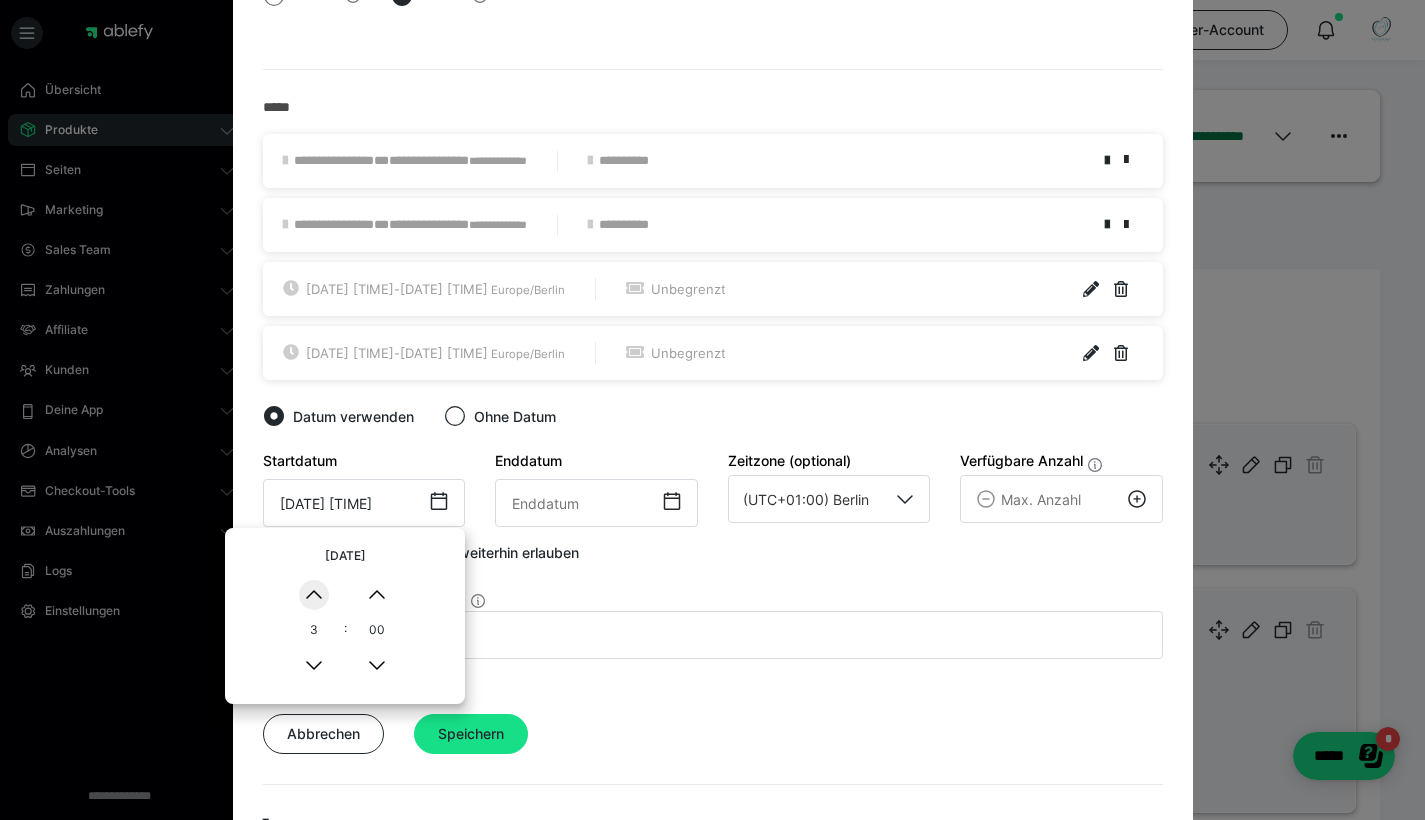 click on "▲" at bounding box center [314, 595] 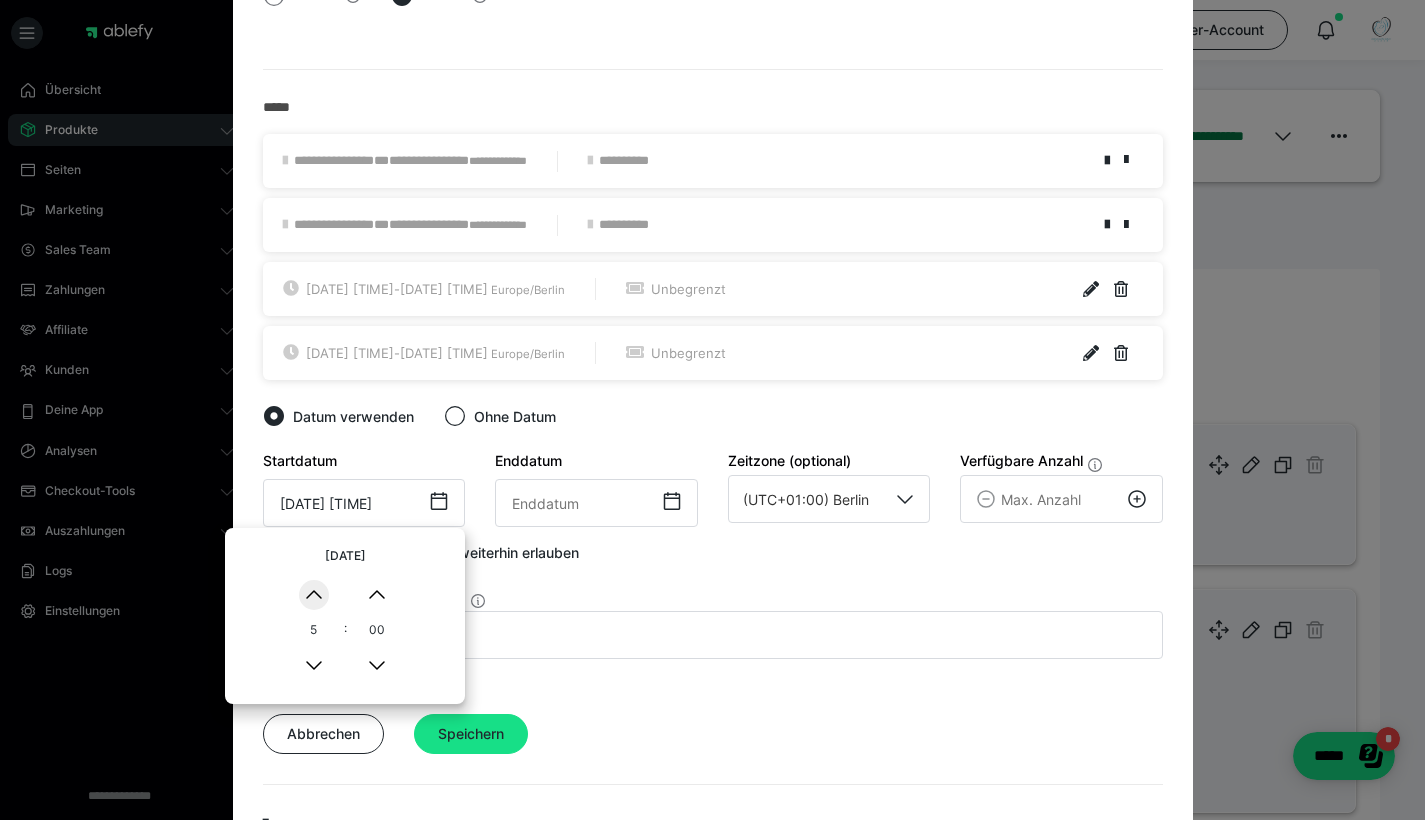 click on "▲" at bounding box center [314, 595] 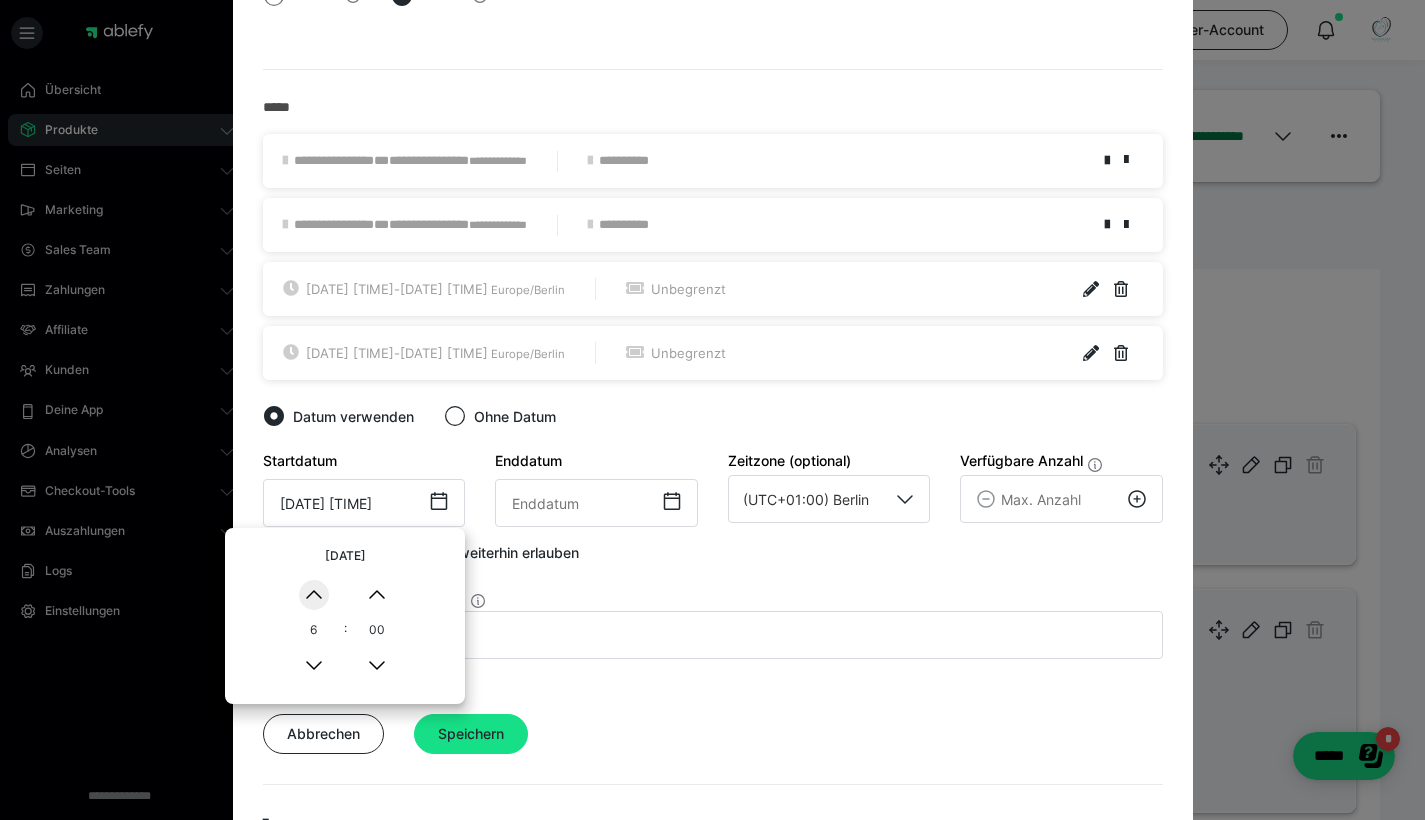 click on "▲" at bounding box center (314, 595) 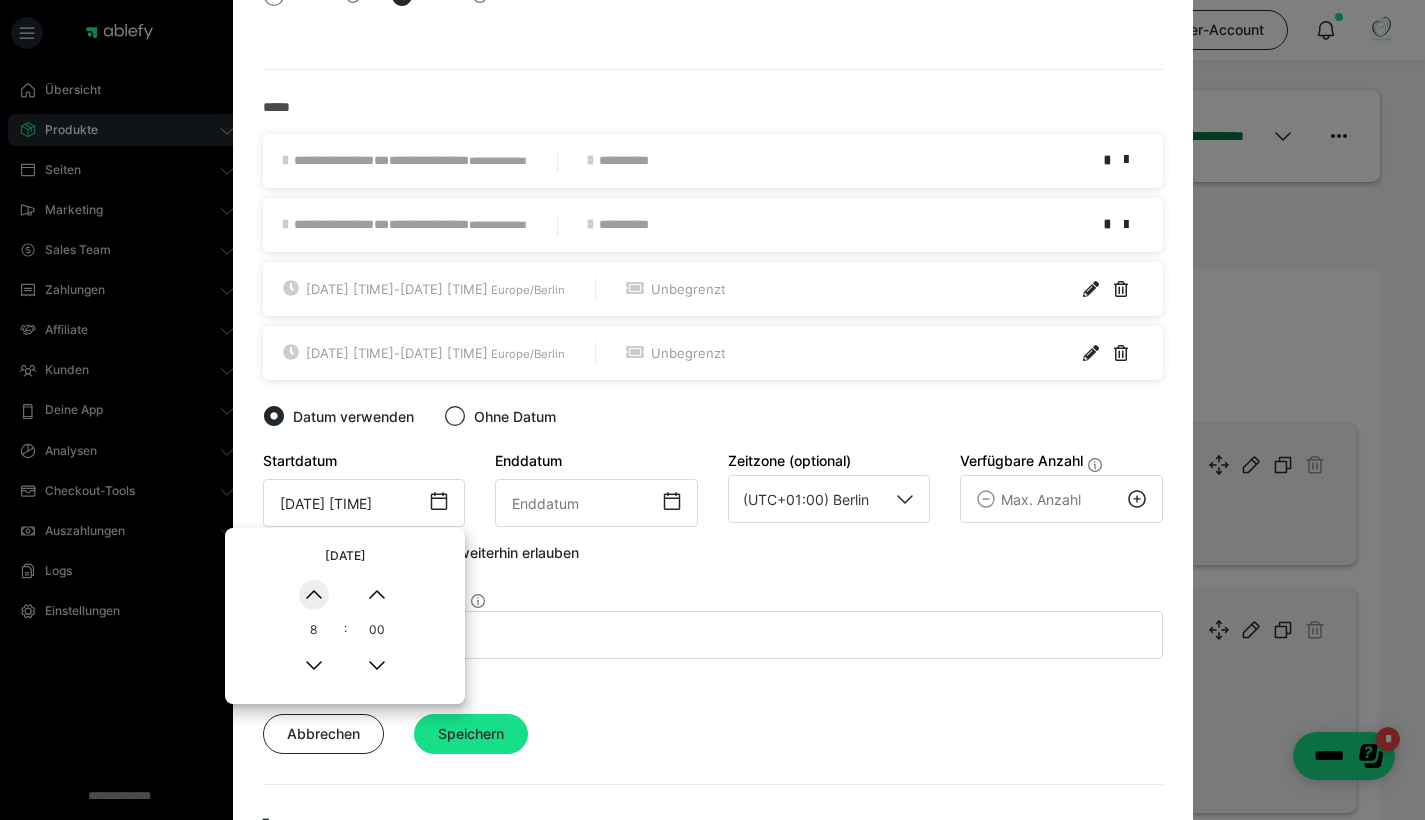 click on "▲" at bounding box center [314, 595] 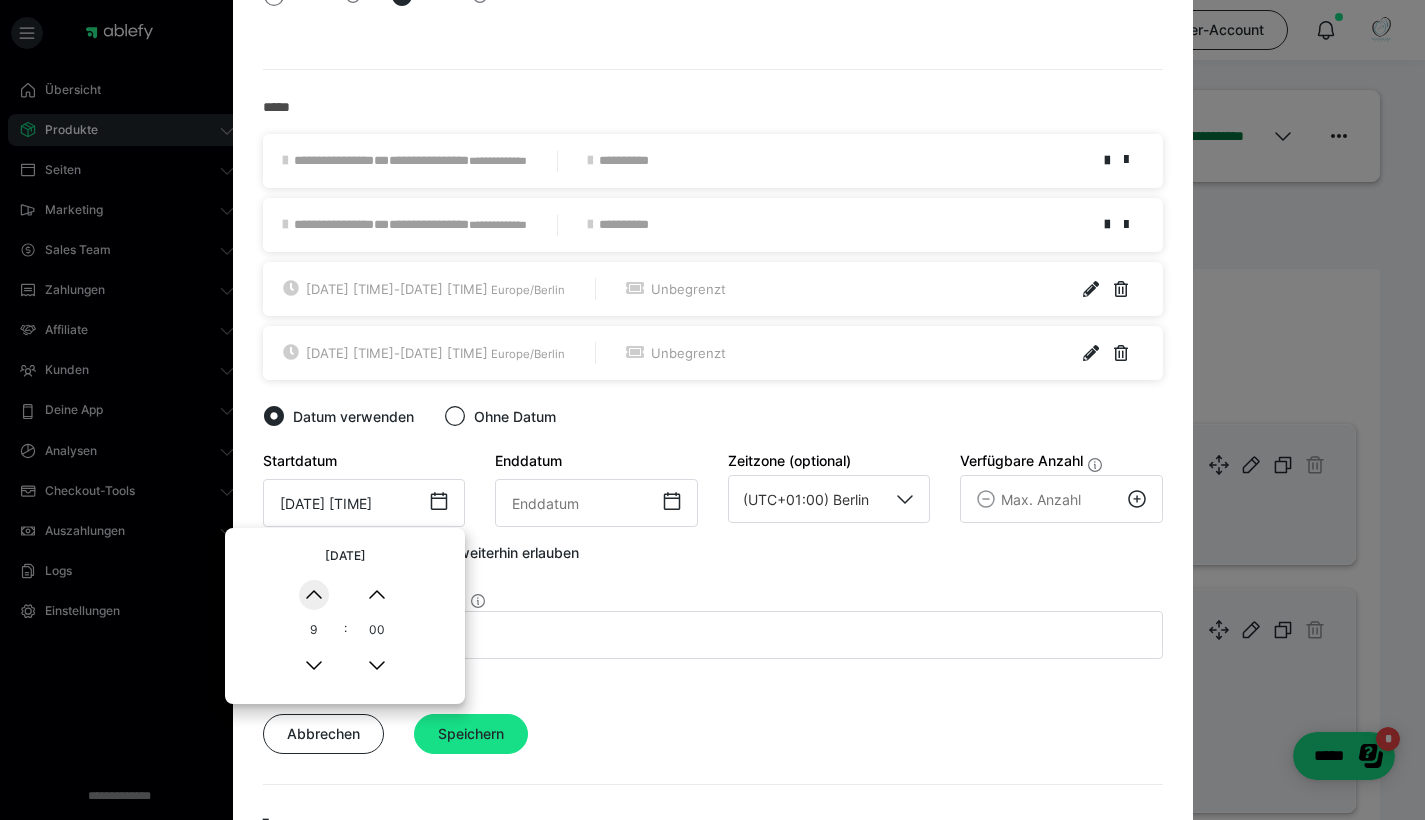 click on "▲" at bounding box center (314, 595) 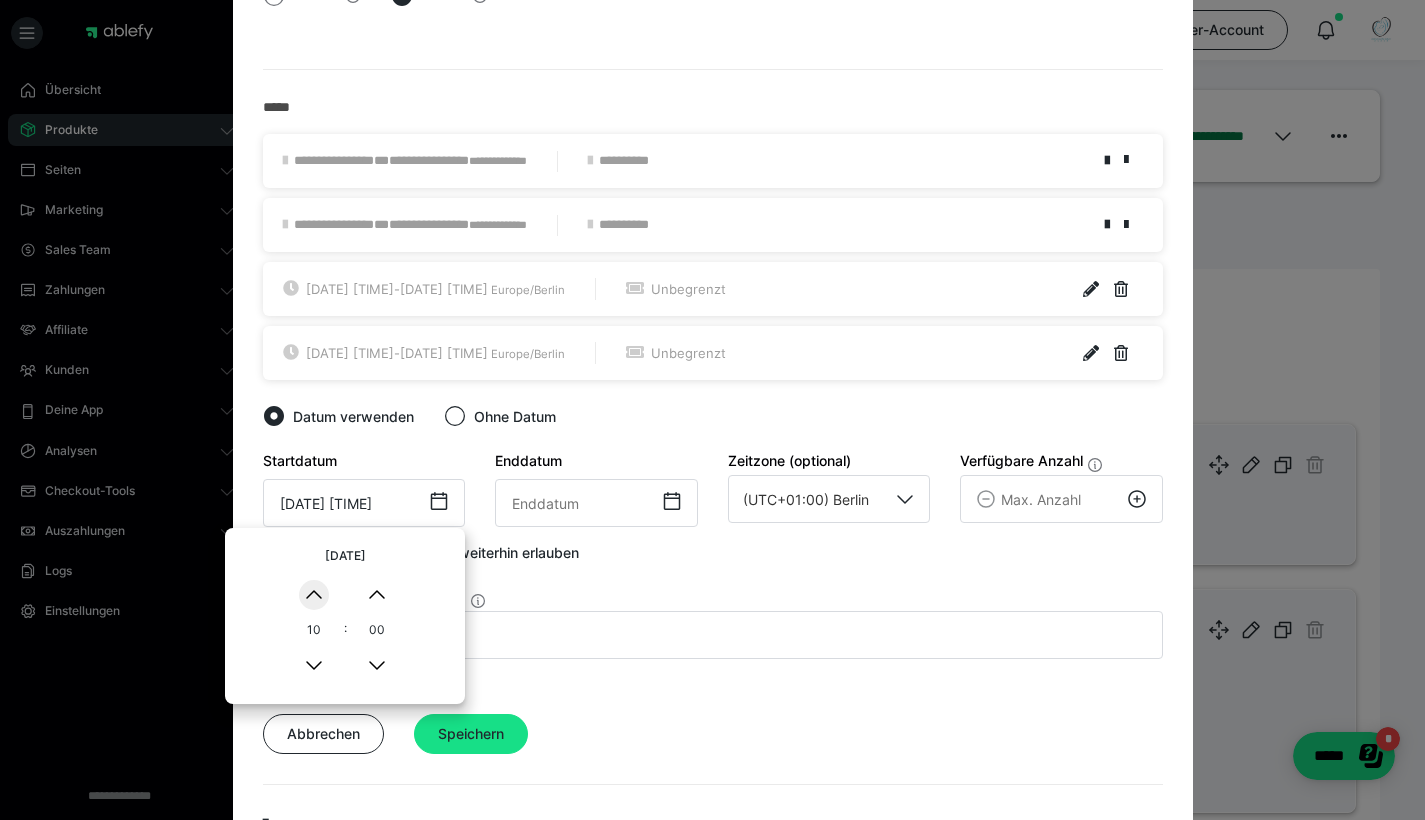 click on "▲" at bounding box center [314, 595] 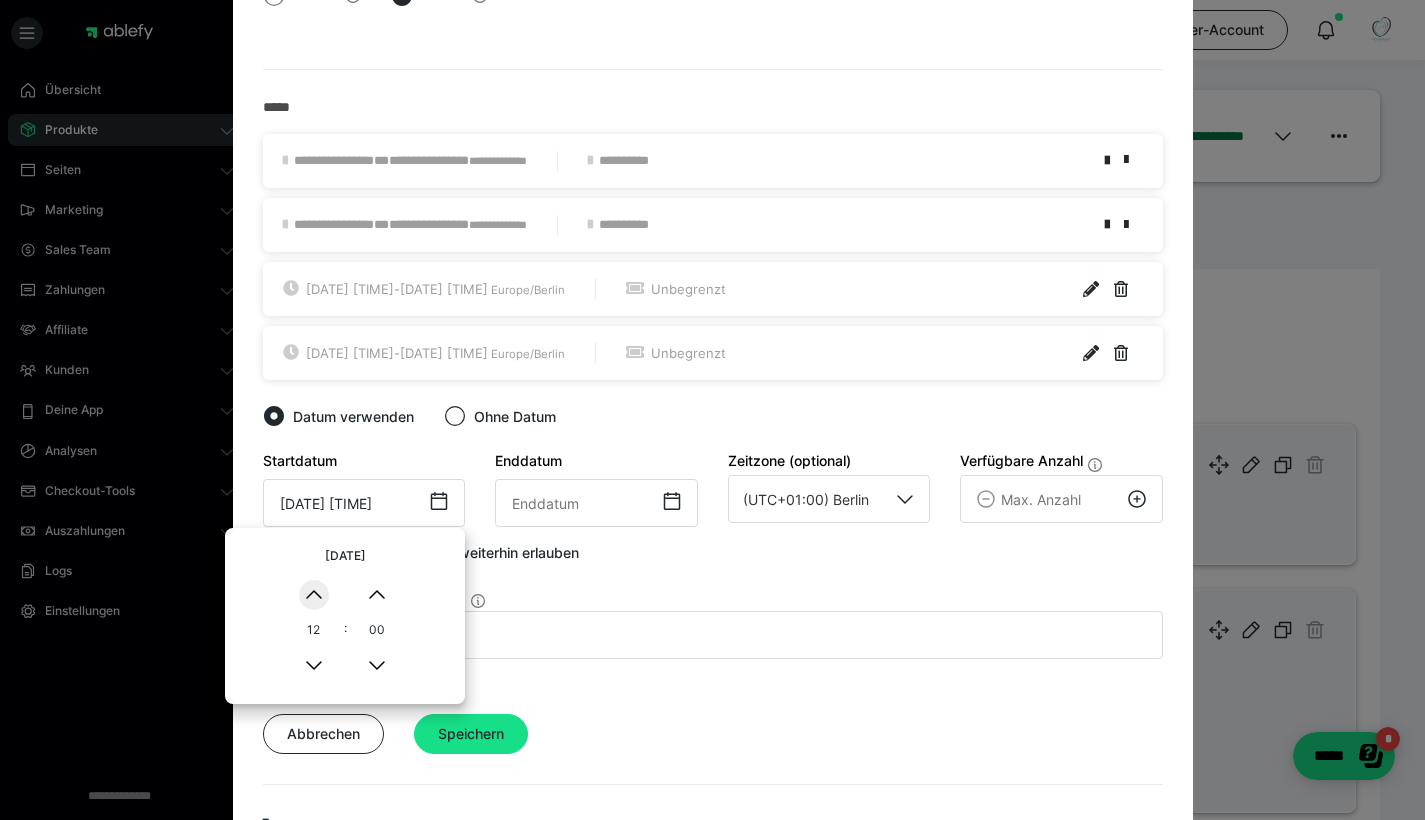 click on "▲" at bounding box center [314, 595] 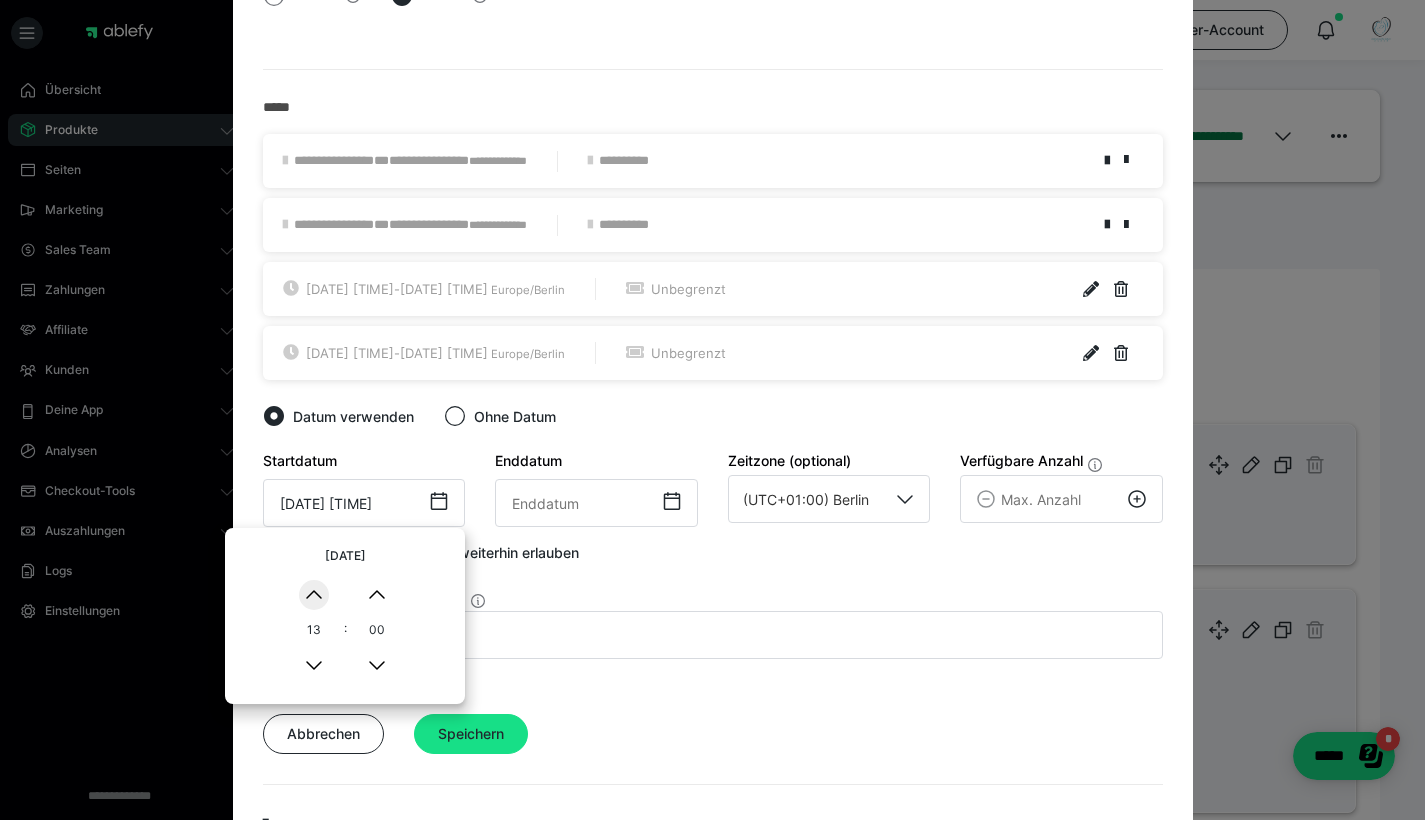 click on "▲" at bounding box center [314, 595] 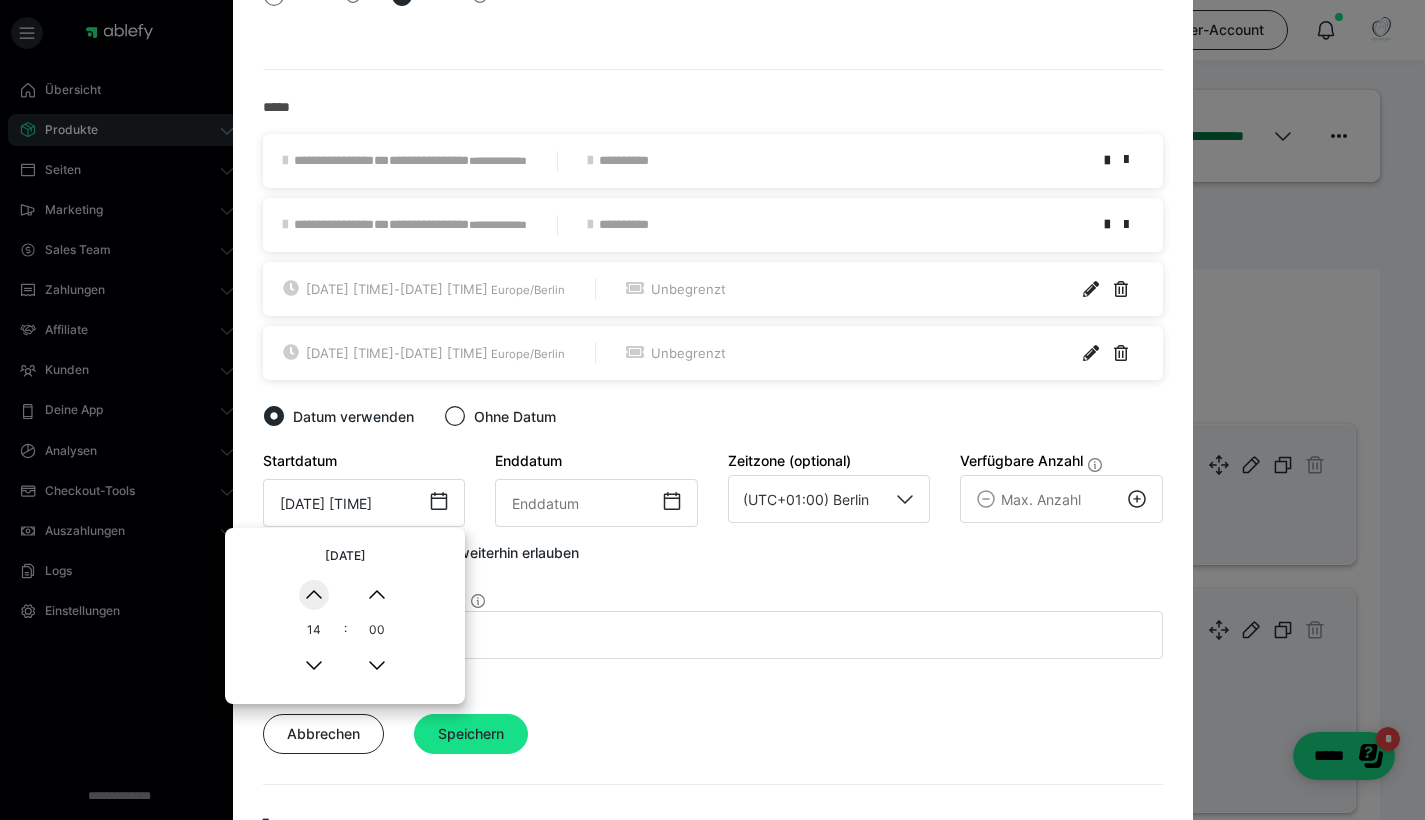 click on "▲" at bounding box center (314, 595) 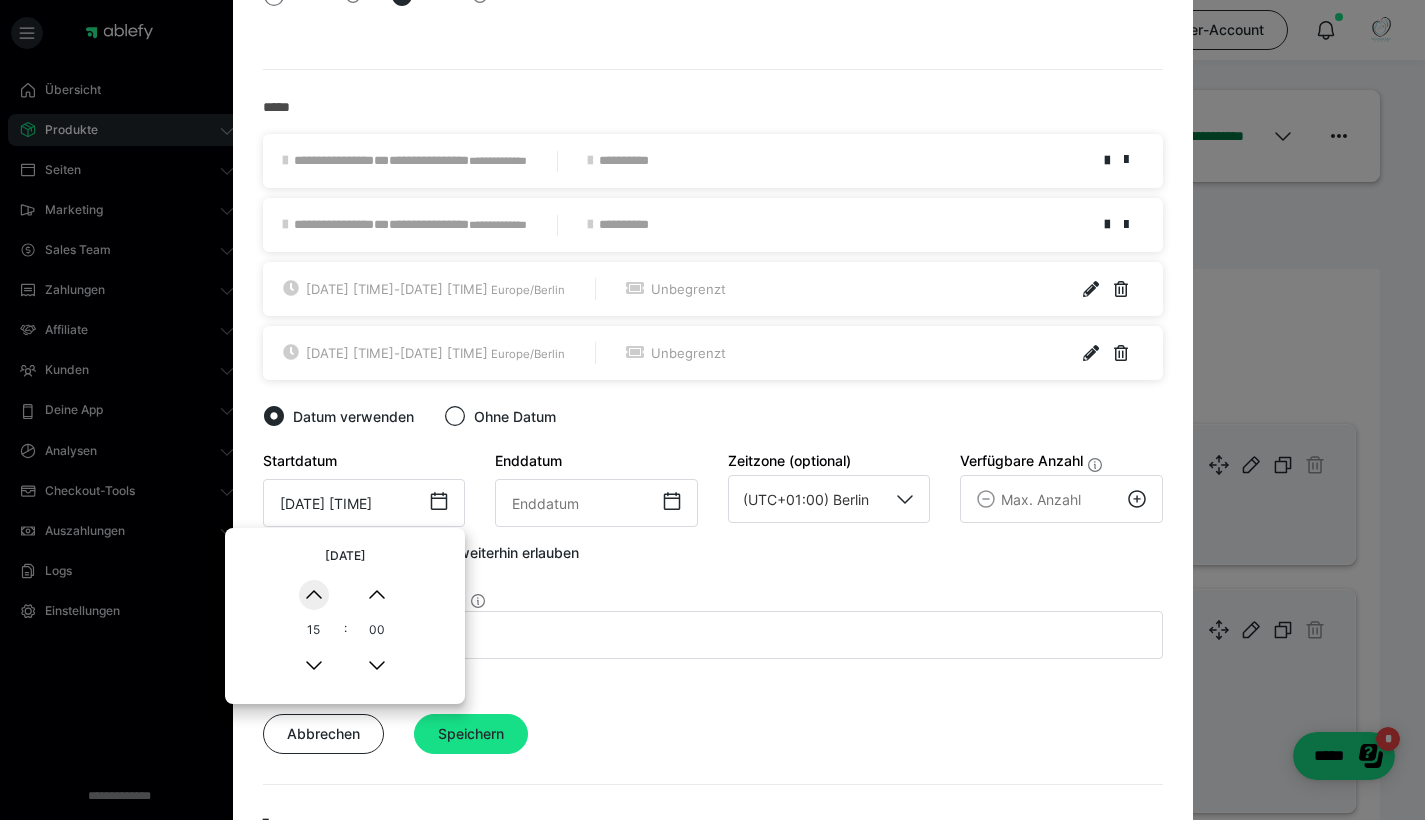 click on "▲" at bounding box center (314, 595) 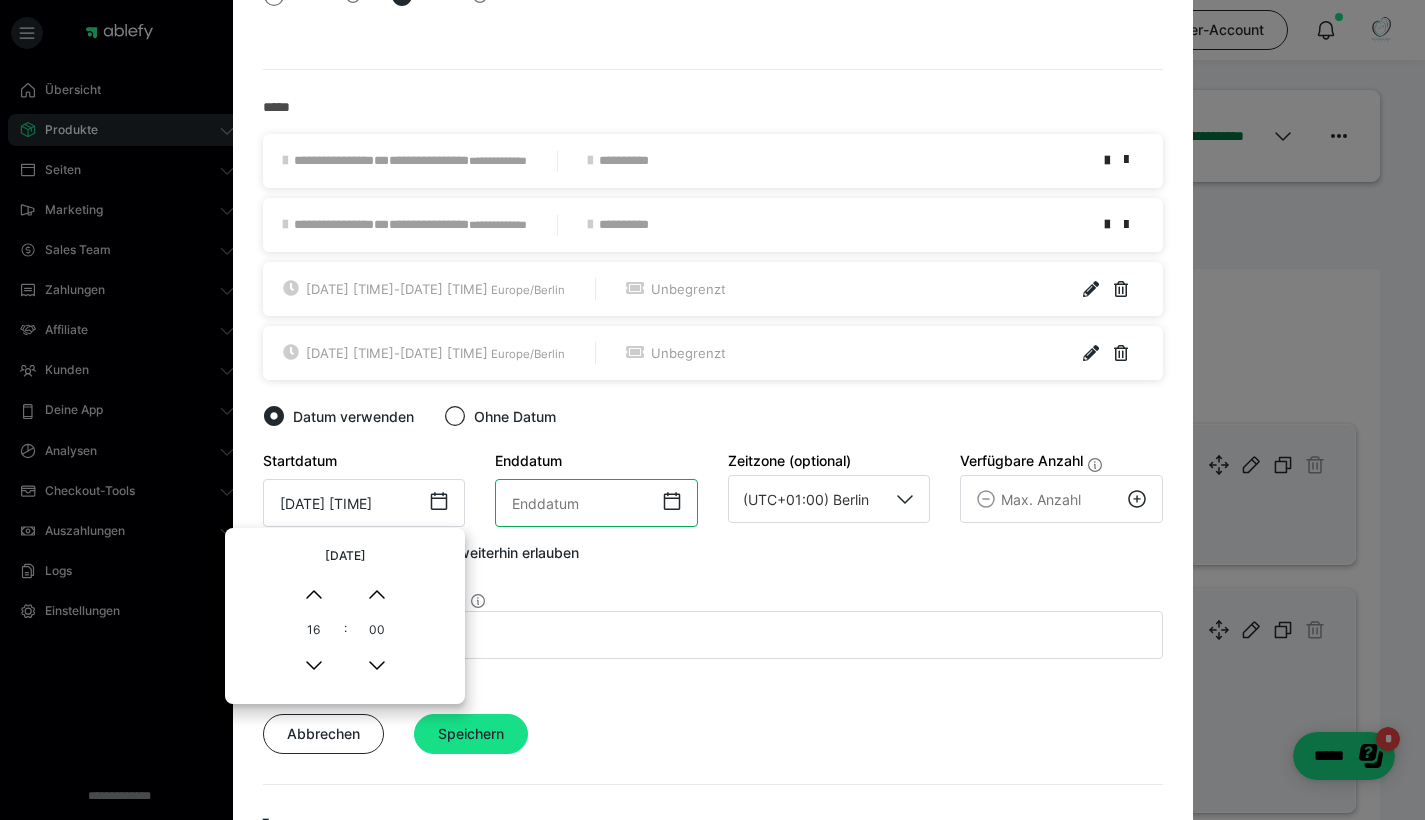 click at bounding box center [596, 503] 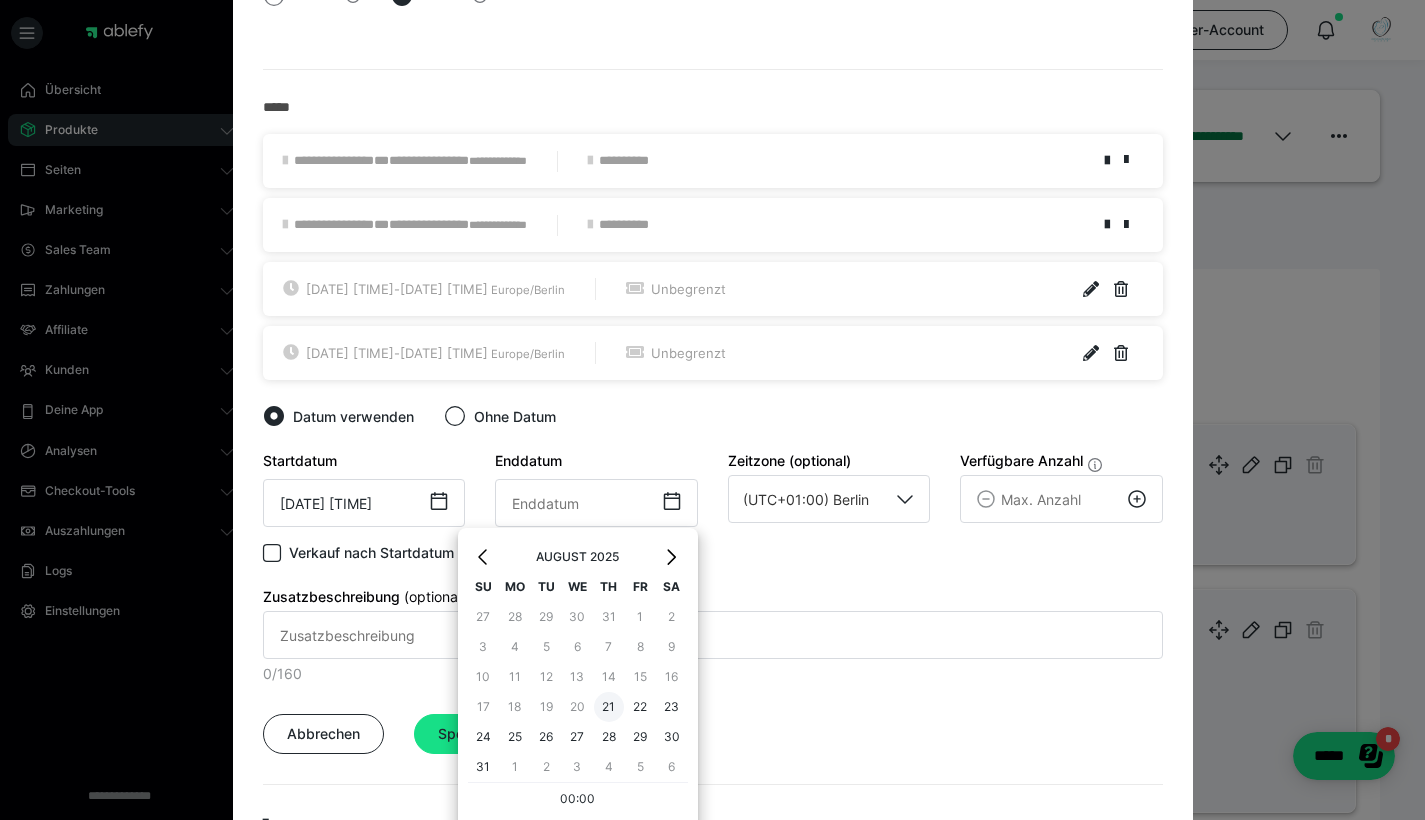 click on "21" at bounding box center [609, 707] 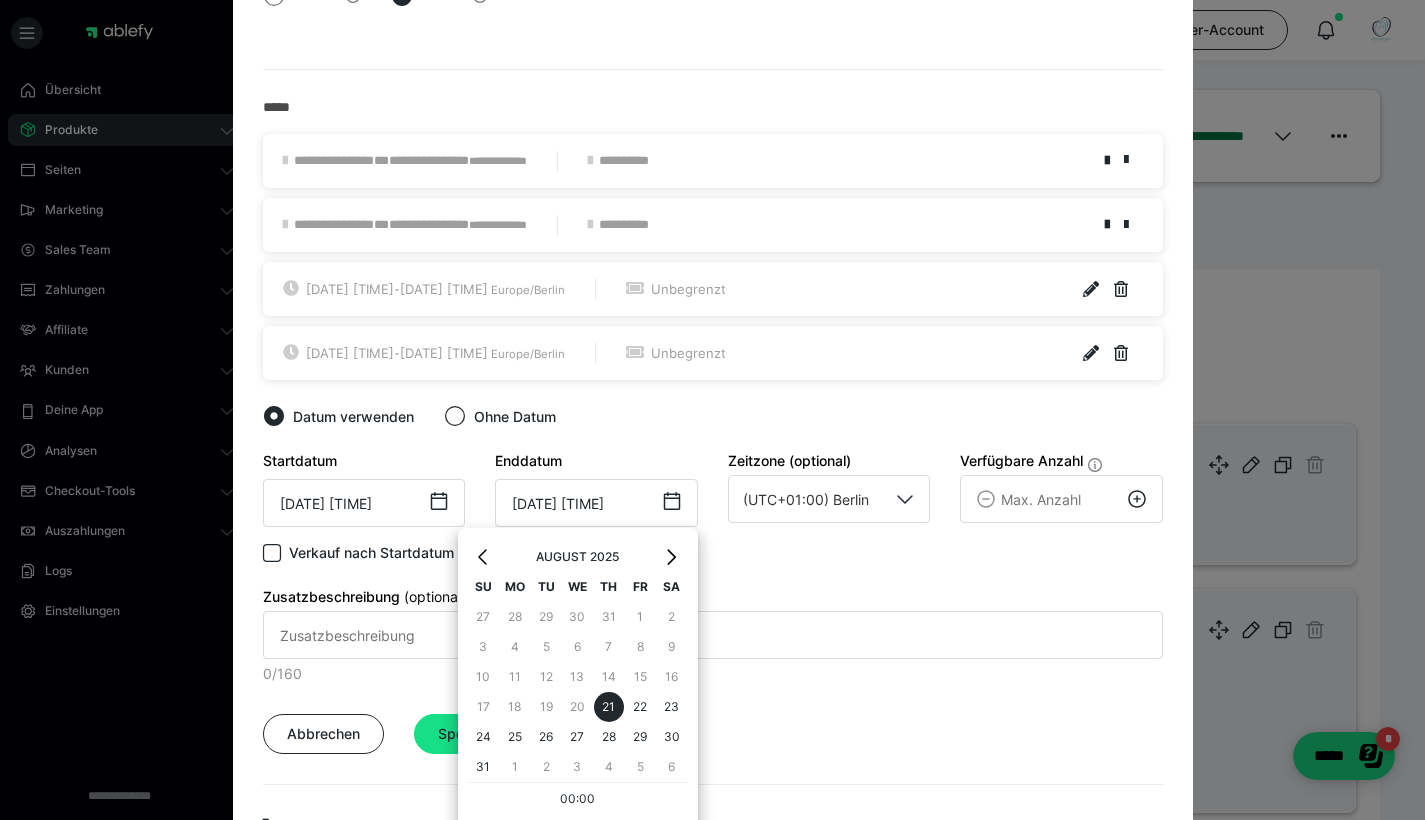 drag, startPoint x: 576, startPoint y: 804, endPoint x: 569, endPoint y: 774, distance: 30.805843 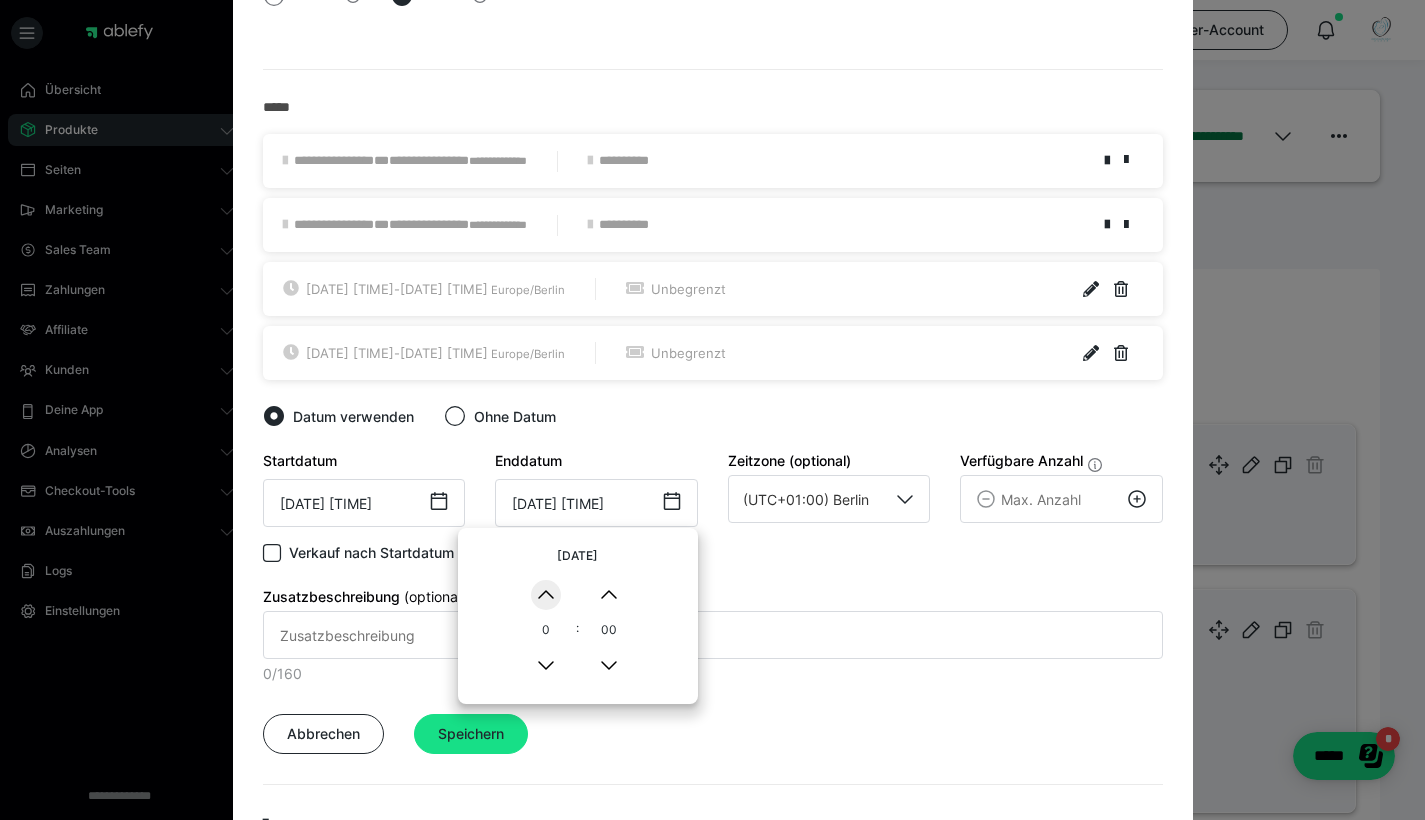 click on "▲" at bounding box center [546, 595] 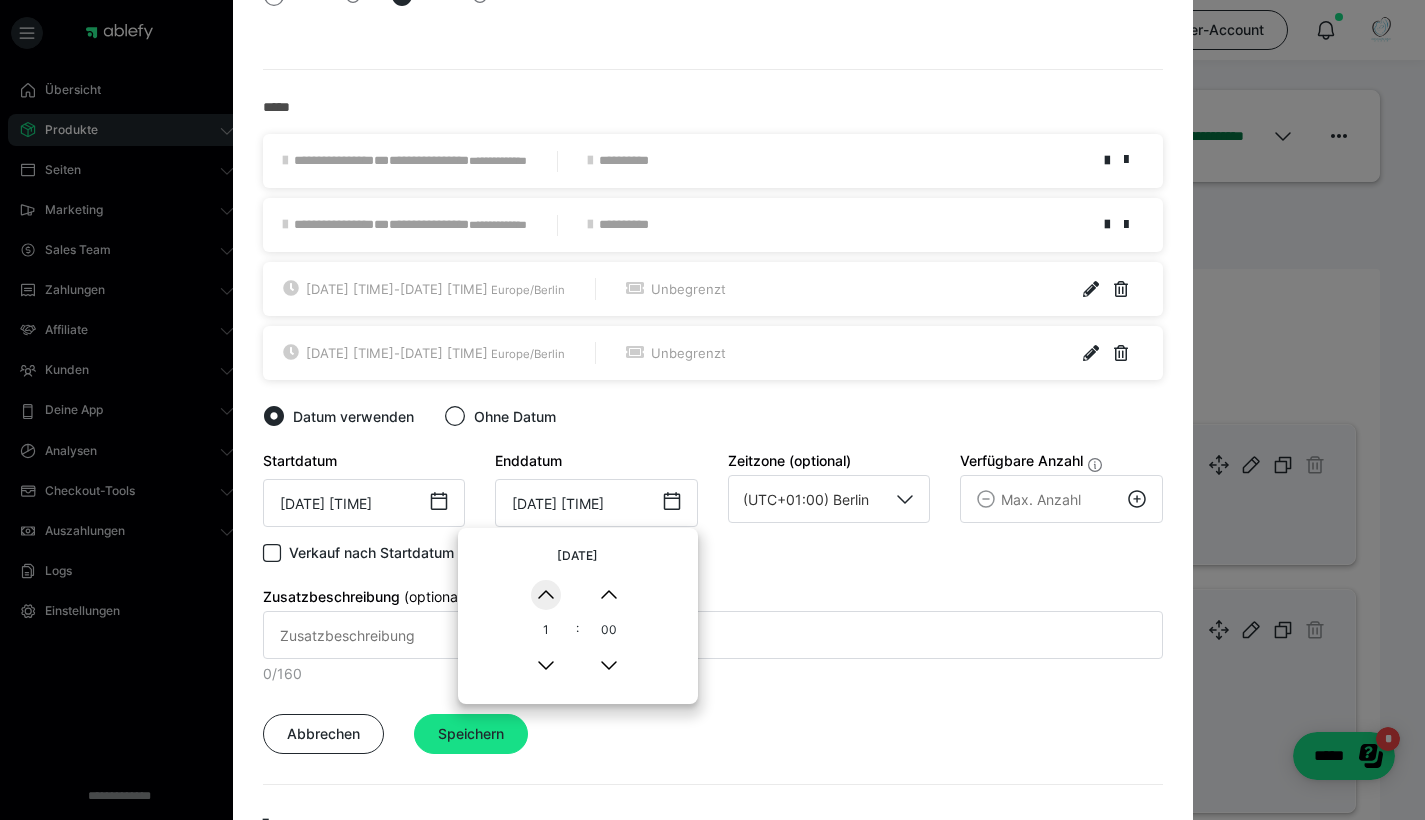 click on "▲" at bounding box center (546, 595) 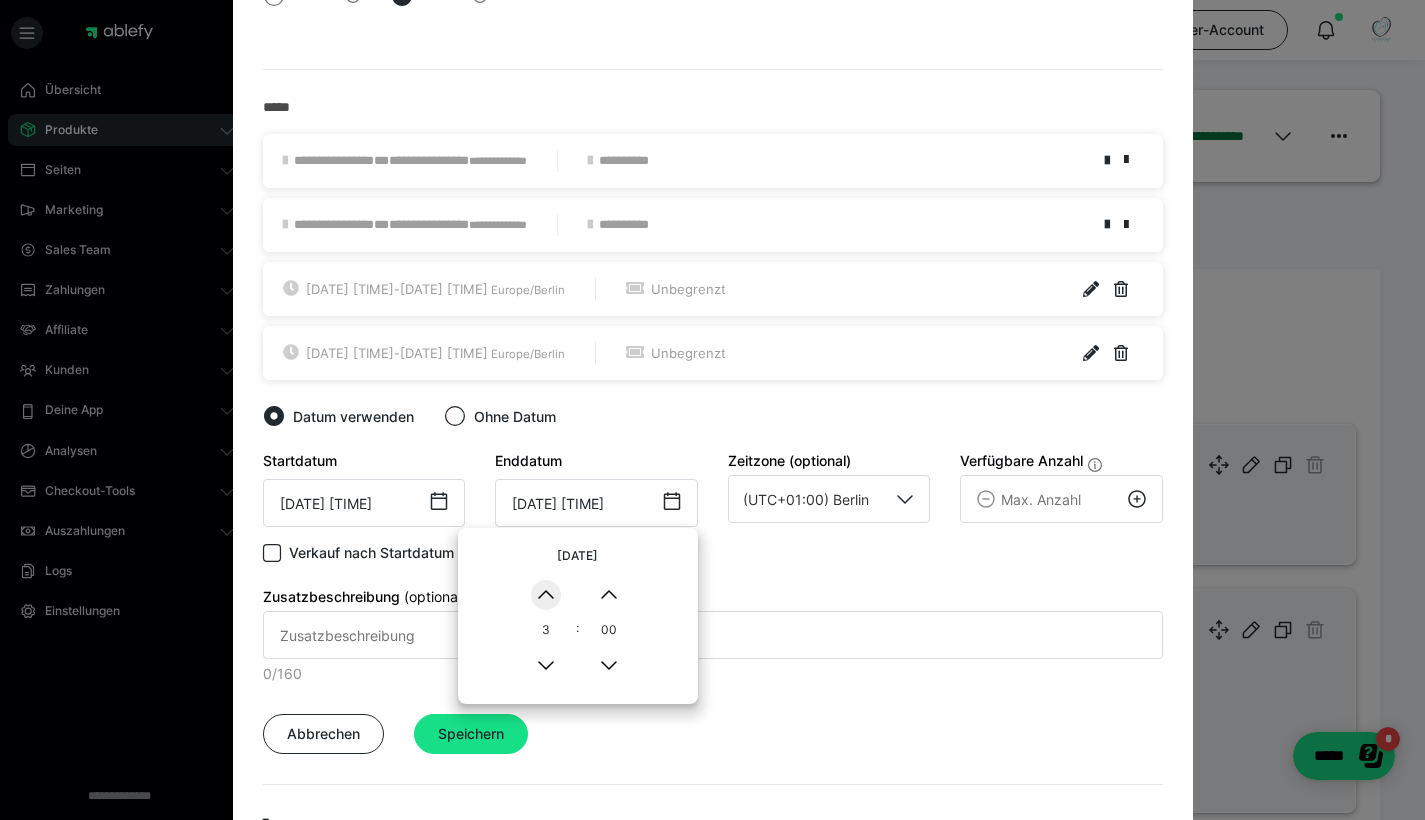 click on "▲" at bounding box center (546, 595) 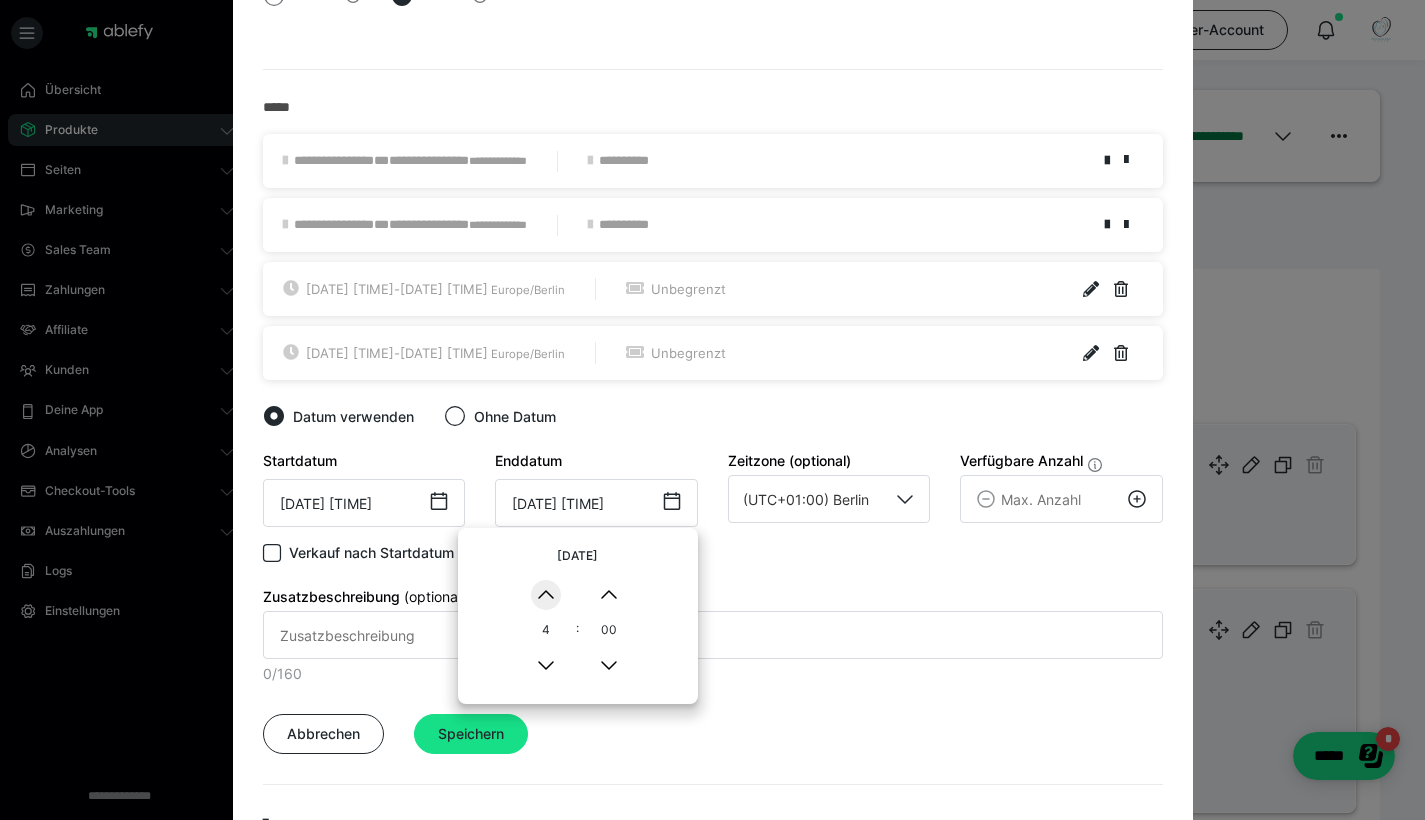click on "▲" at bounding box center [546, 595] 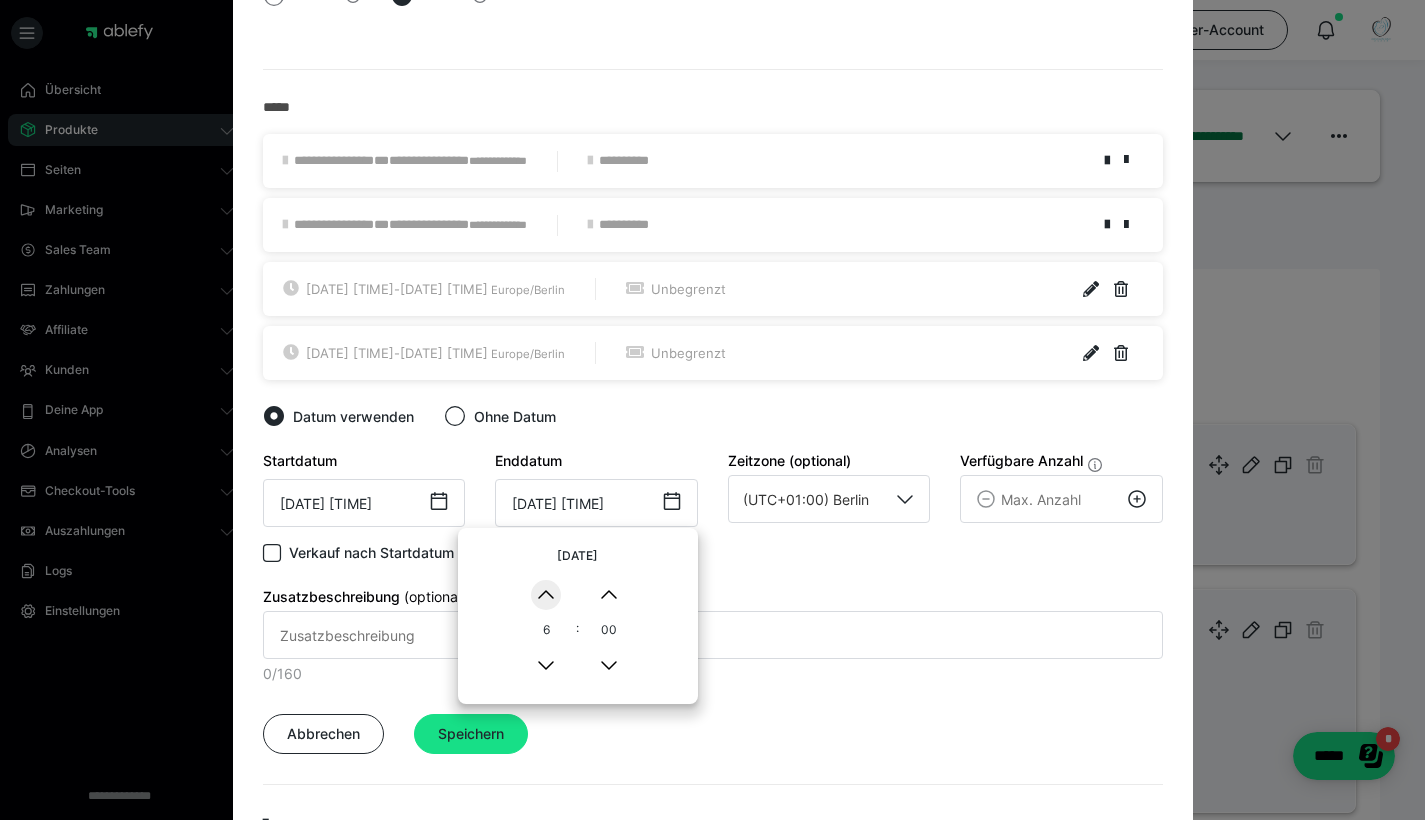 click on "▲" at bounding box center (546, 595) 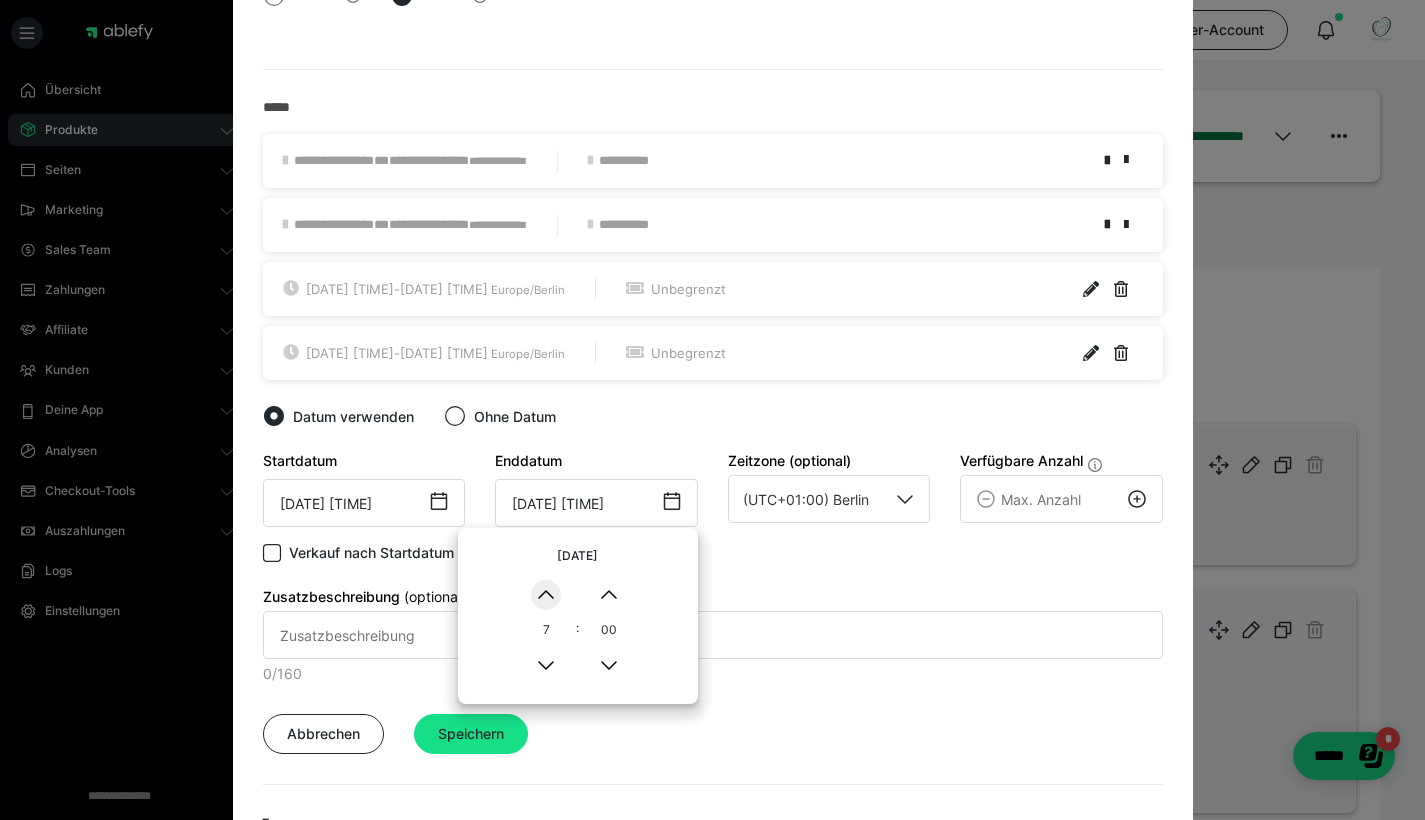 click on "▲" at bounding box center [546, 595] 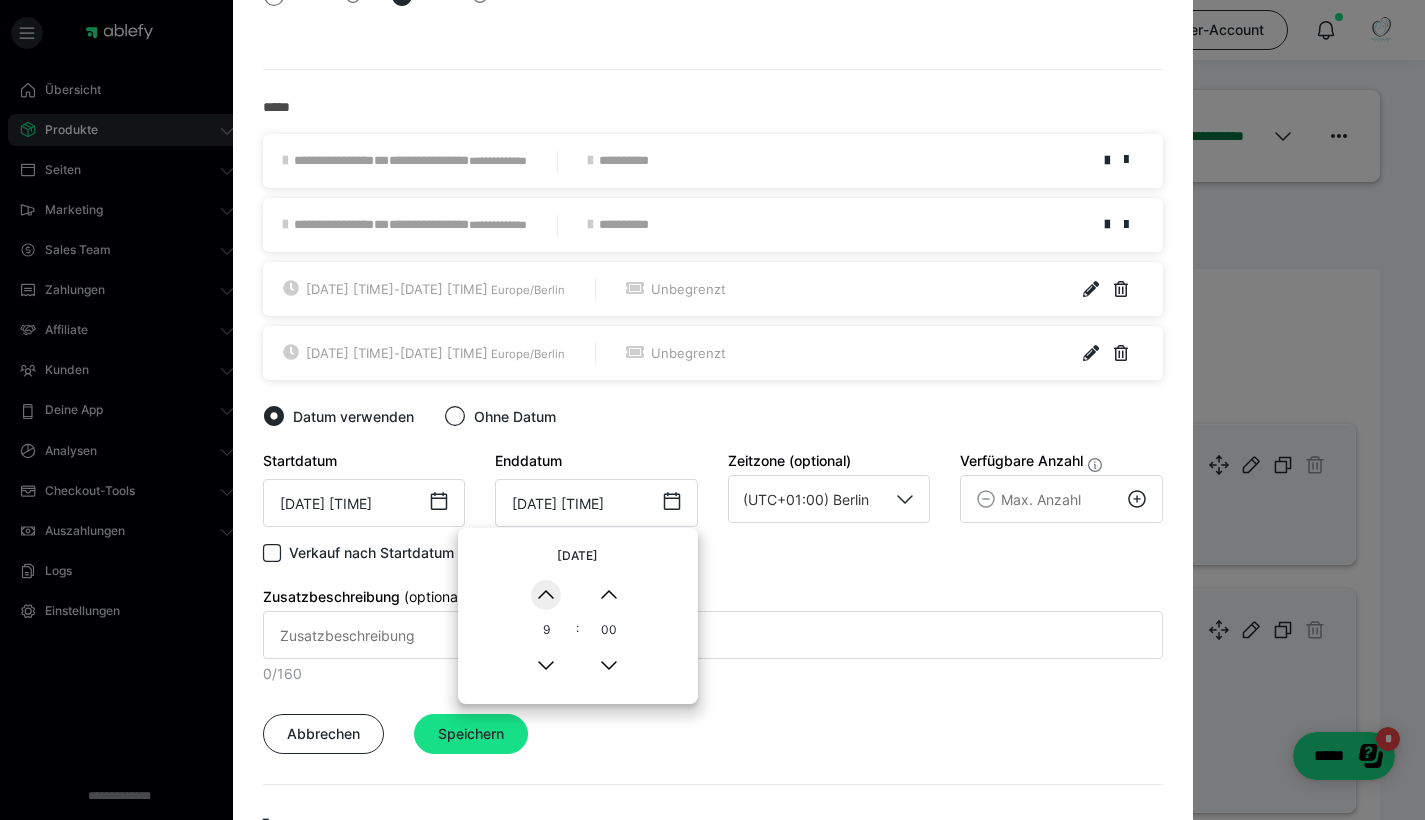 click on "▲" at bounding box center (546, 595) 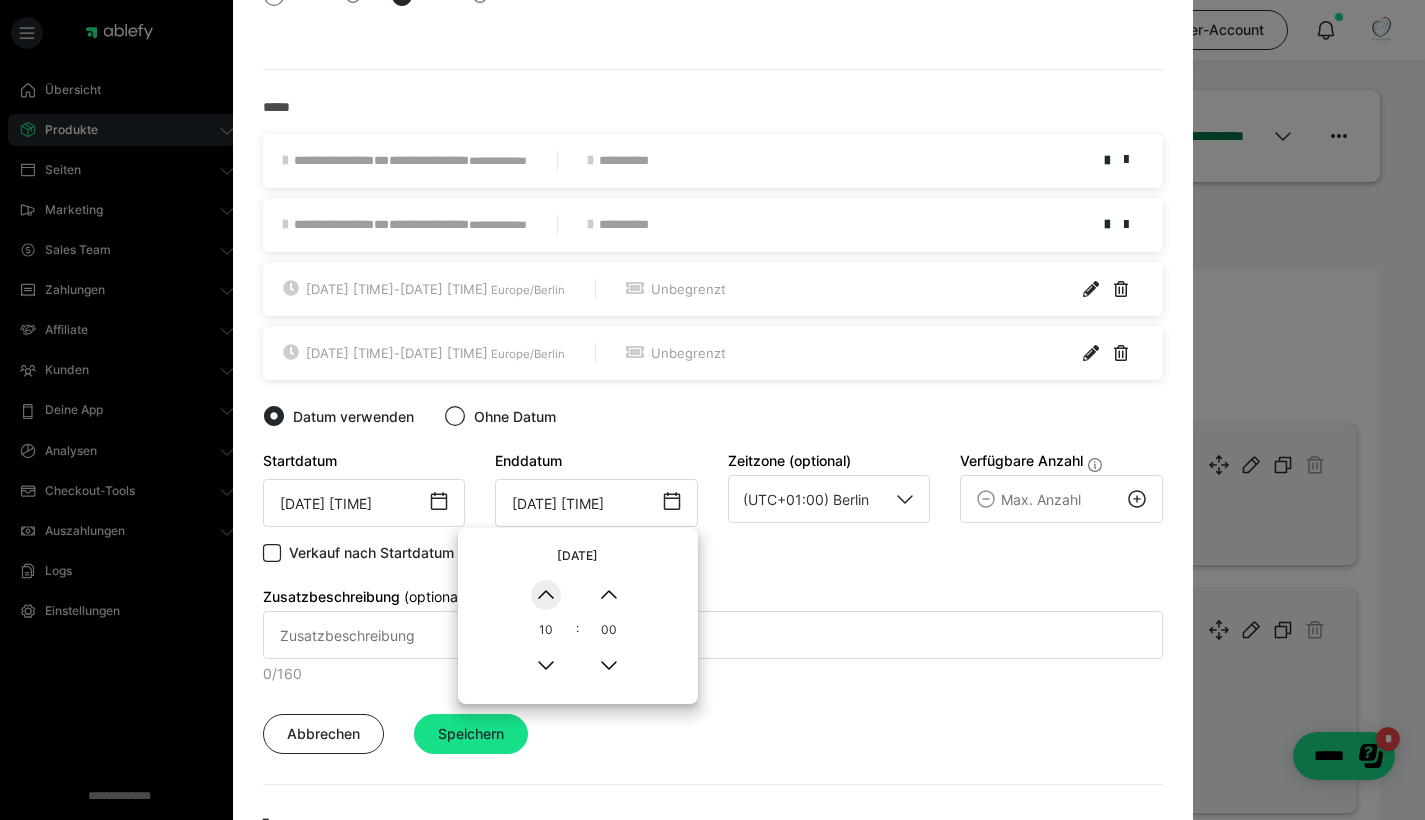 click on "▲" at bounding box center [546, 595] 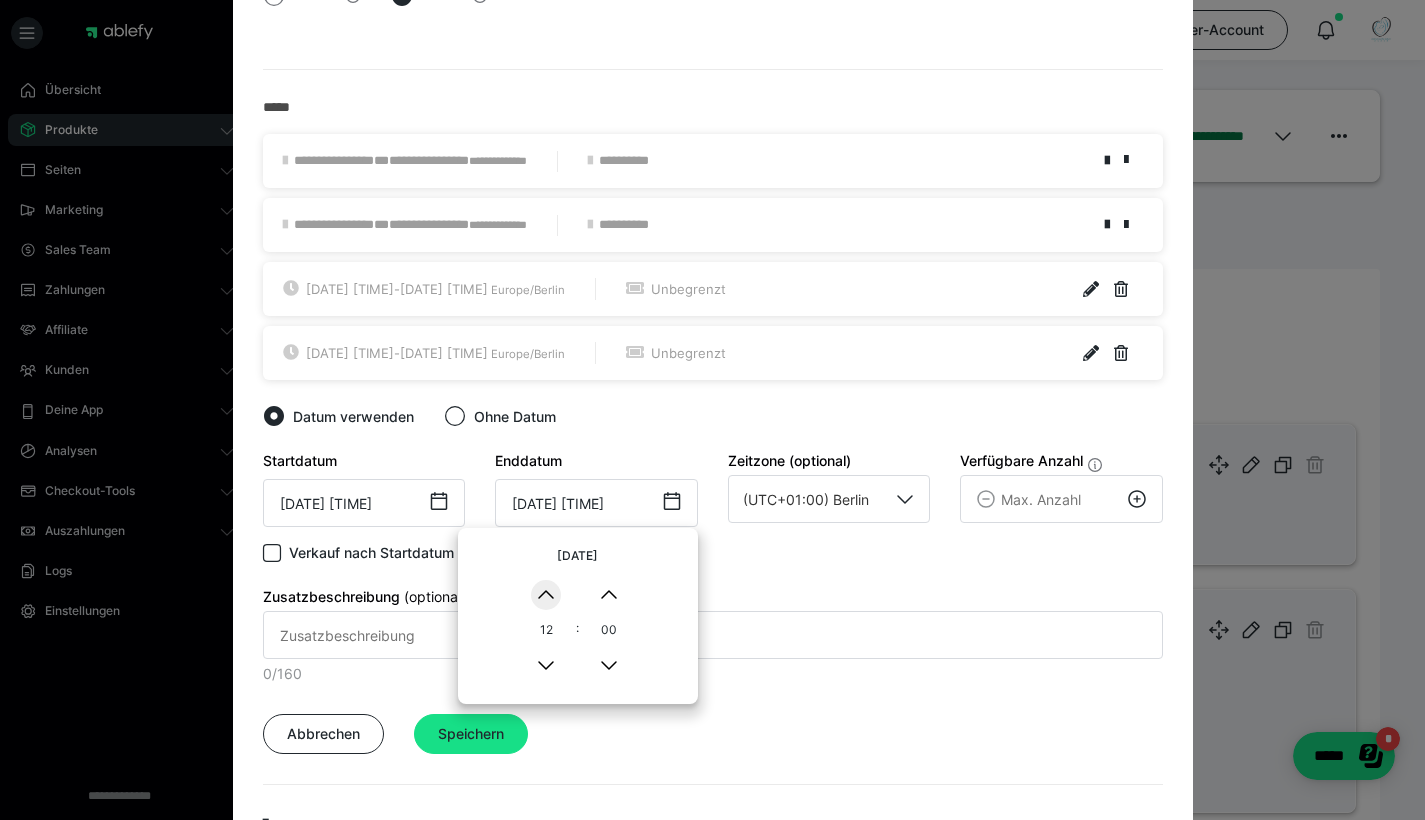 click on "▲" at bounding box center [546, 595] 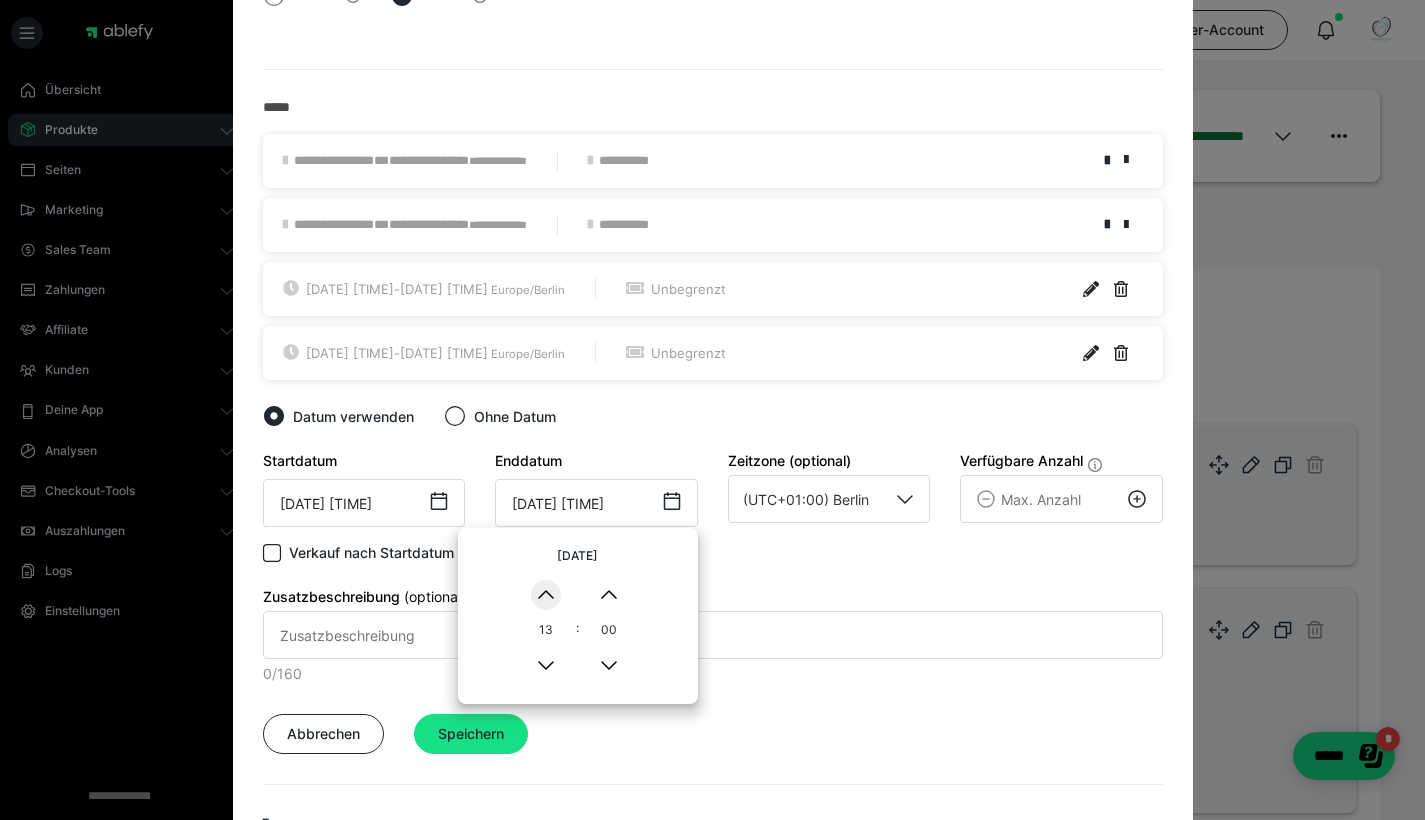 click on "▲" at bounding box center (546, 595) 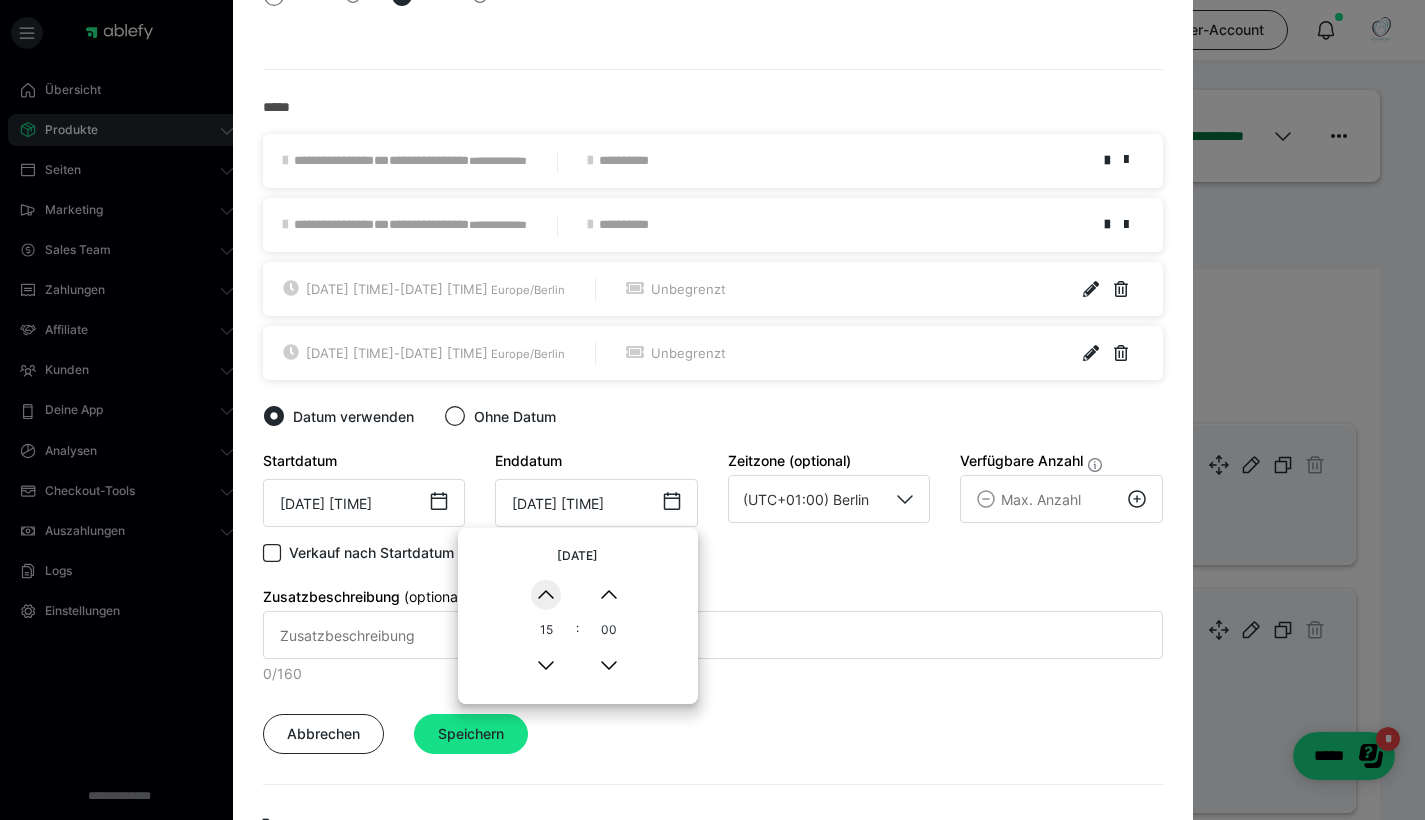 click on "▲" at bounding box center (546, 595) 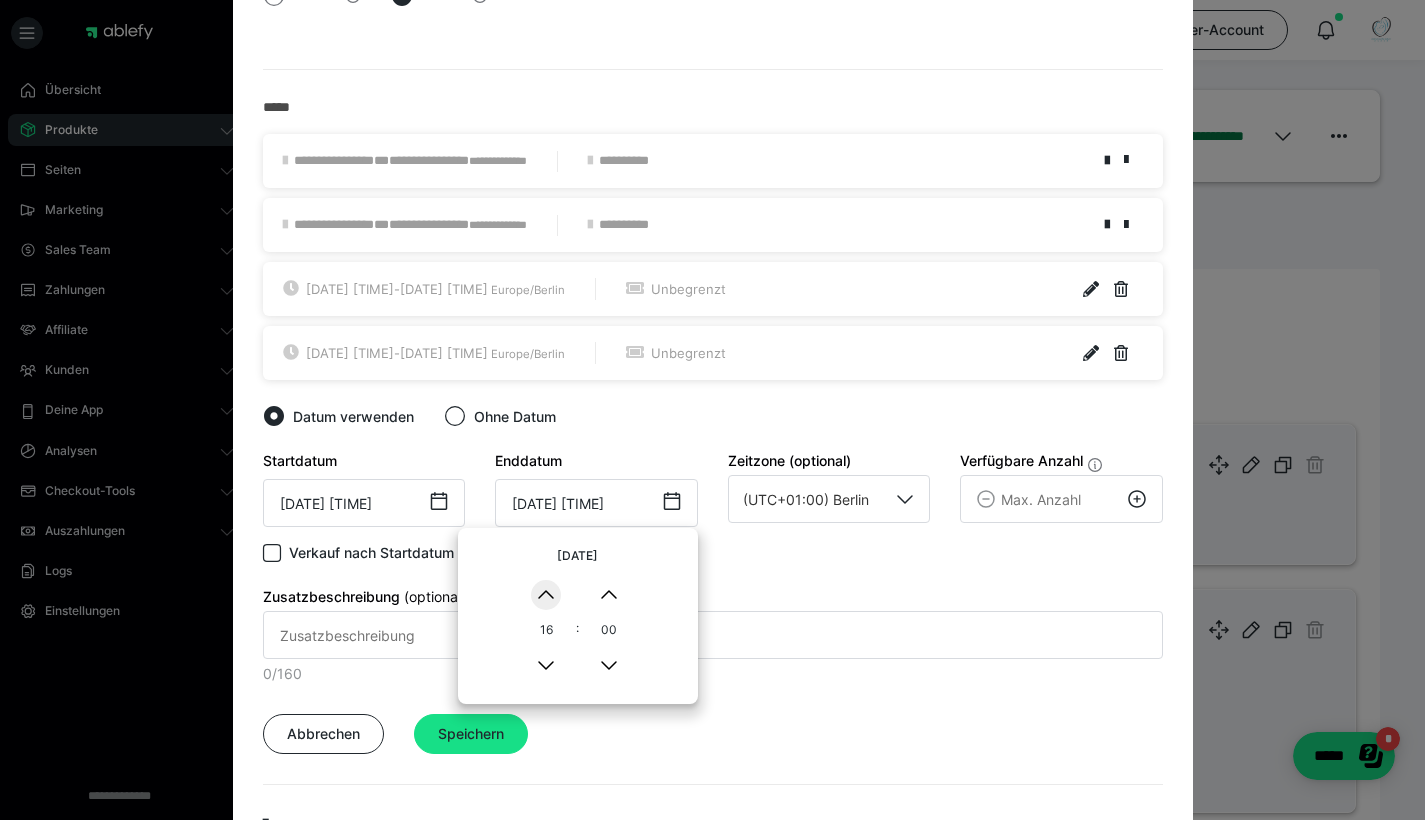 click on "▲" at bounding box center [546, 595] 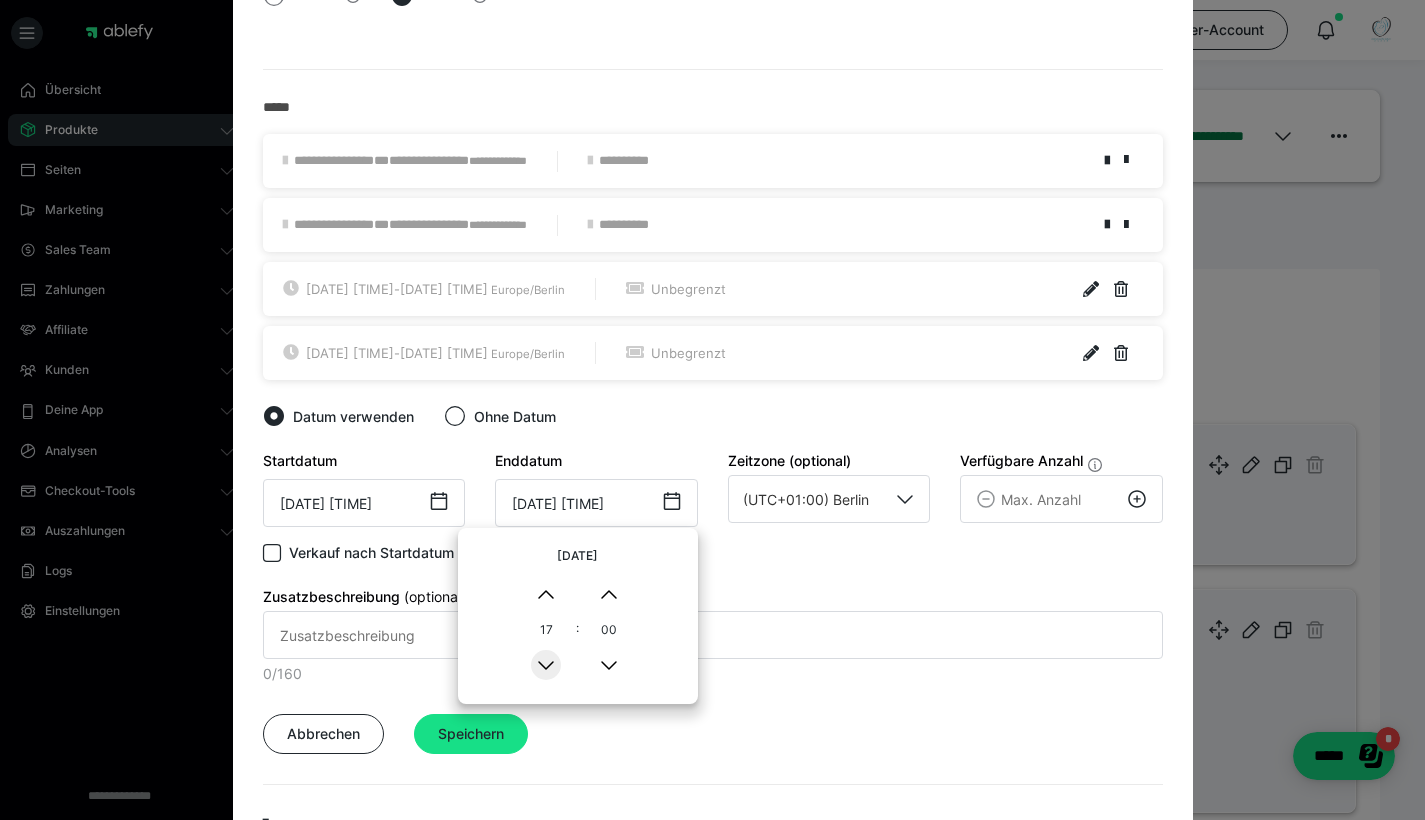 click on "▼" at bounding box center [546, 665] 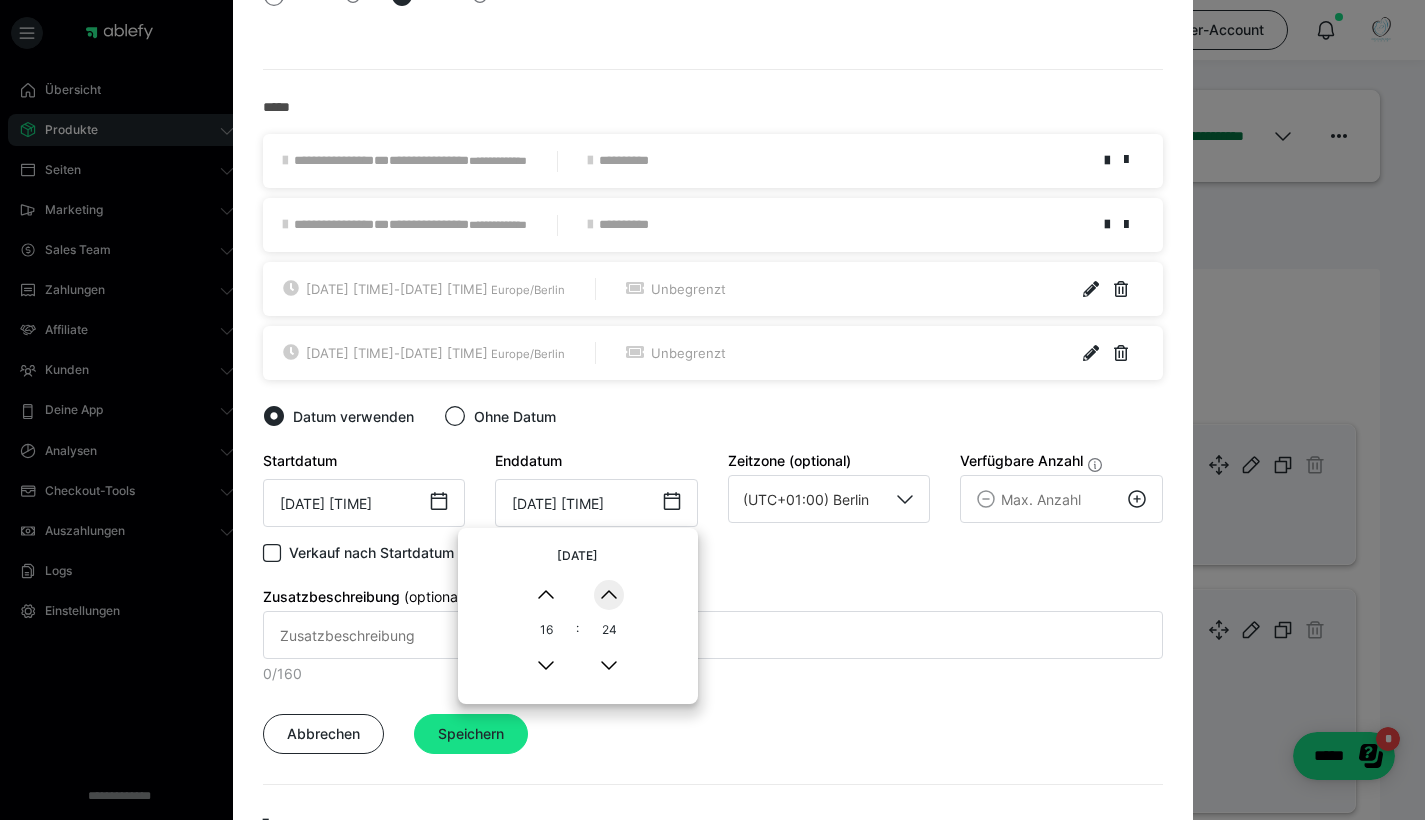 click on "▲" at bounding box center (609, 595) 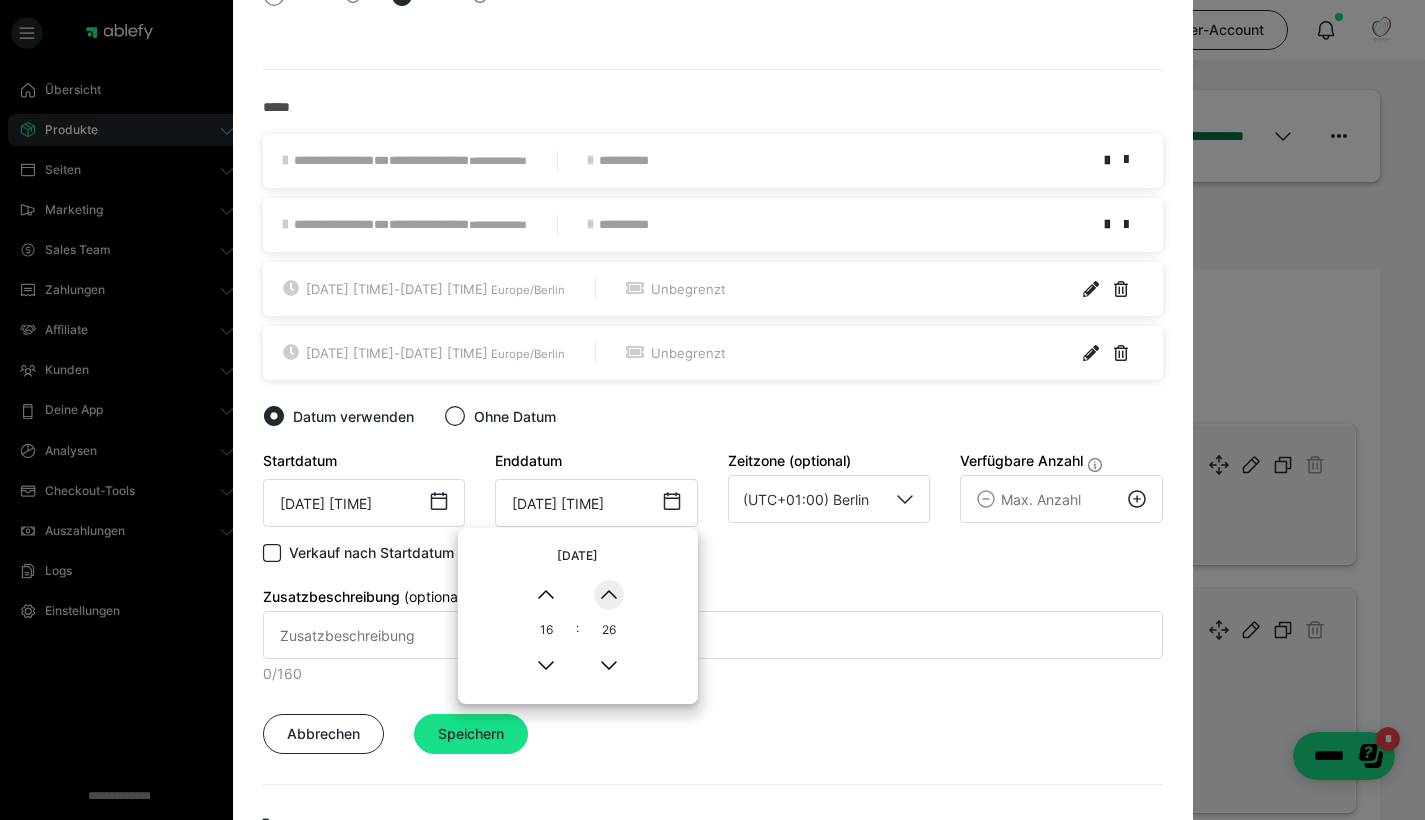 click on "▲" at bounding box center (609, 595) 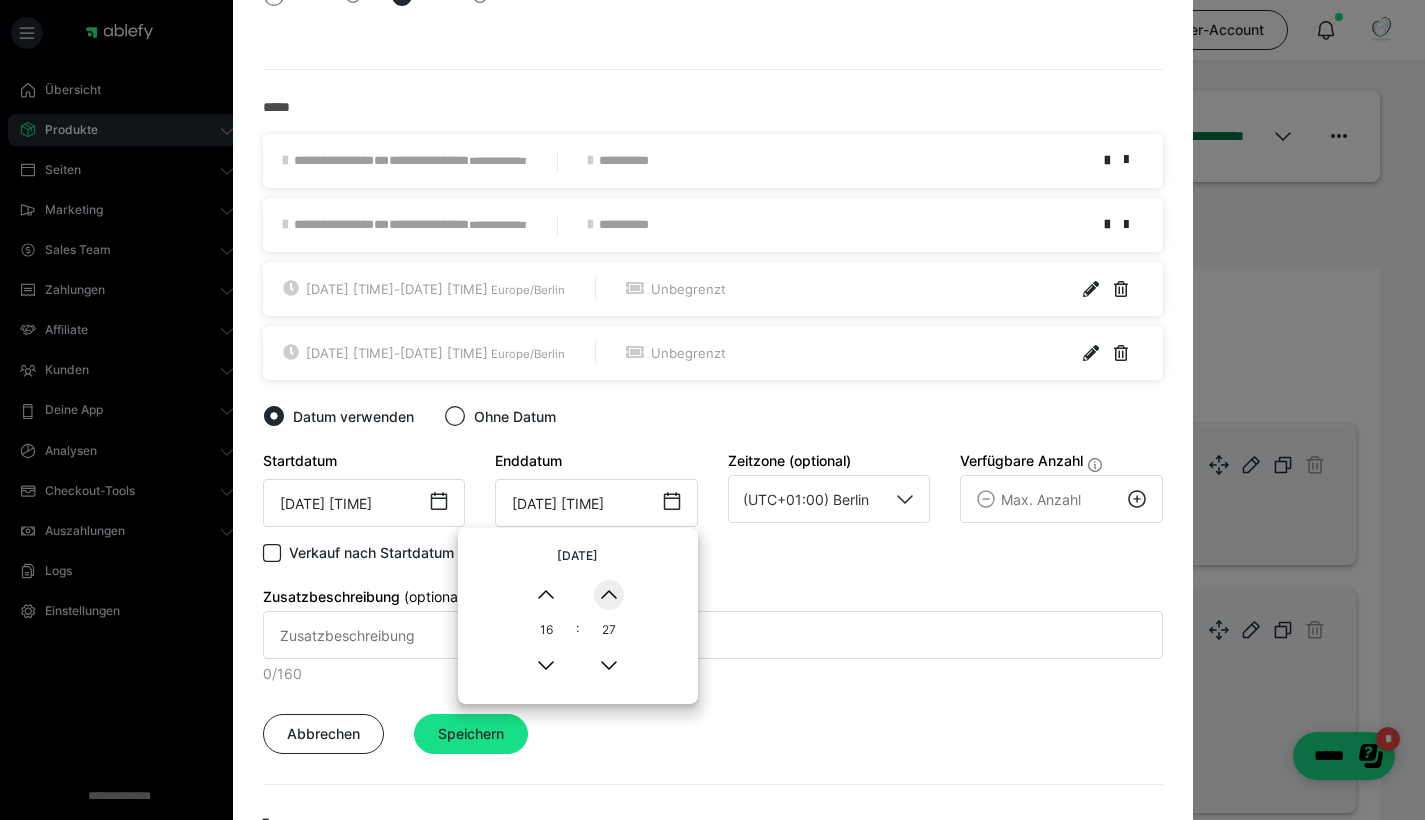 click on "▲" at bounding box center [609, 595] 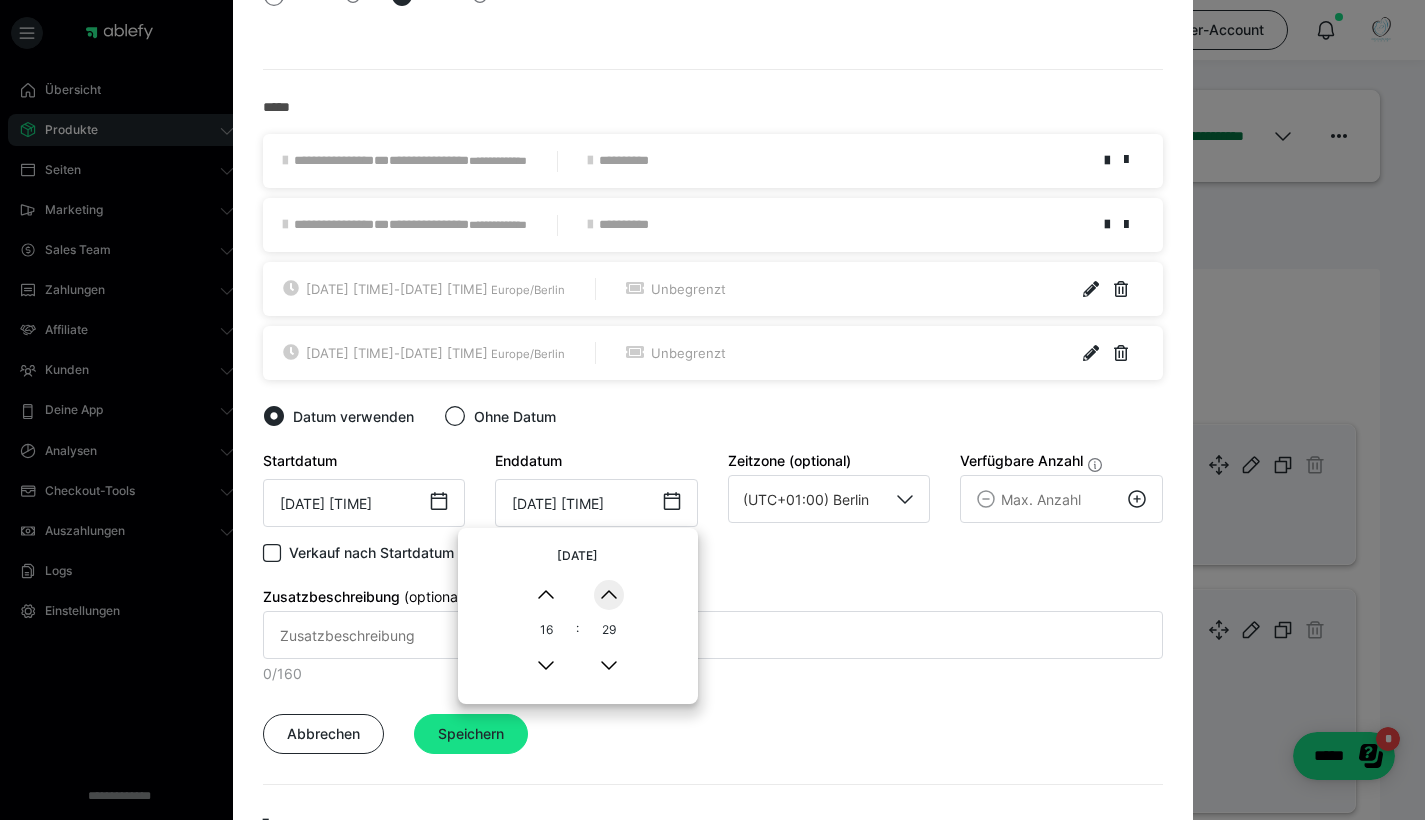 click on "▲" at bounding box center [609, 595] 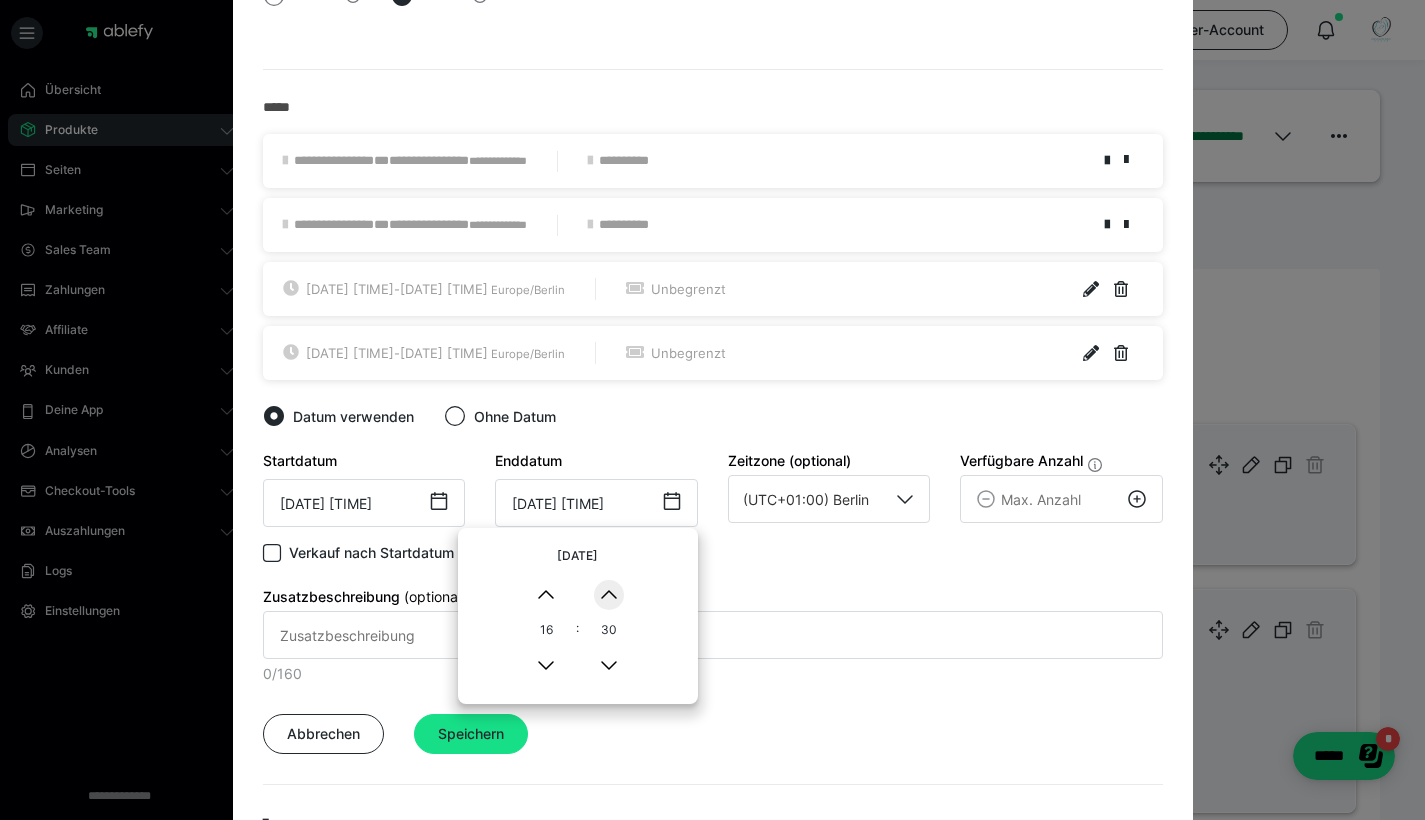 click on "▲" at bounding box center [609, 595] 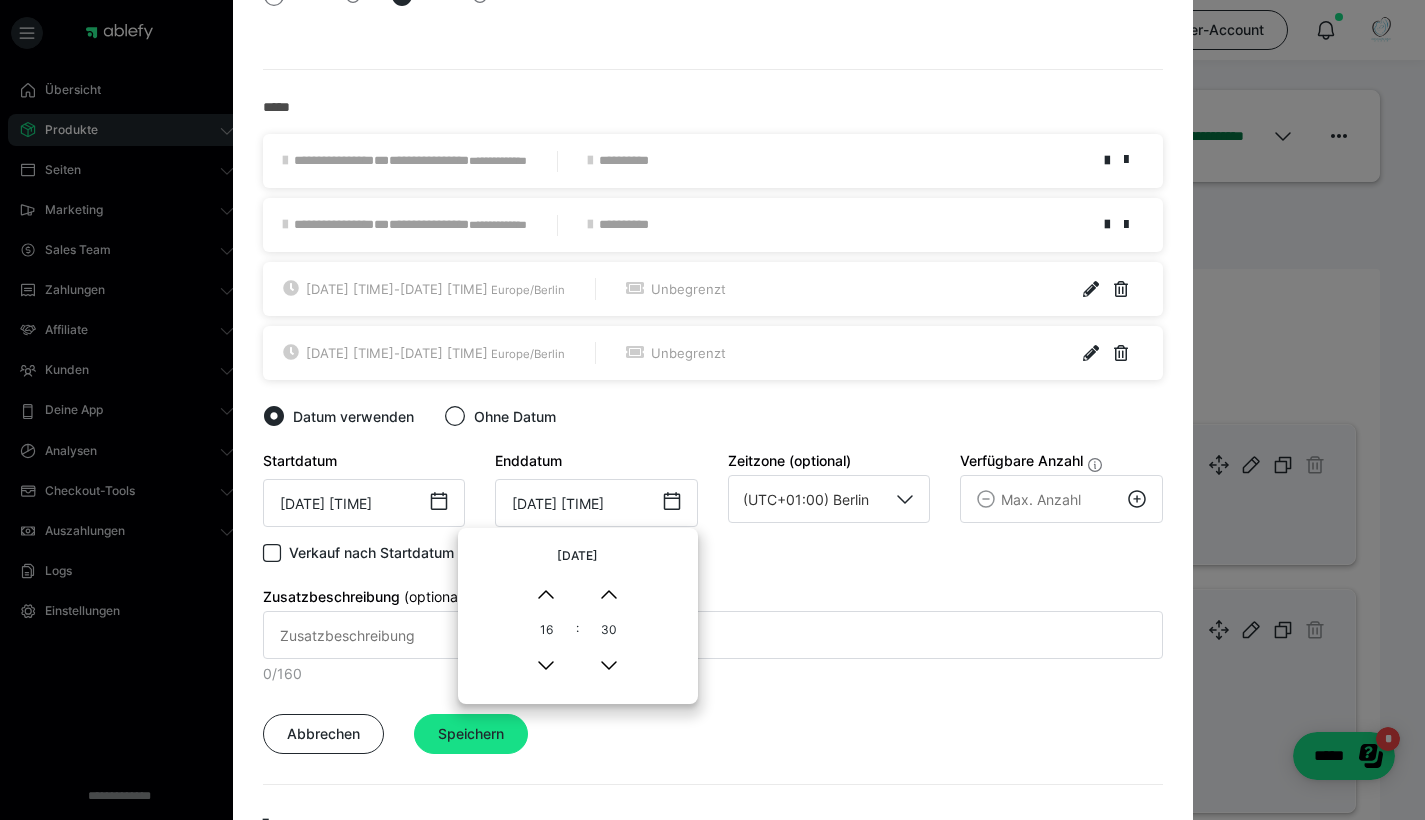click on "Speichern" at bounding box center [471, 734] 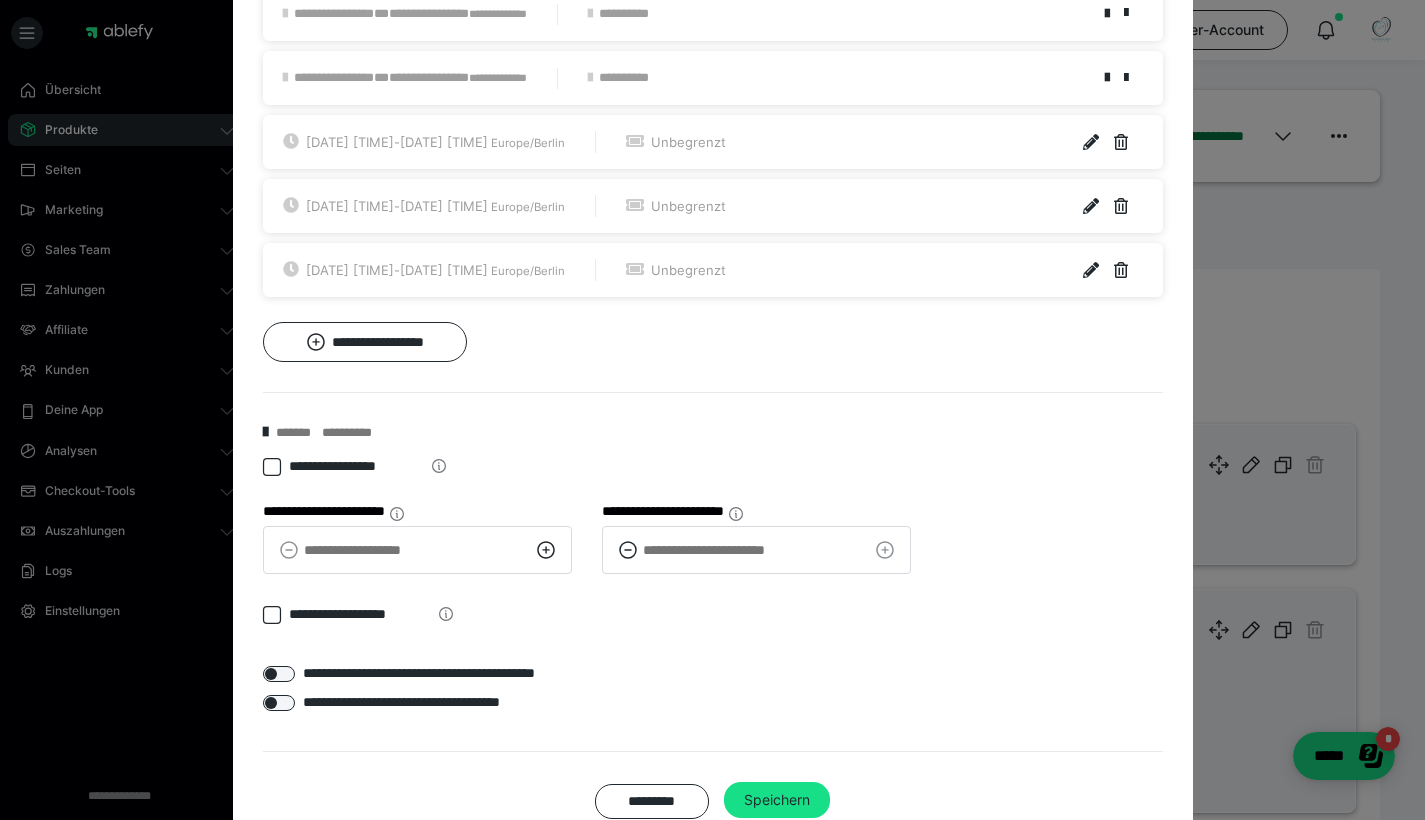 scroll, scrollTop: 678, scrollLeft: 0, axis: vertical 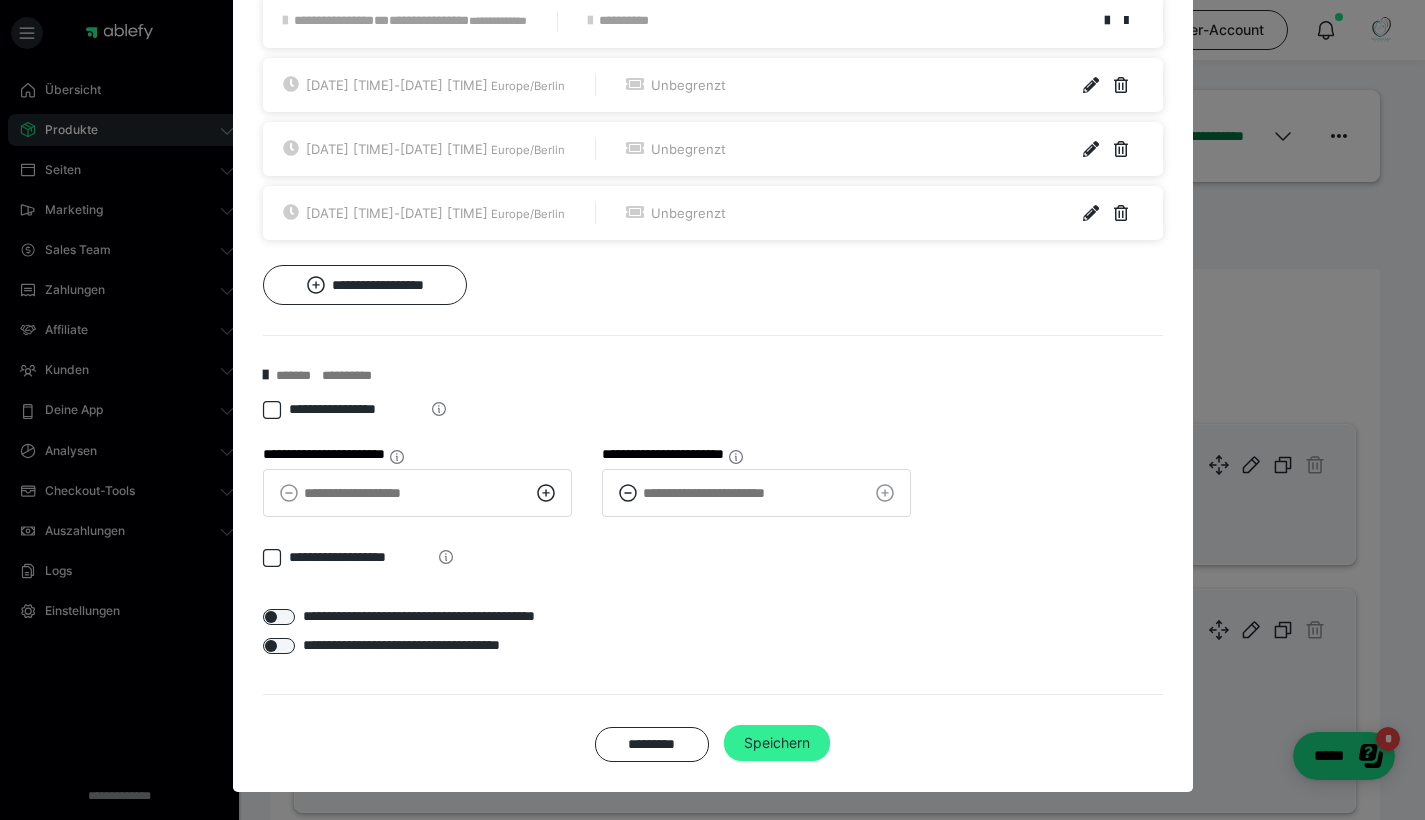 click on "Speichern" at bounding box center [777, 743] 